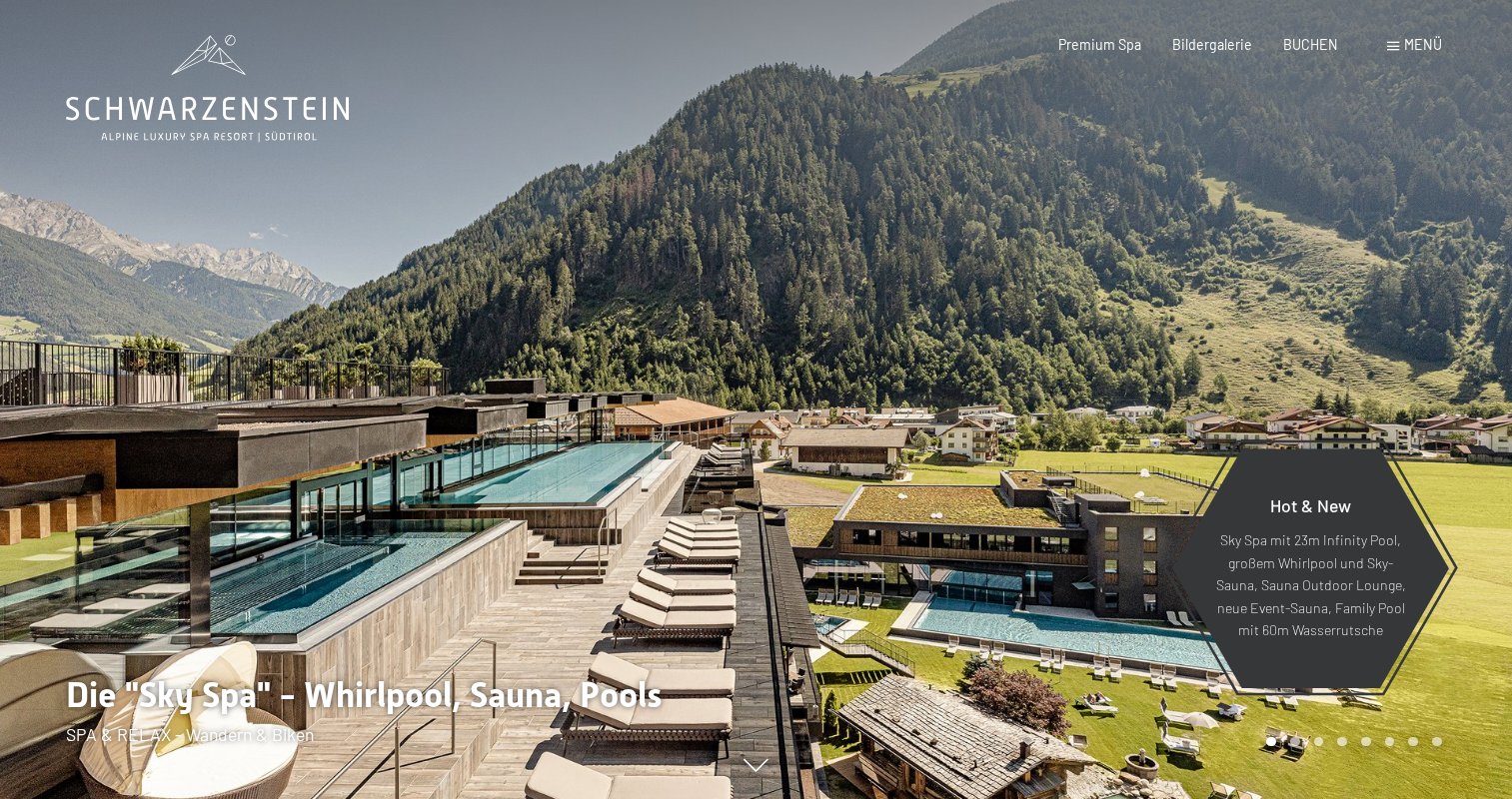 scroll, scrollTop: 0, scrollLeft: 0, axis: both 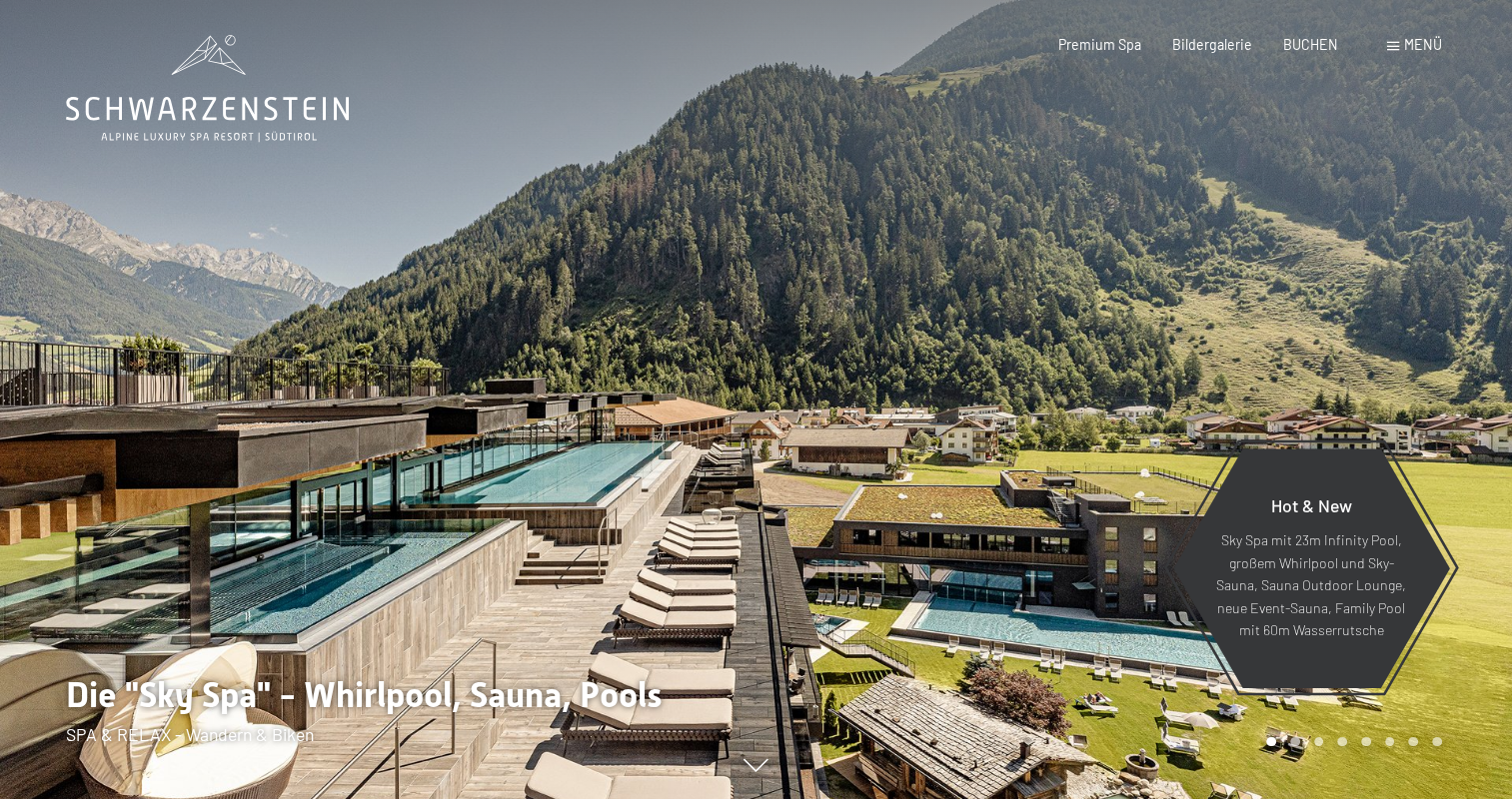 click at bounding box center (1134, 400) 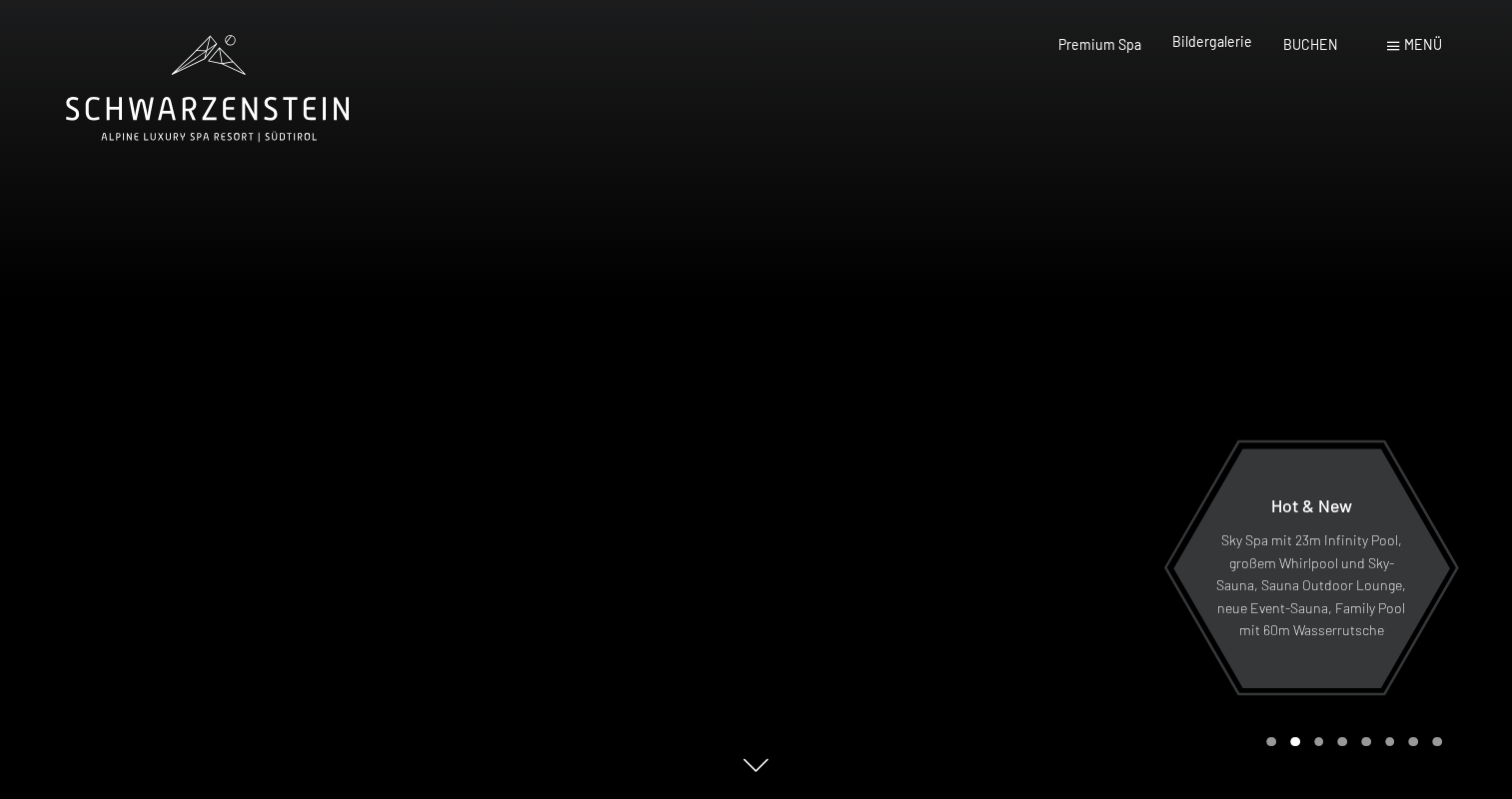 click on "Bildergalerie" at bounding box center (1212, 41) 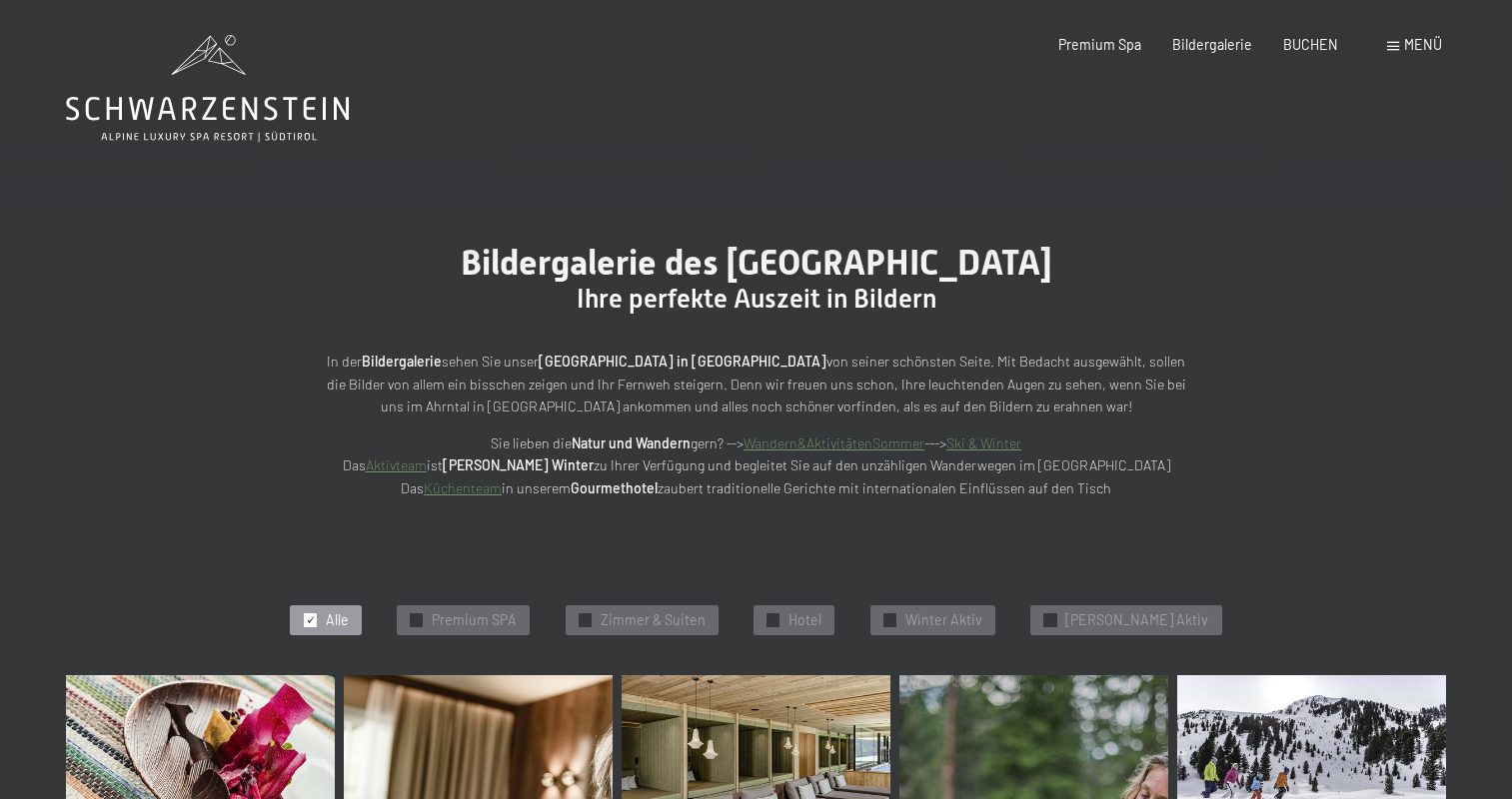 scroll, scrollTop: 0, scrollLeft: 0, axis: both 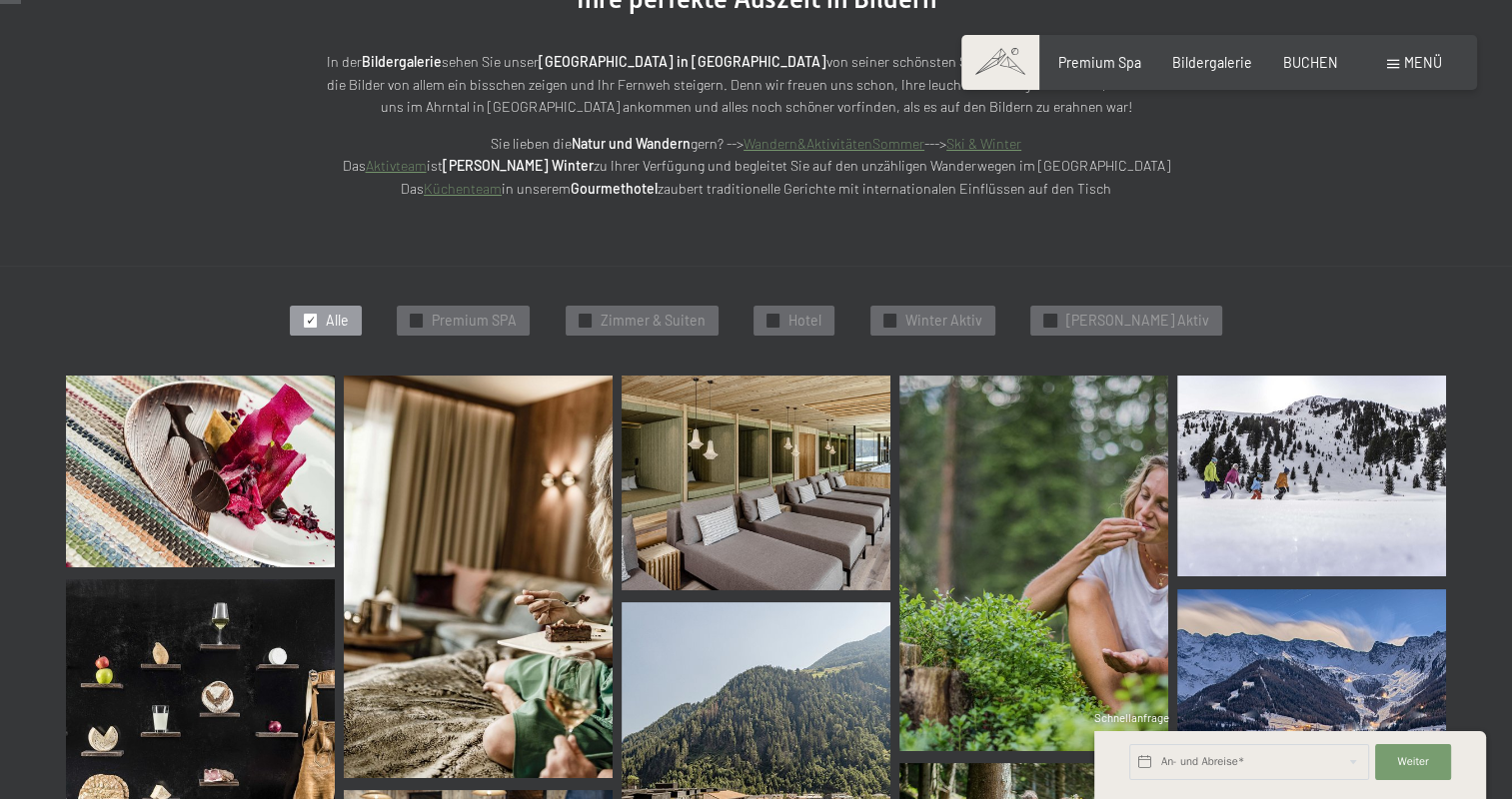 click at bounding box center [200, 471] 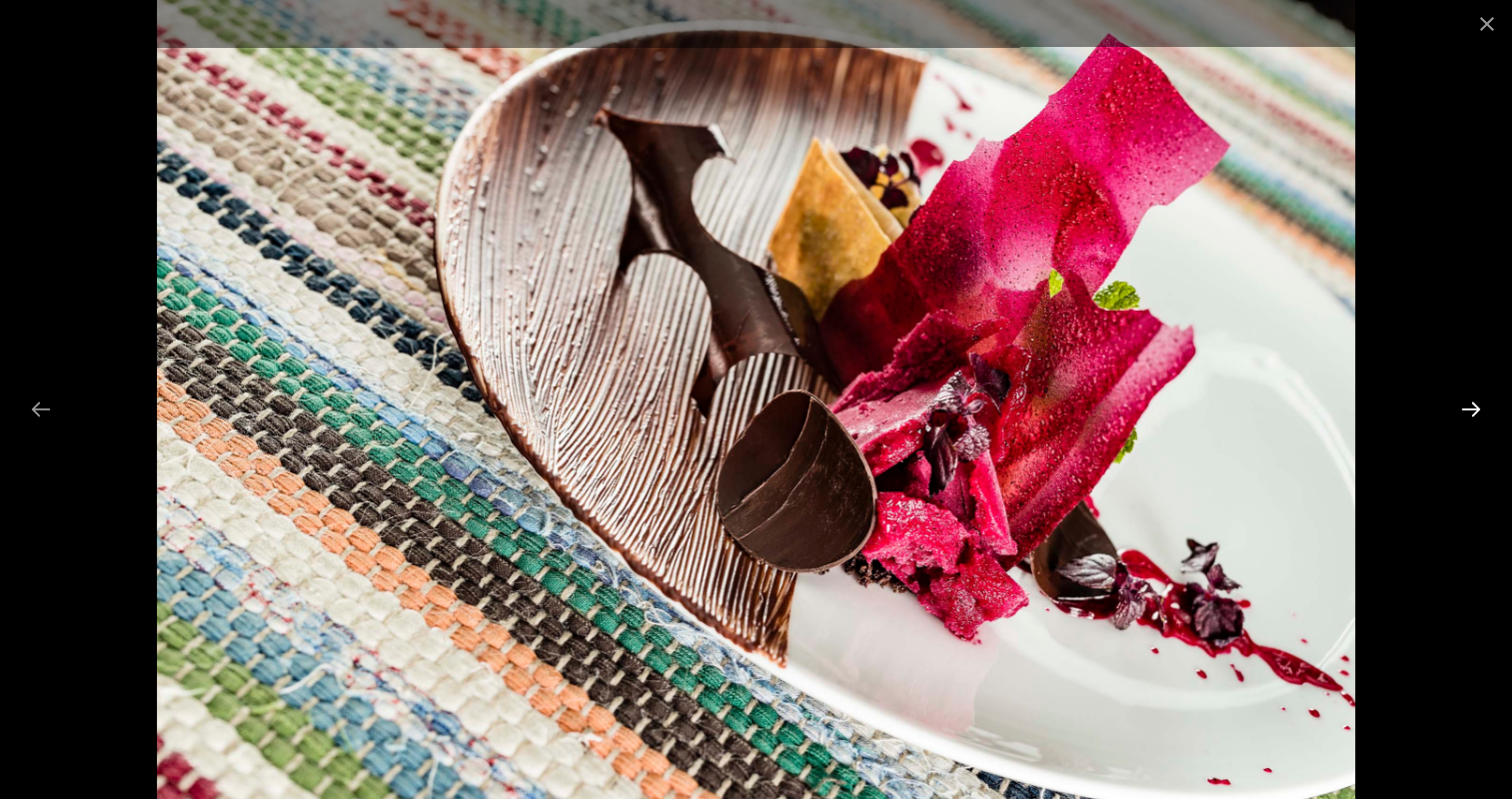click at bounding box center (1471, 408) 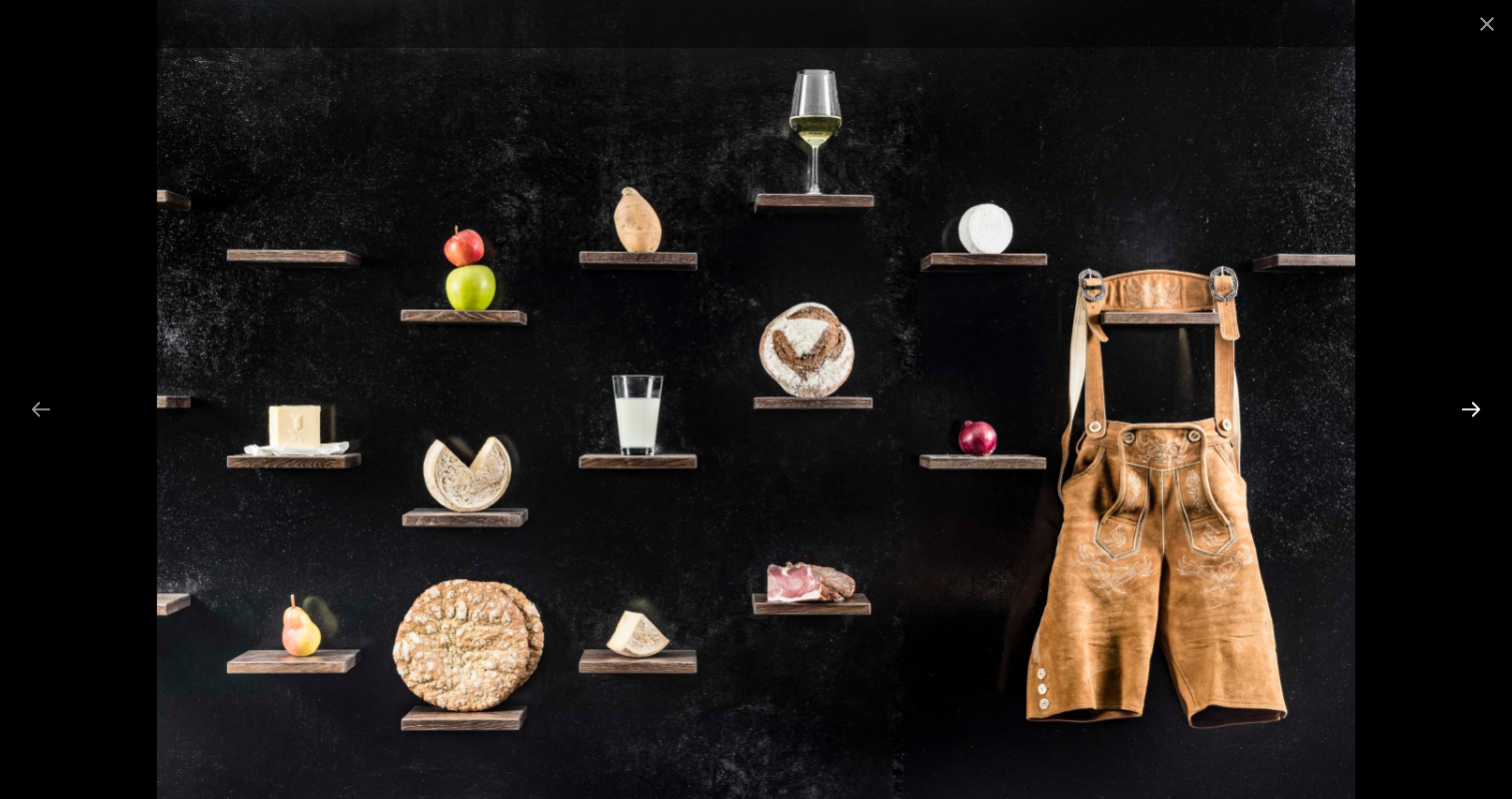 click at bounding box center (1471, 408) 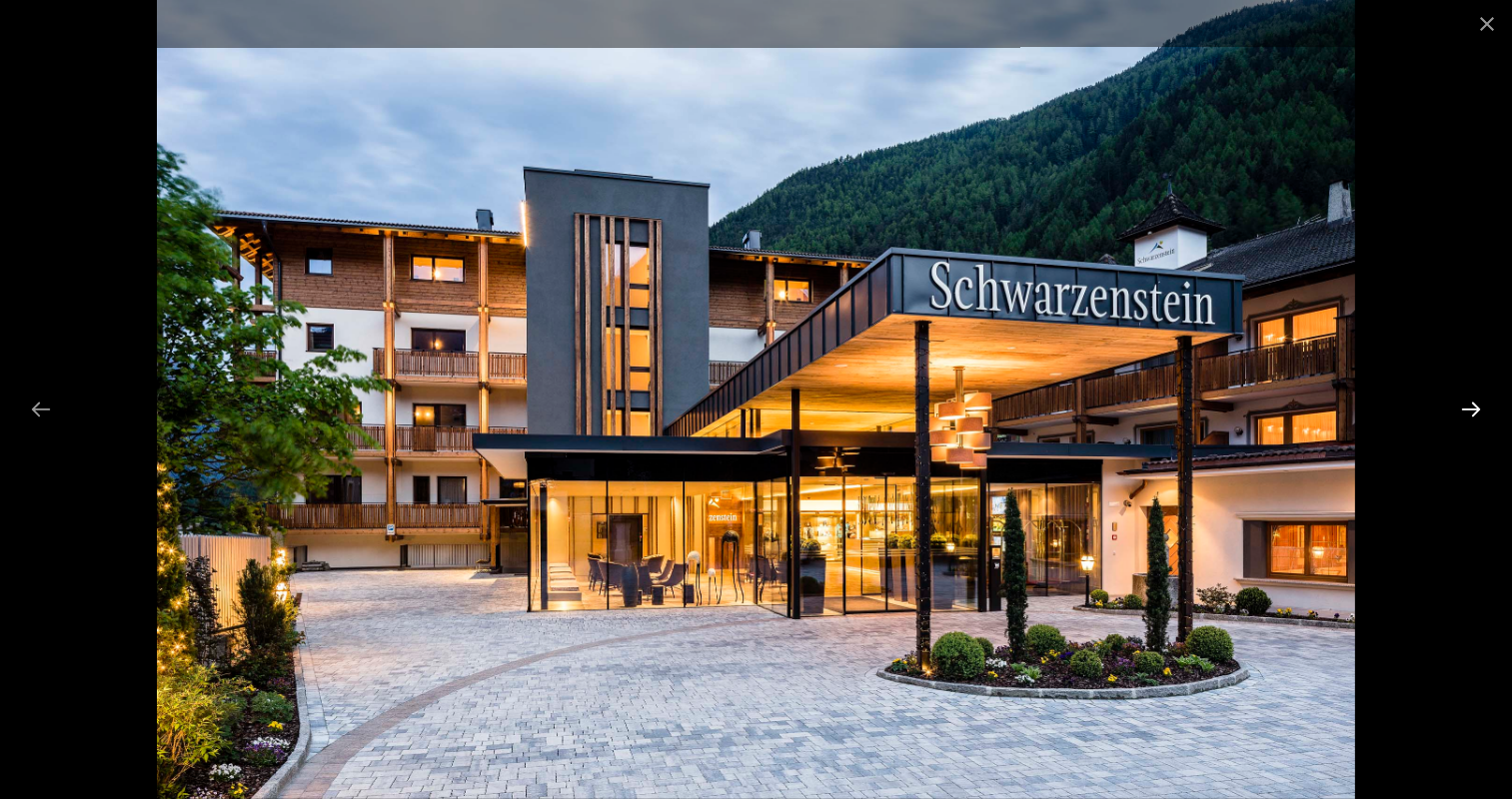 click at bounding box center (1471, 408) 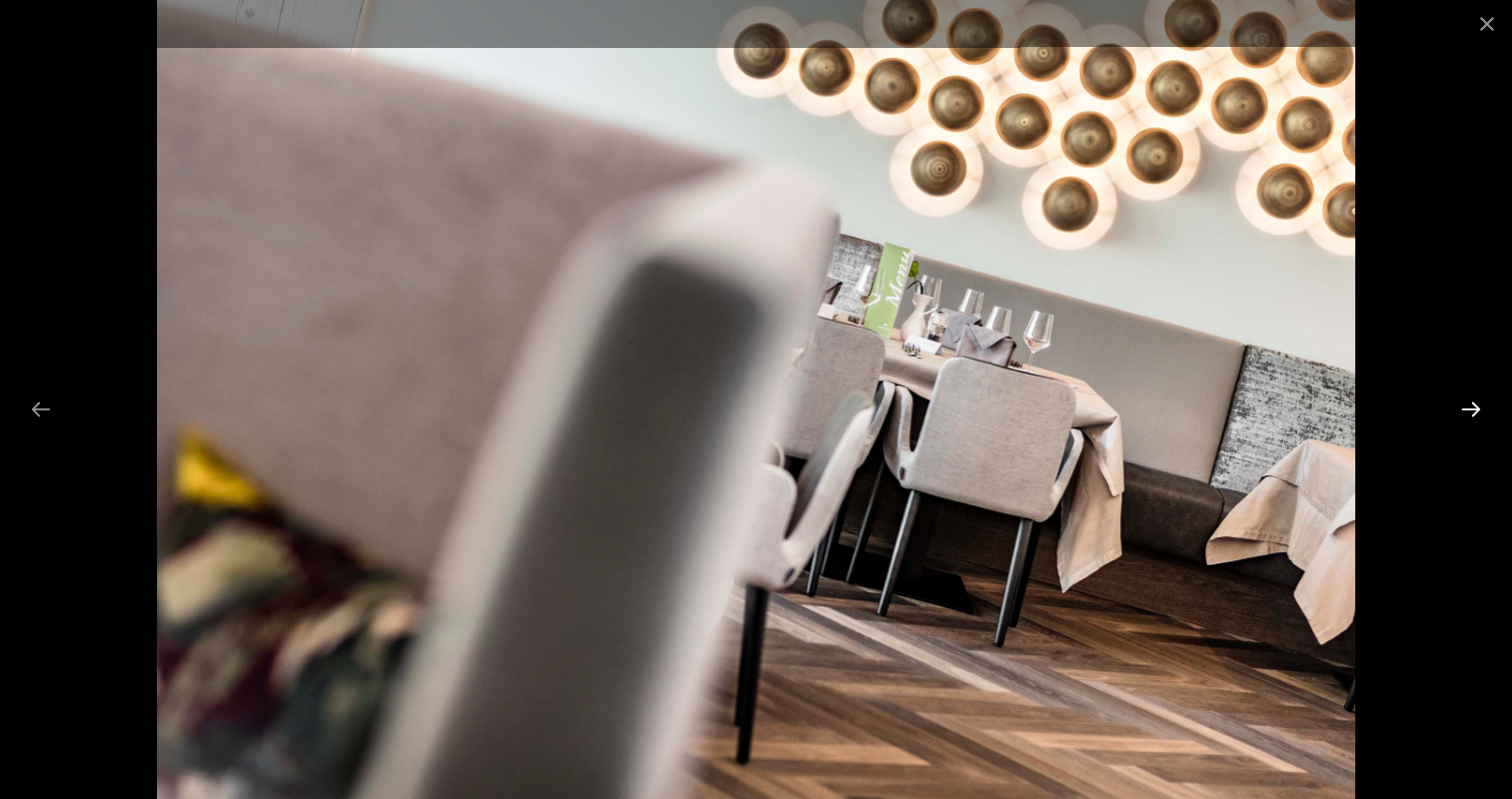 click at bounding box center [1471, 408] 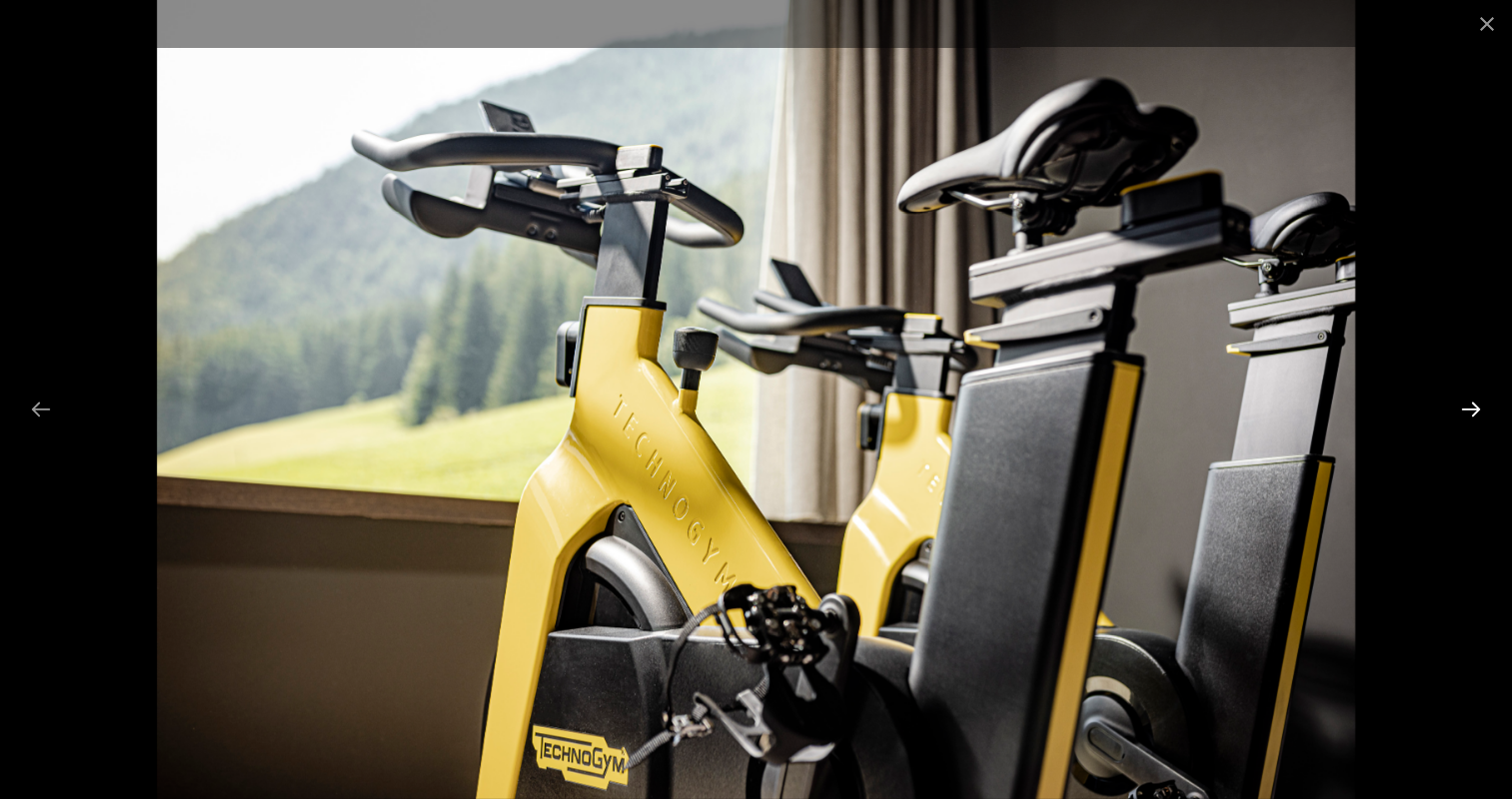 click at bounding box center (1471, 408) 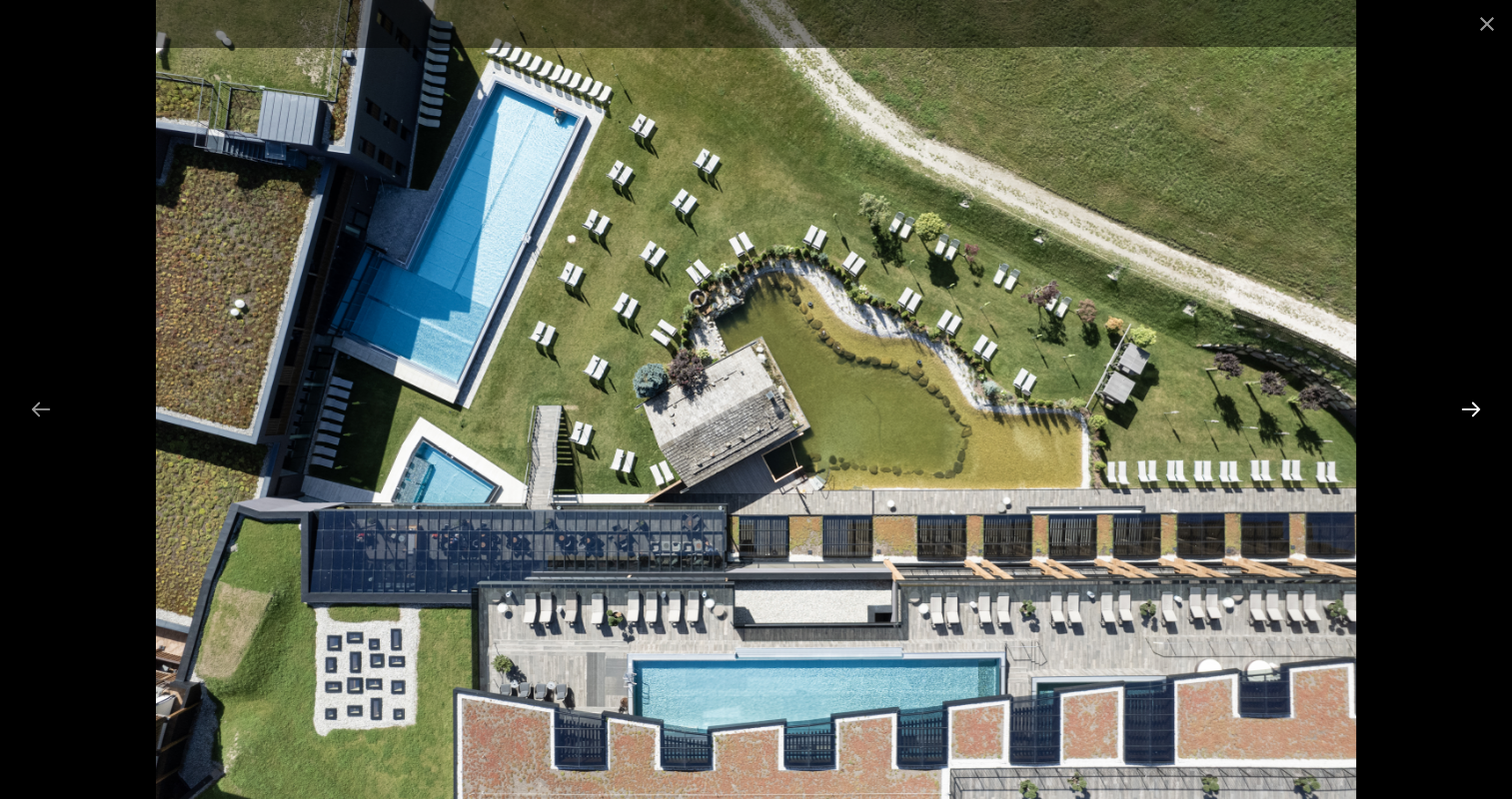 click at bounding box center (1471, 408) 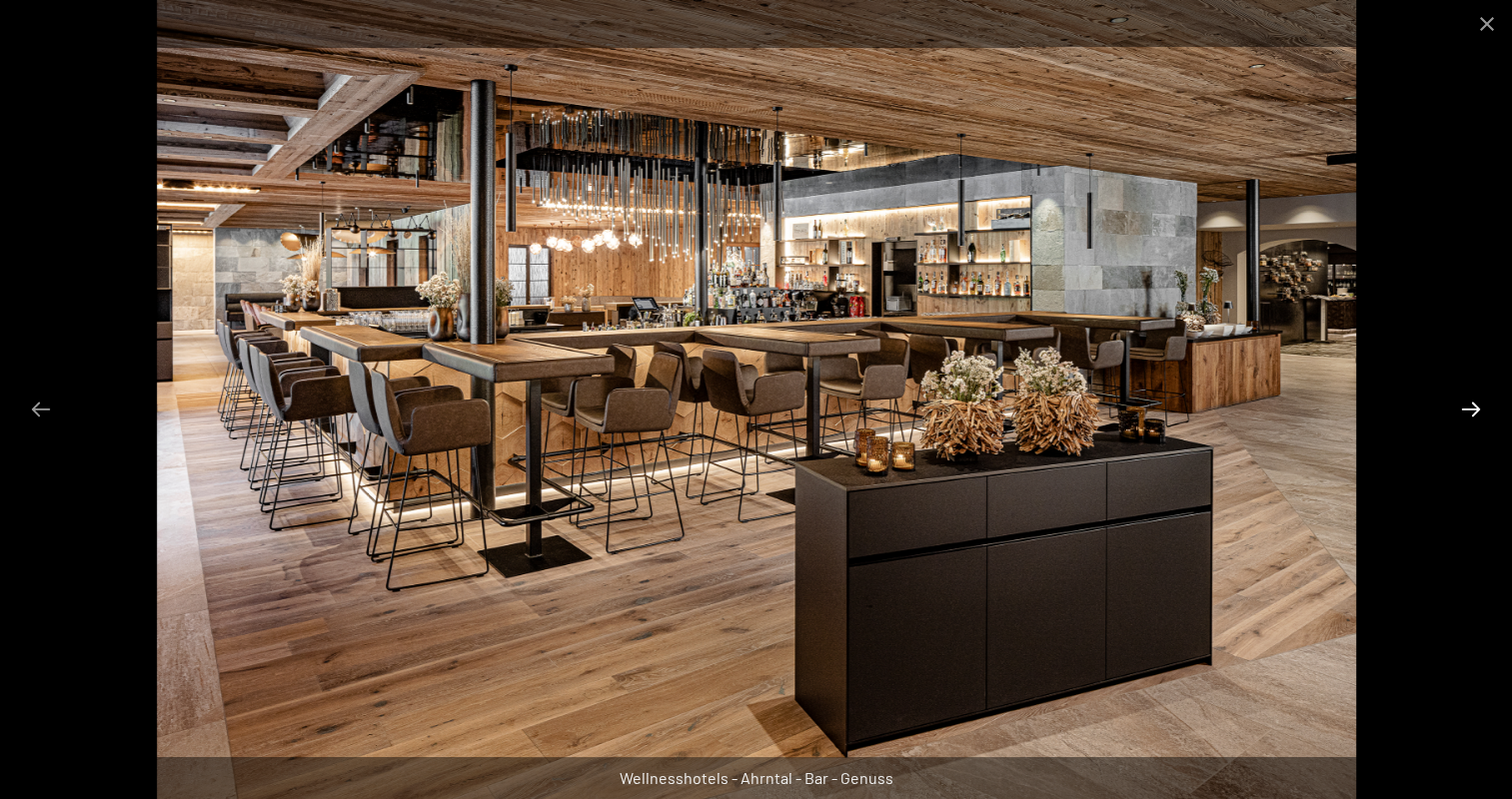 click at bounding box center [1471, 408] 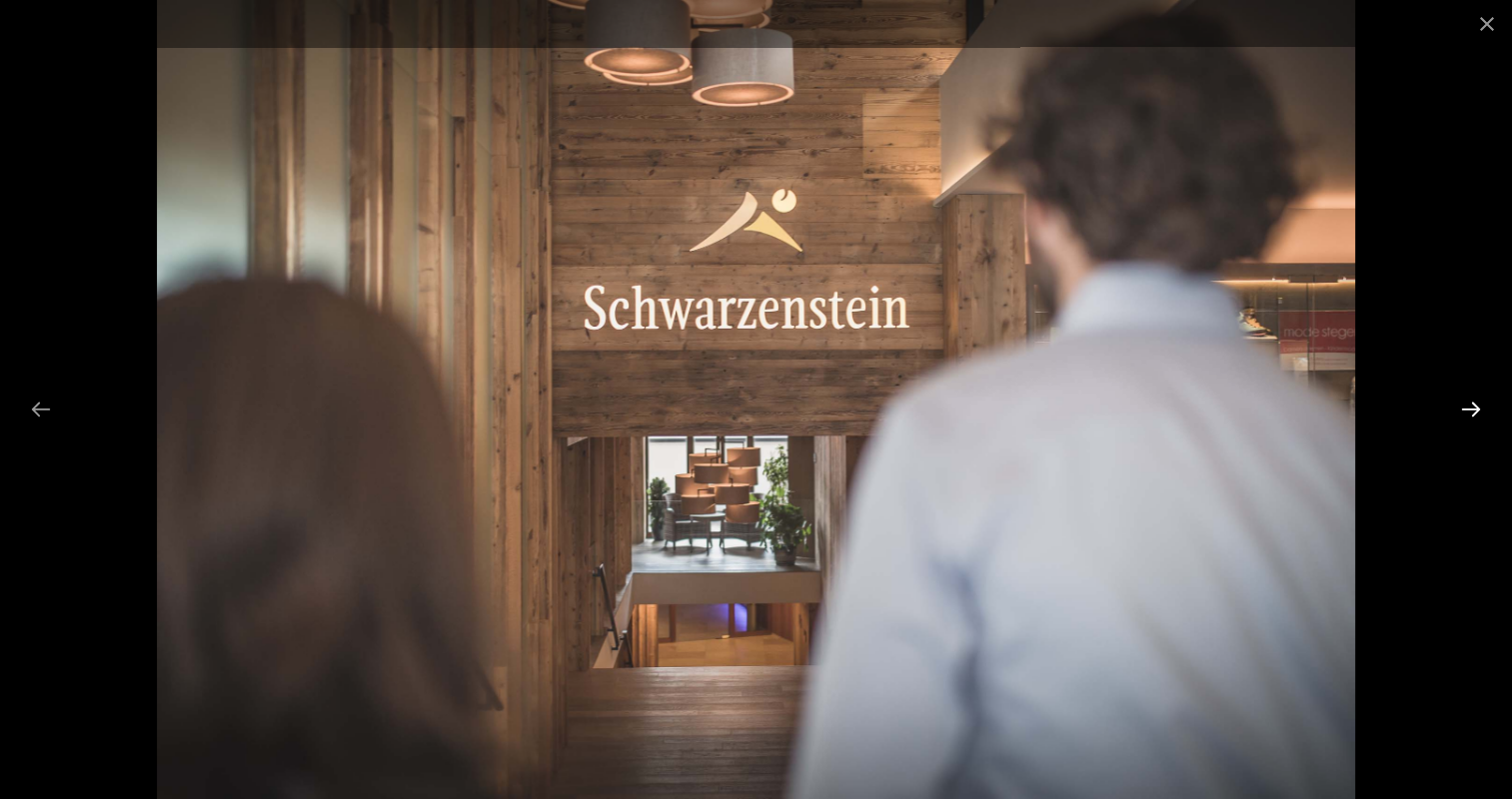 click at bounding box center [1471, 408] 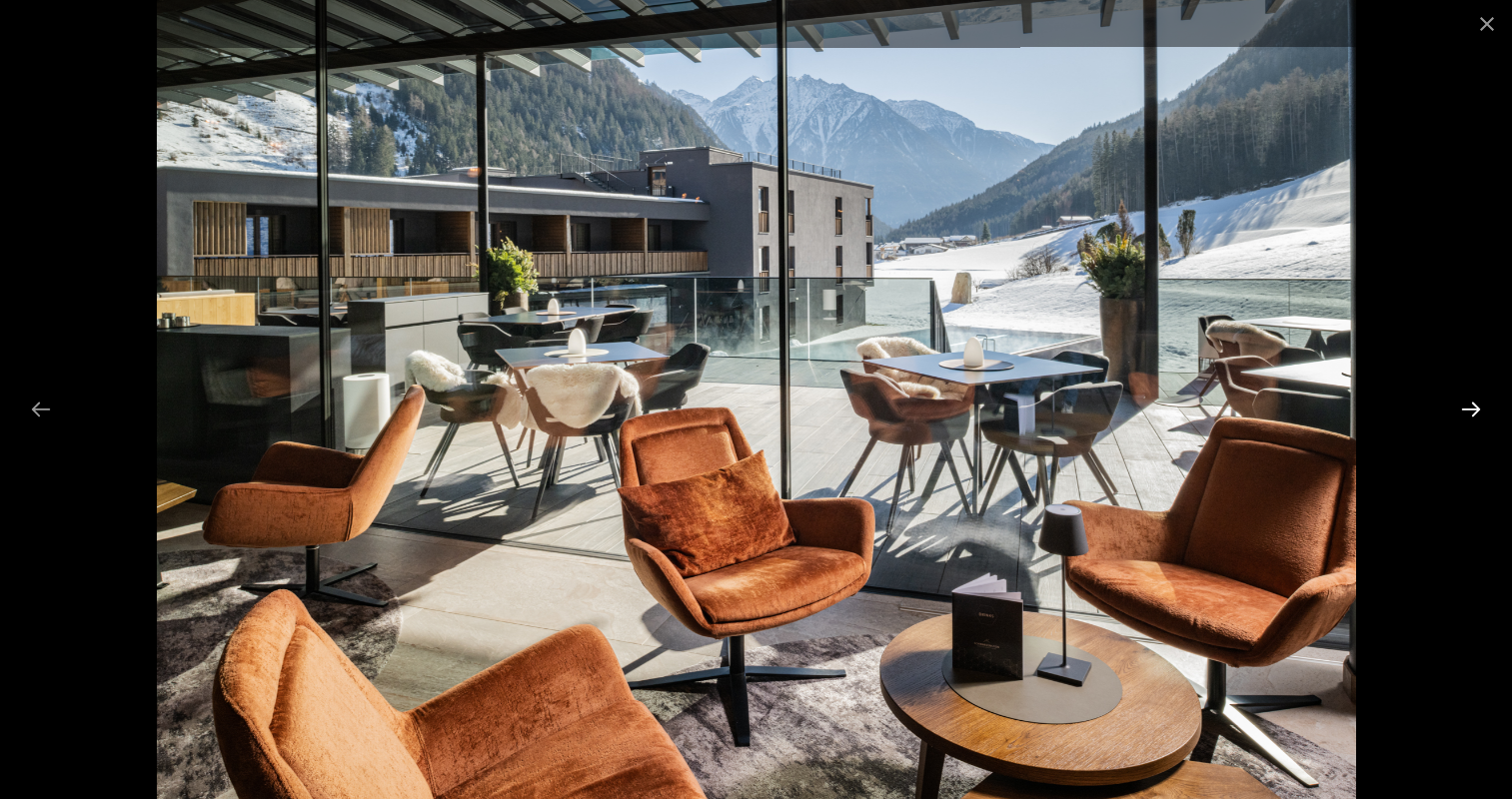 click at bounding box center [1471, 408] 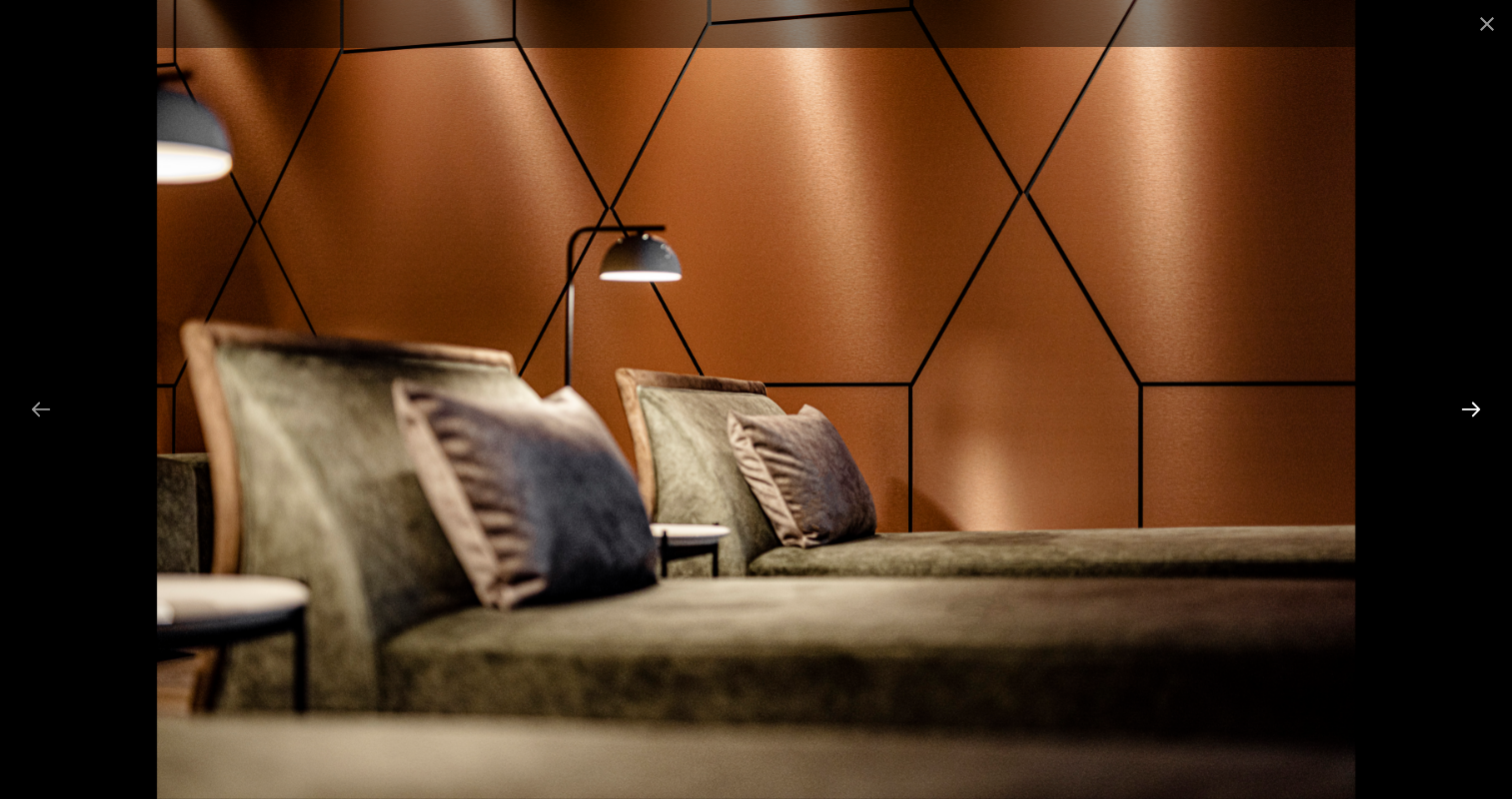 click at bounding box center (1471, 408) 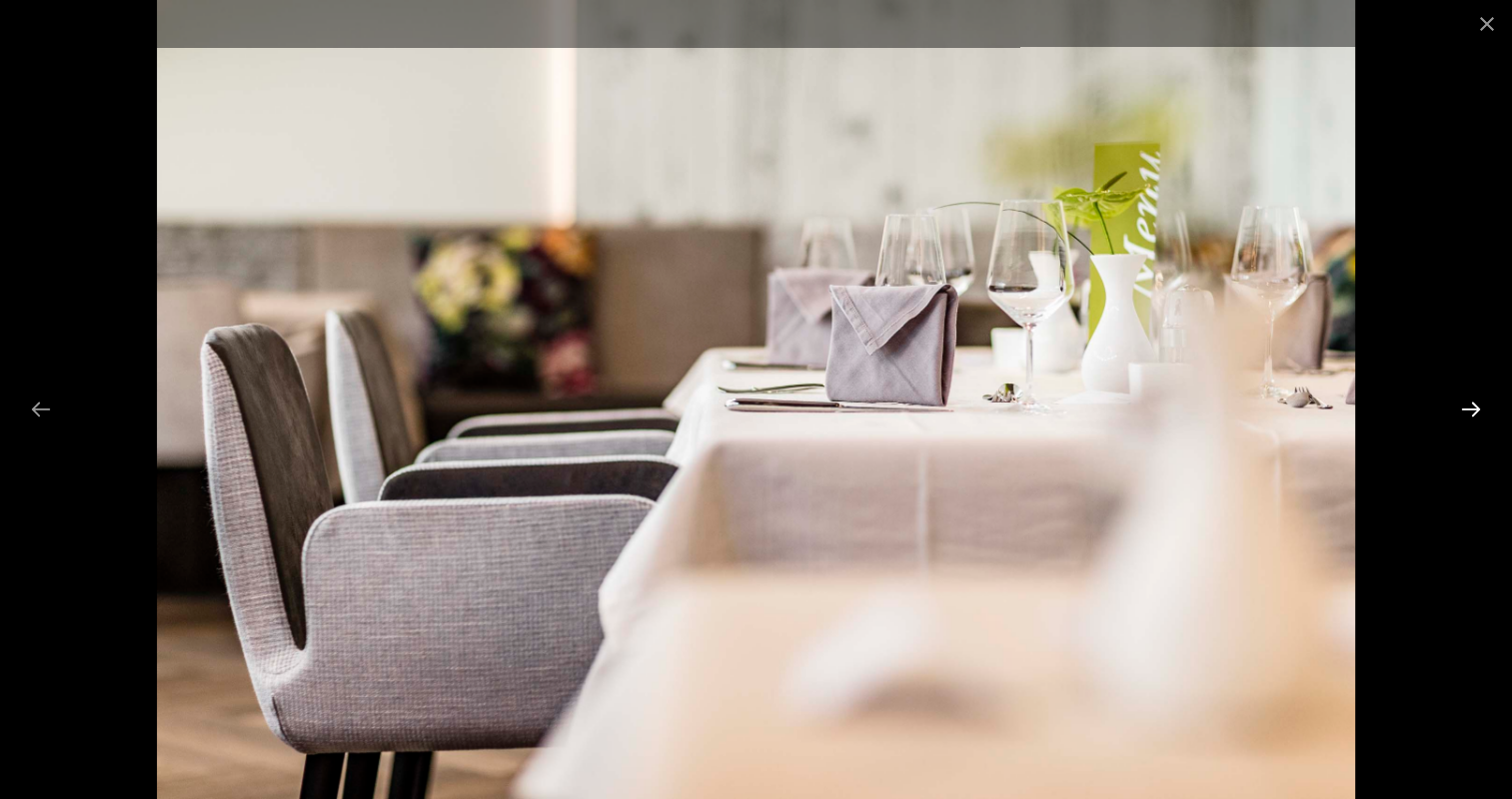 click at bounding box center [1471, 408] 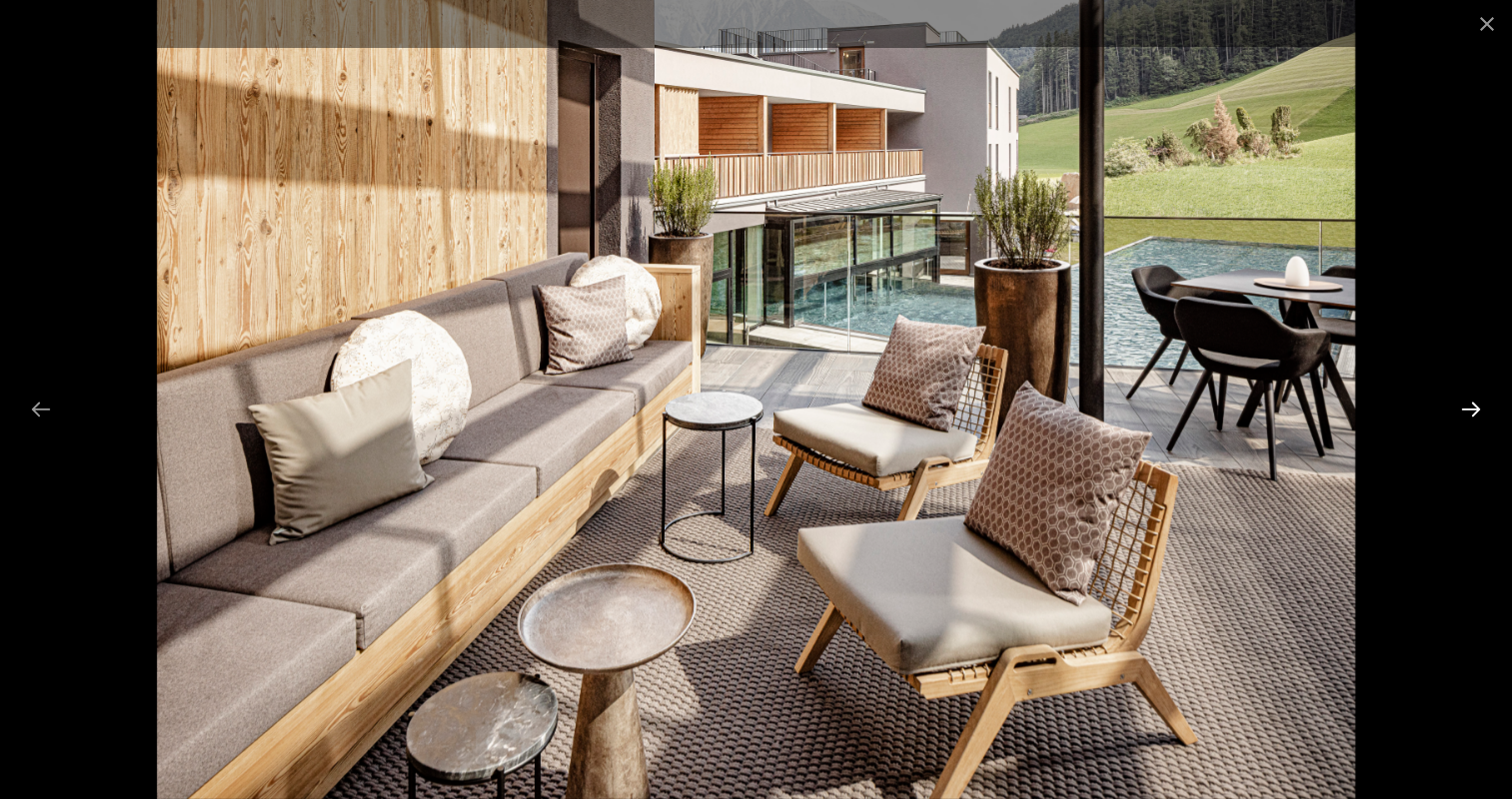 click at bounding box center (1471, 408) 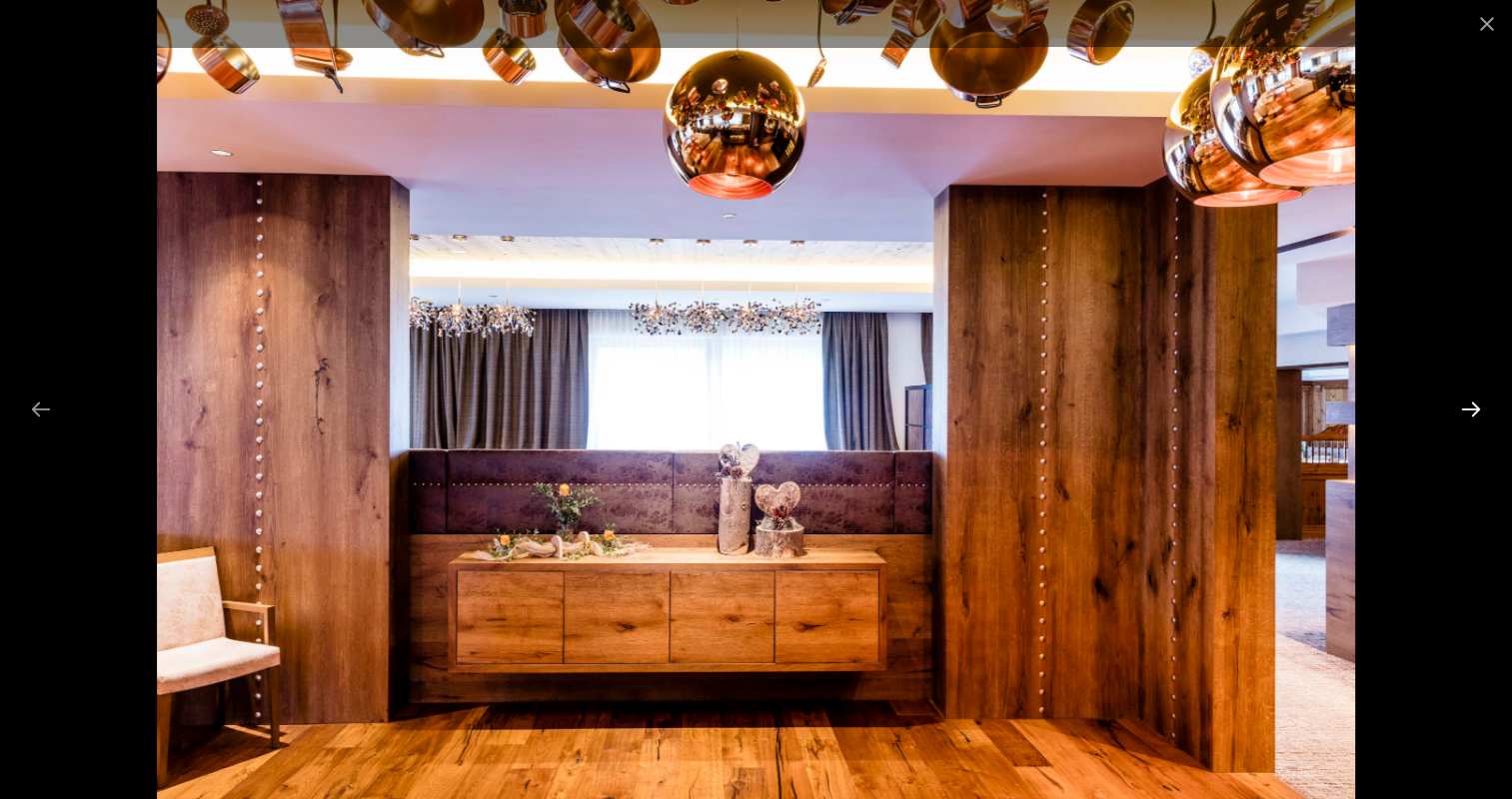 click at bounding box center [1471, 408] 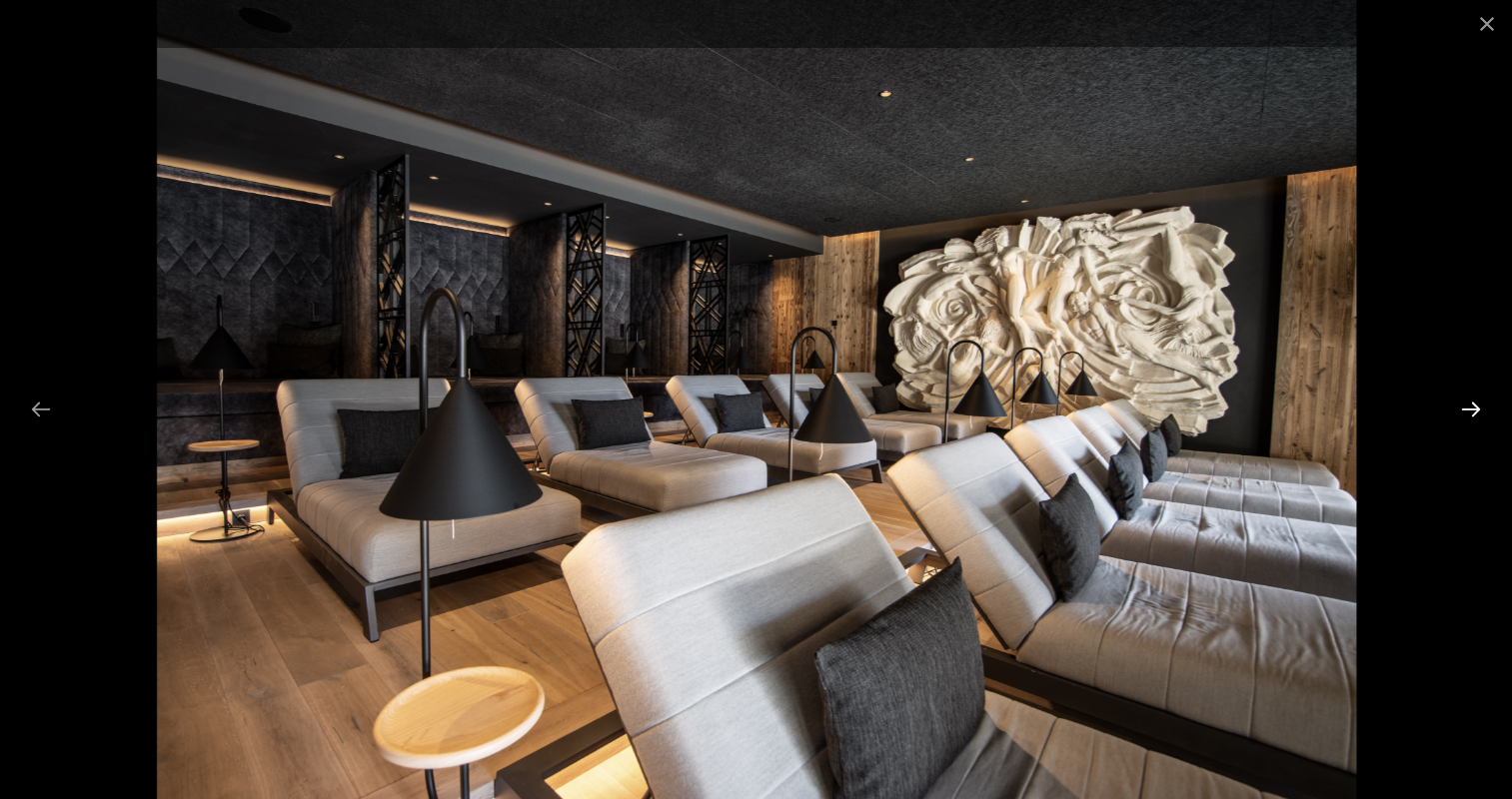 click at bounding box center [1471, 408] 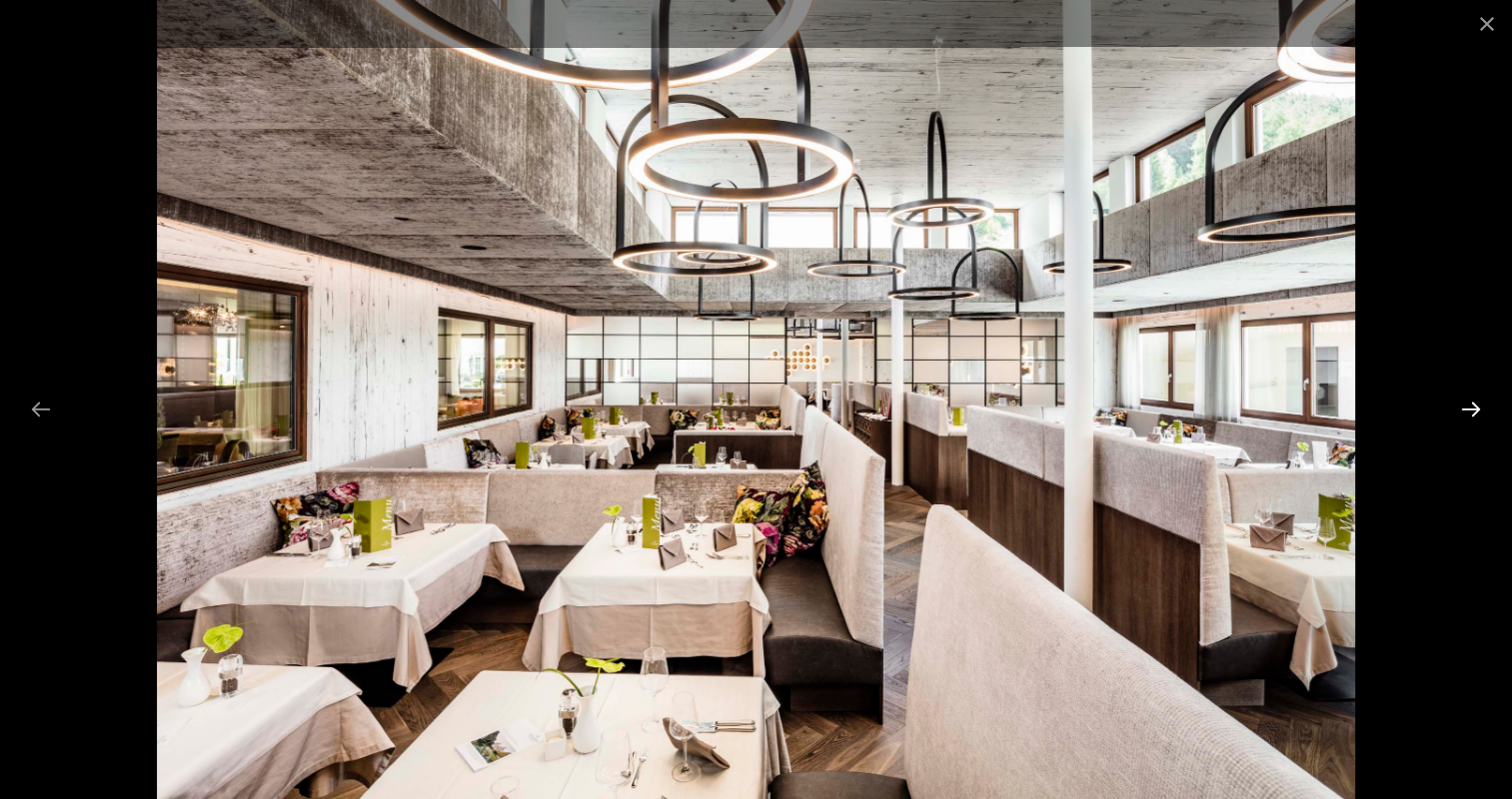 click at bounding box center (1471, 408) 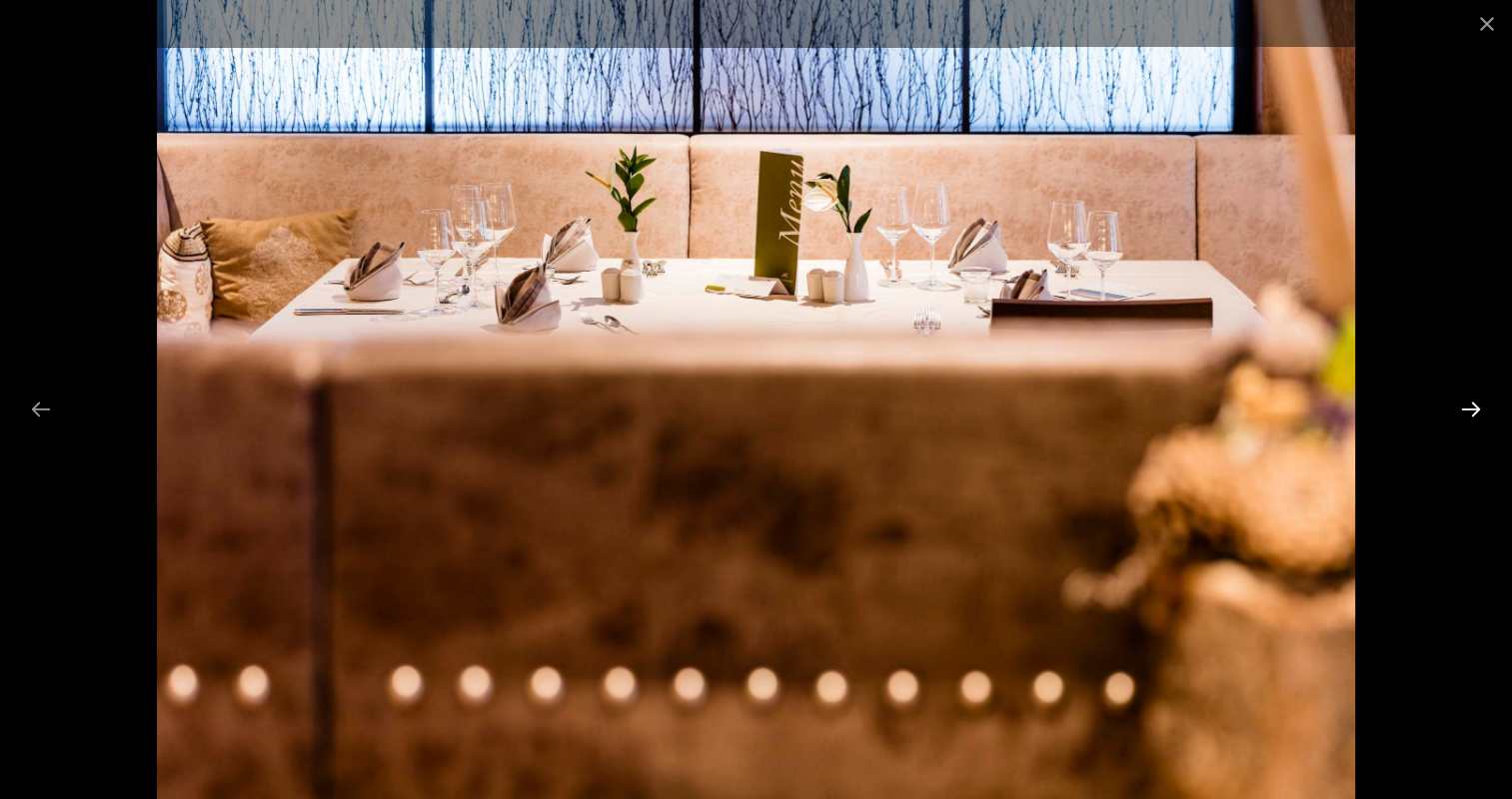 click at bounding box center (1471, 408) 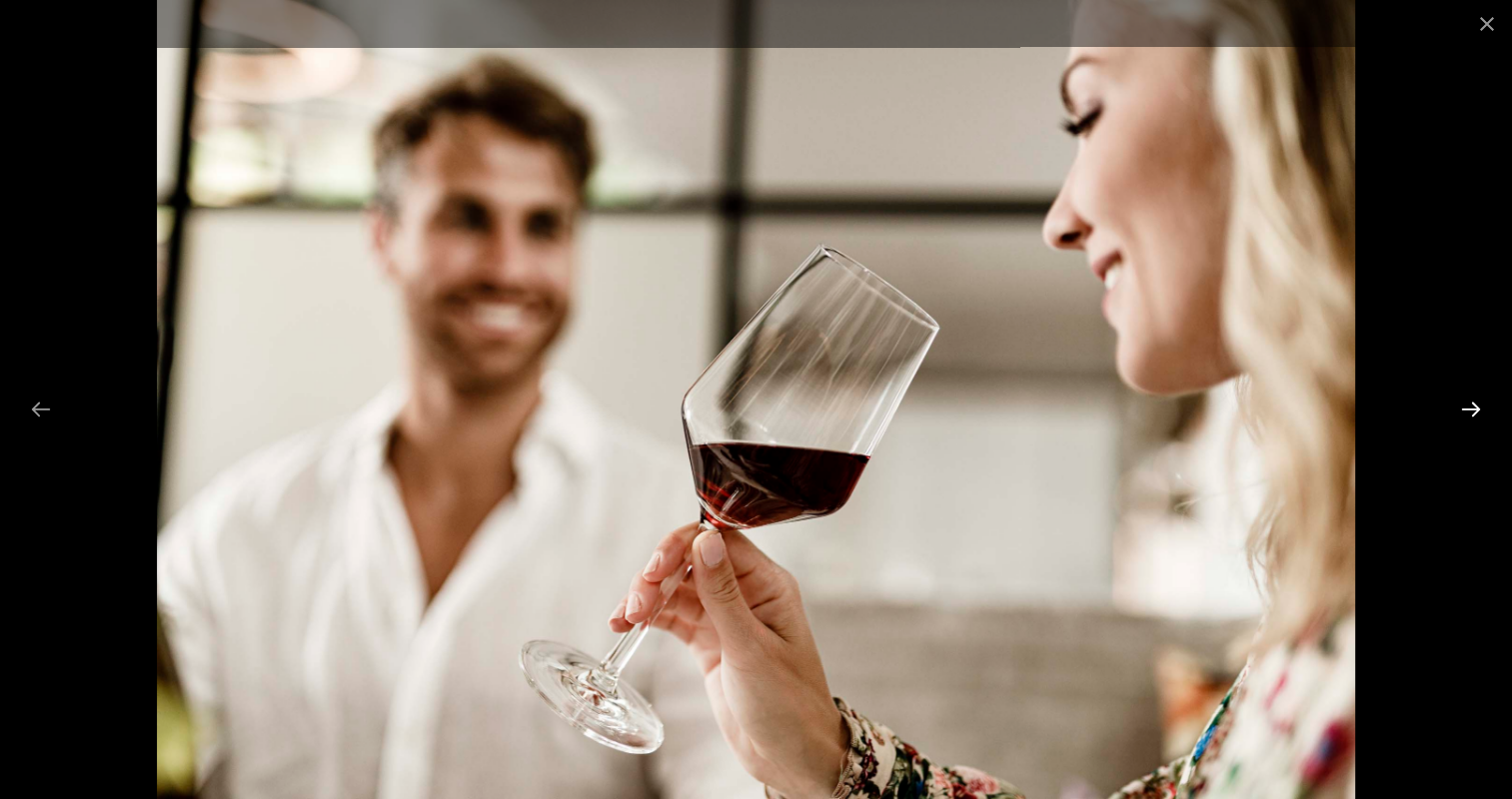 click at bounding box center (1471, 408) 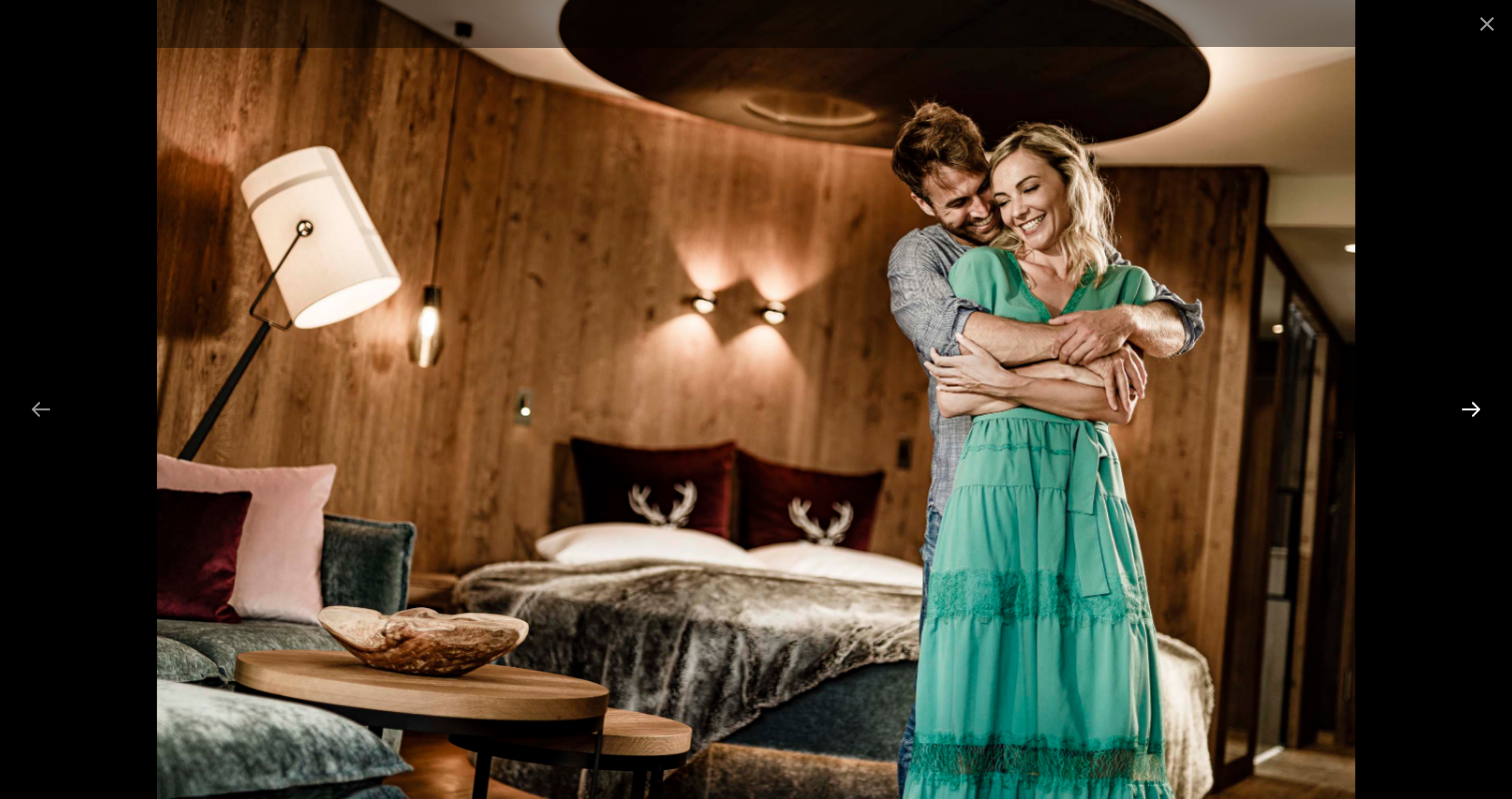 click at bounding box center (1471, 408) 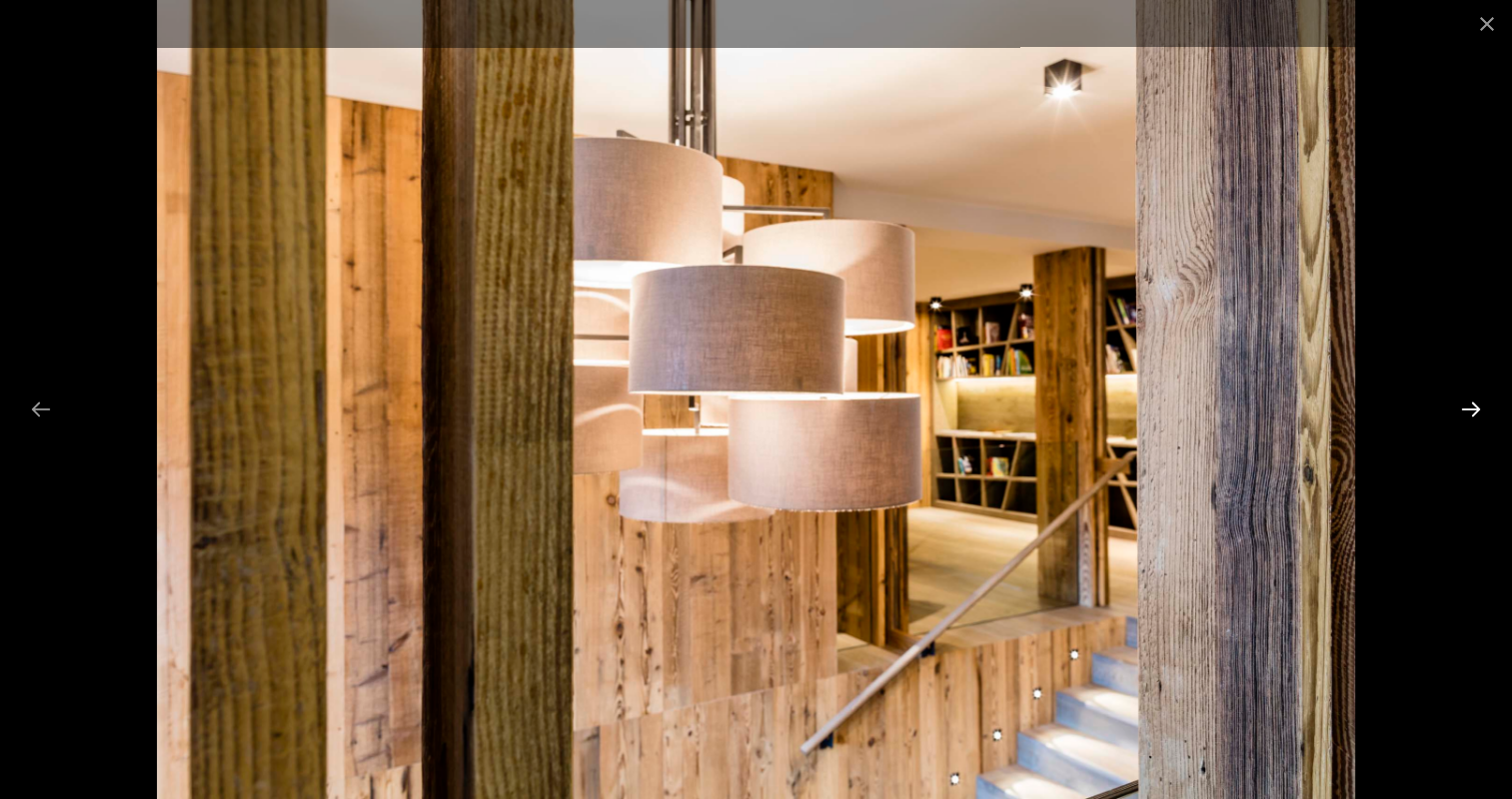 click at bounding box center (1471, 408) 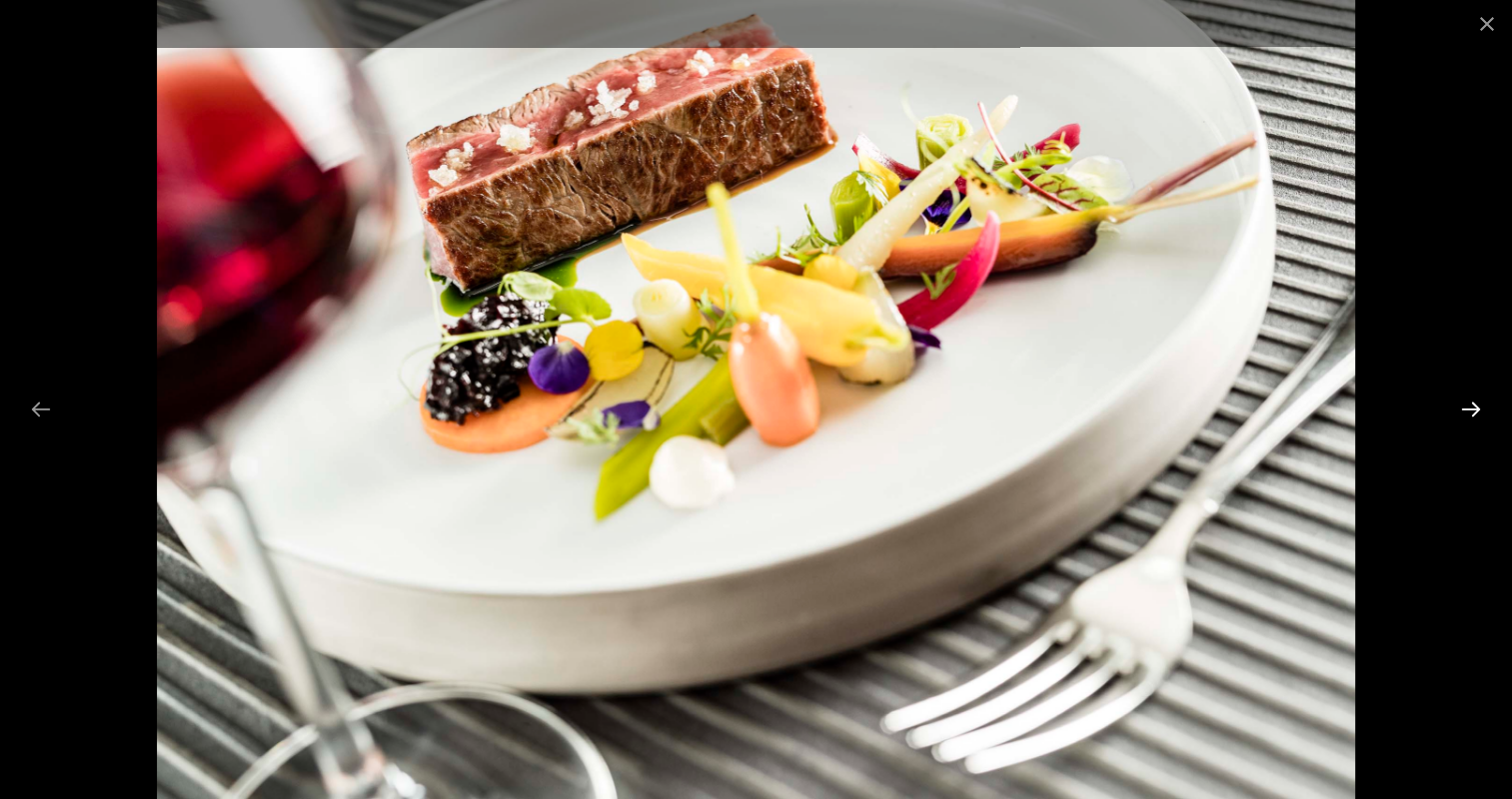 click at bounding box center (1471, 408) 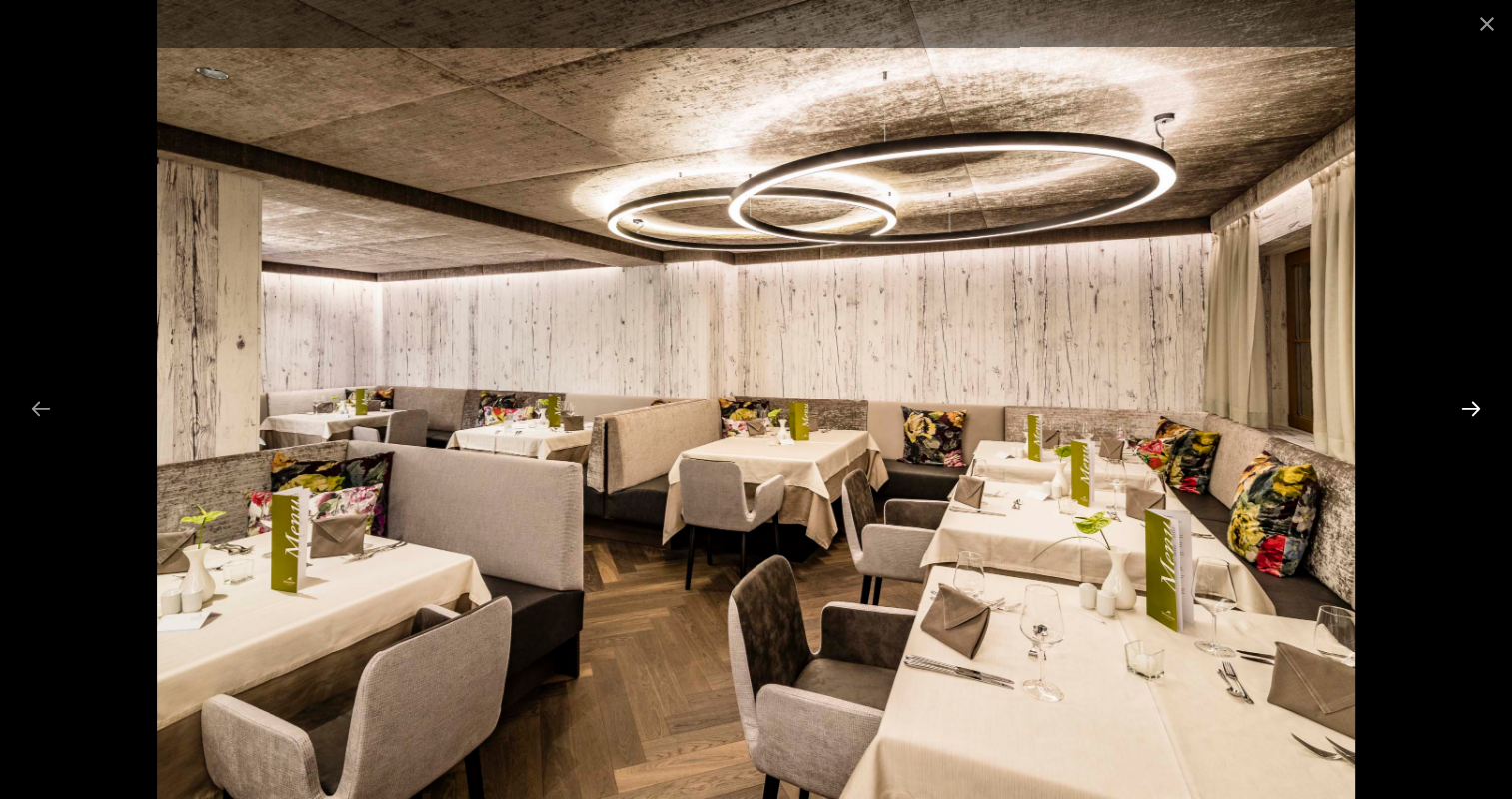 click at bounding box center (1471, 408) 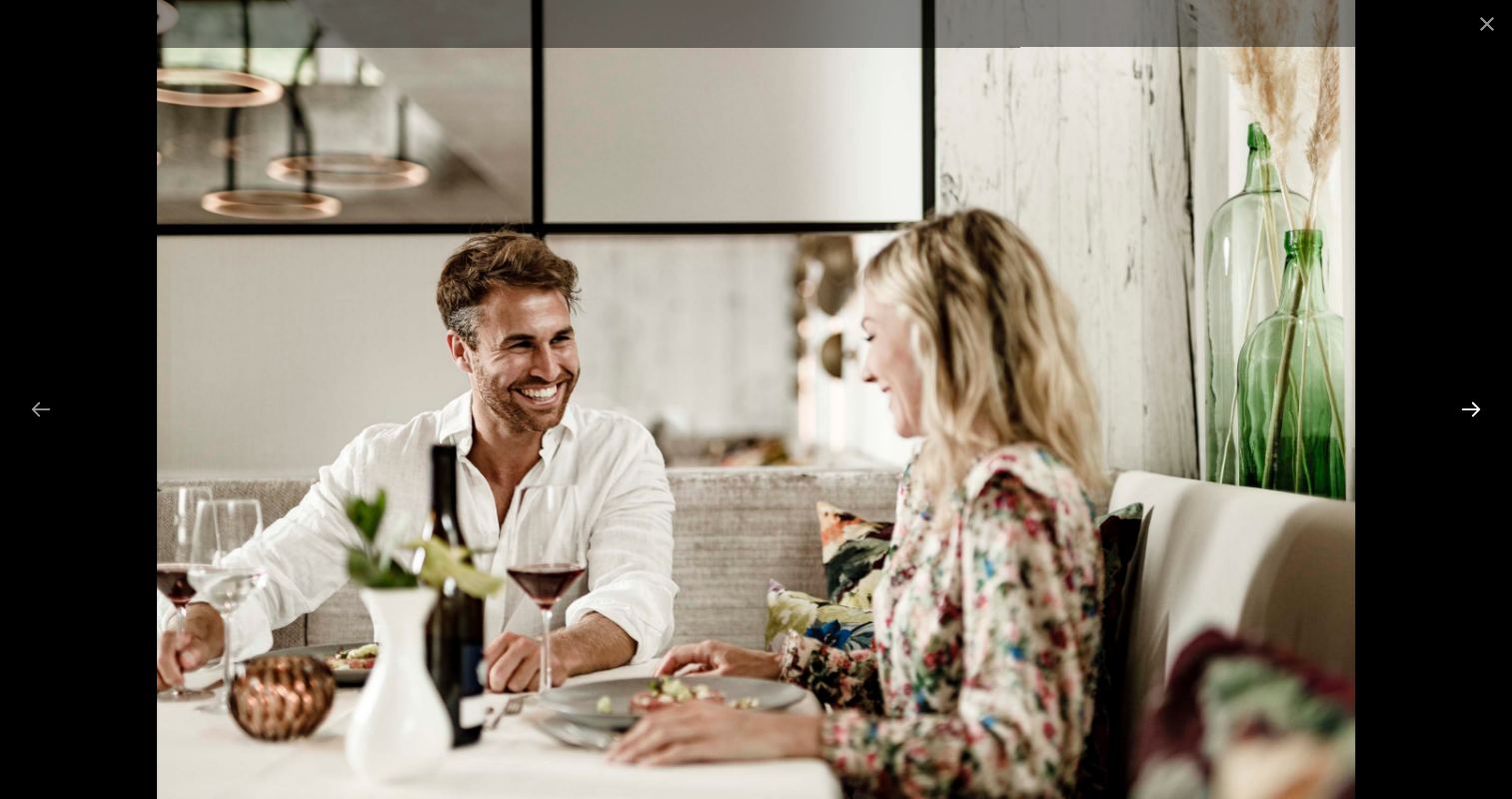 click at bounding box center [1471, 408] 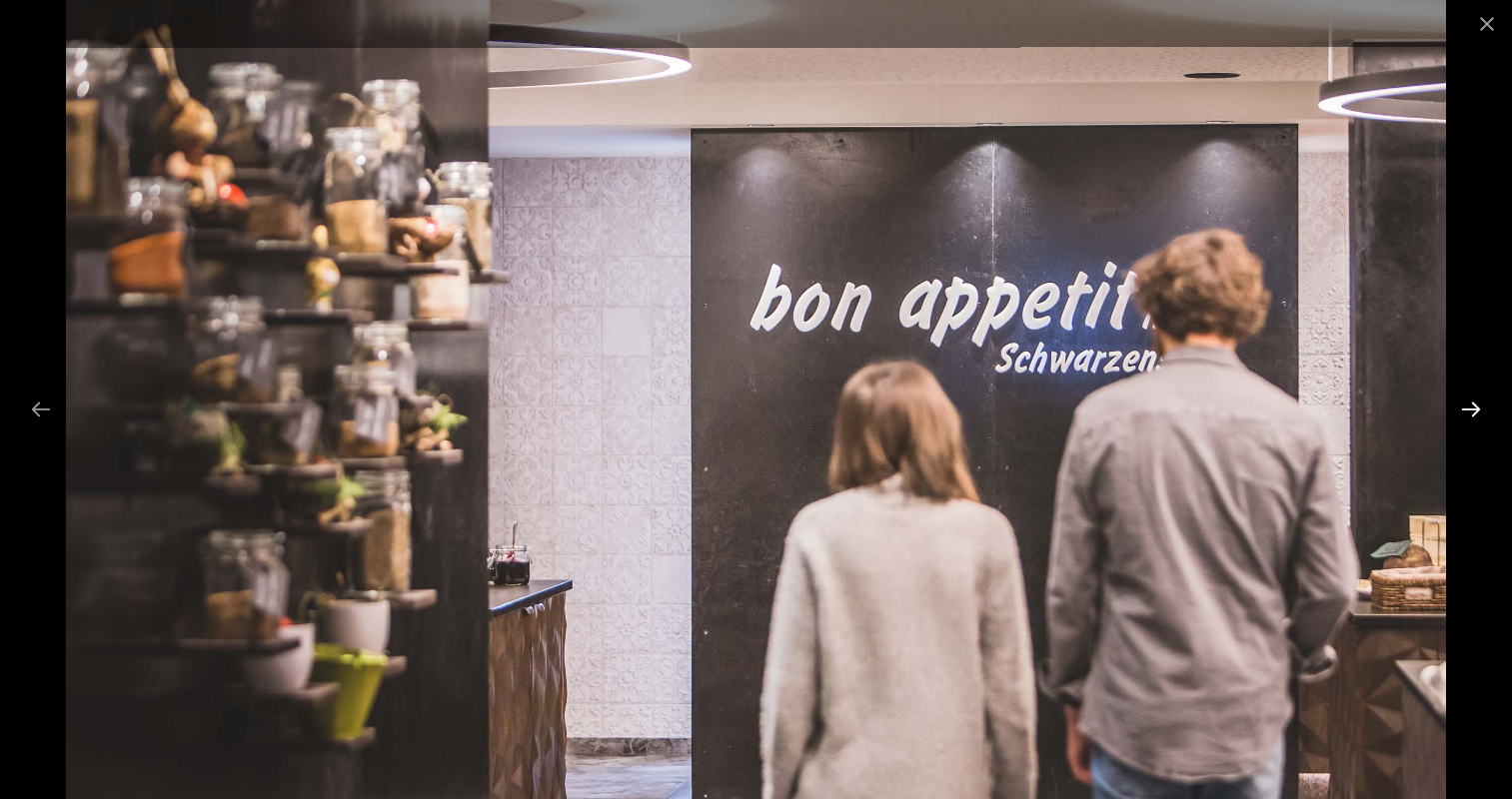 click at bounding box center [1471, 408] 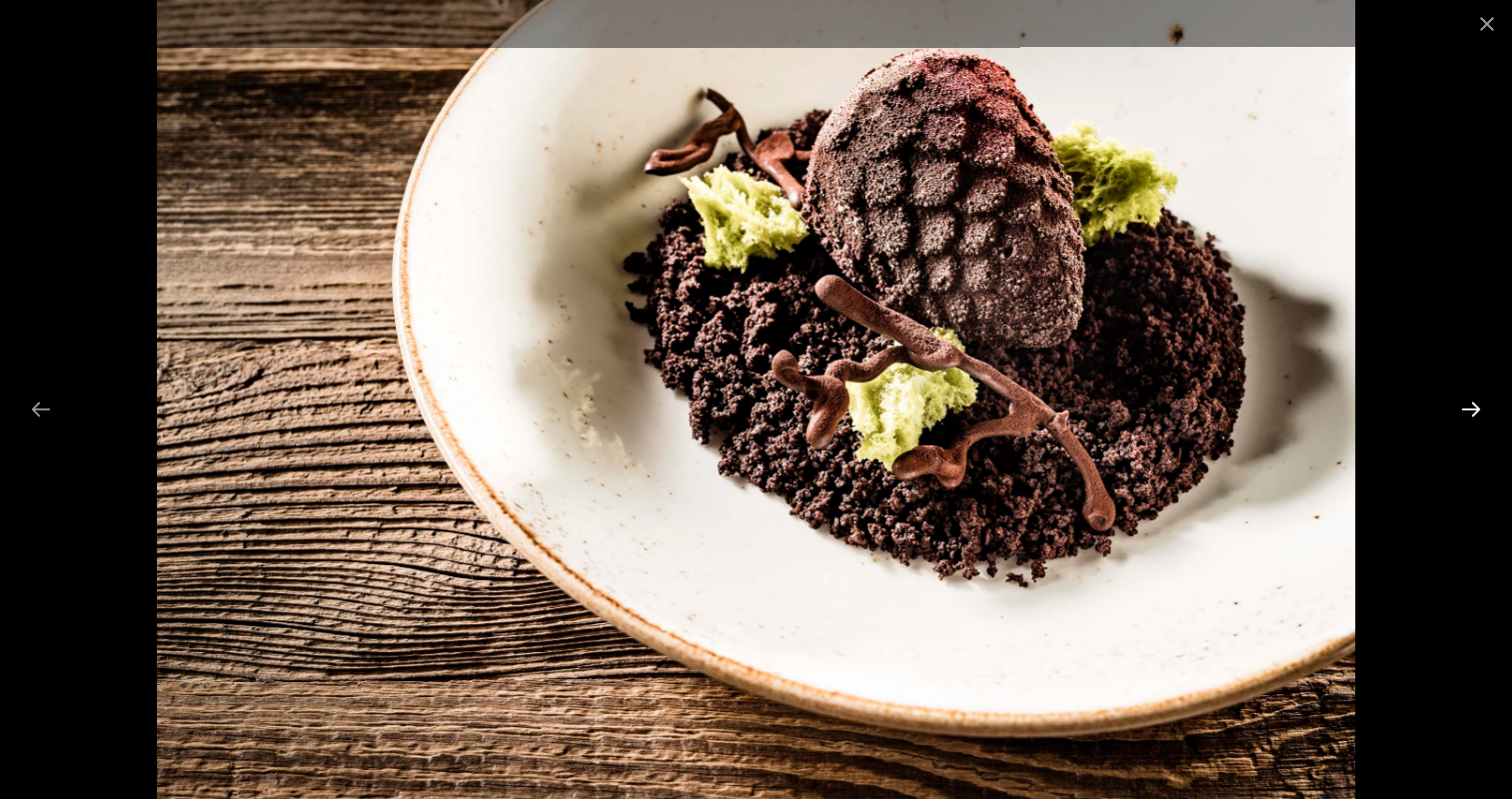 click at bounding box center (1471, 408) 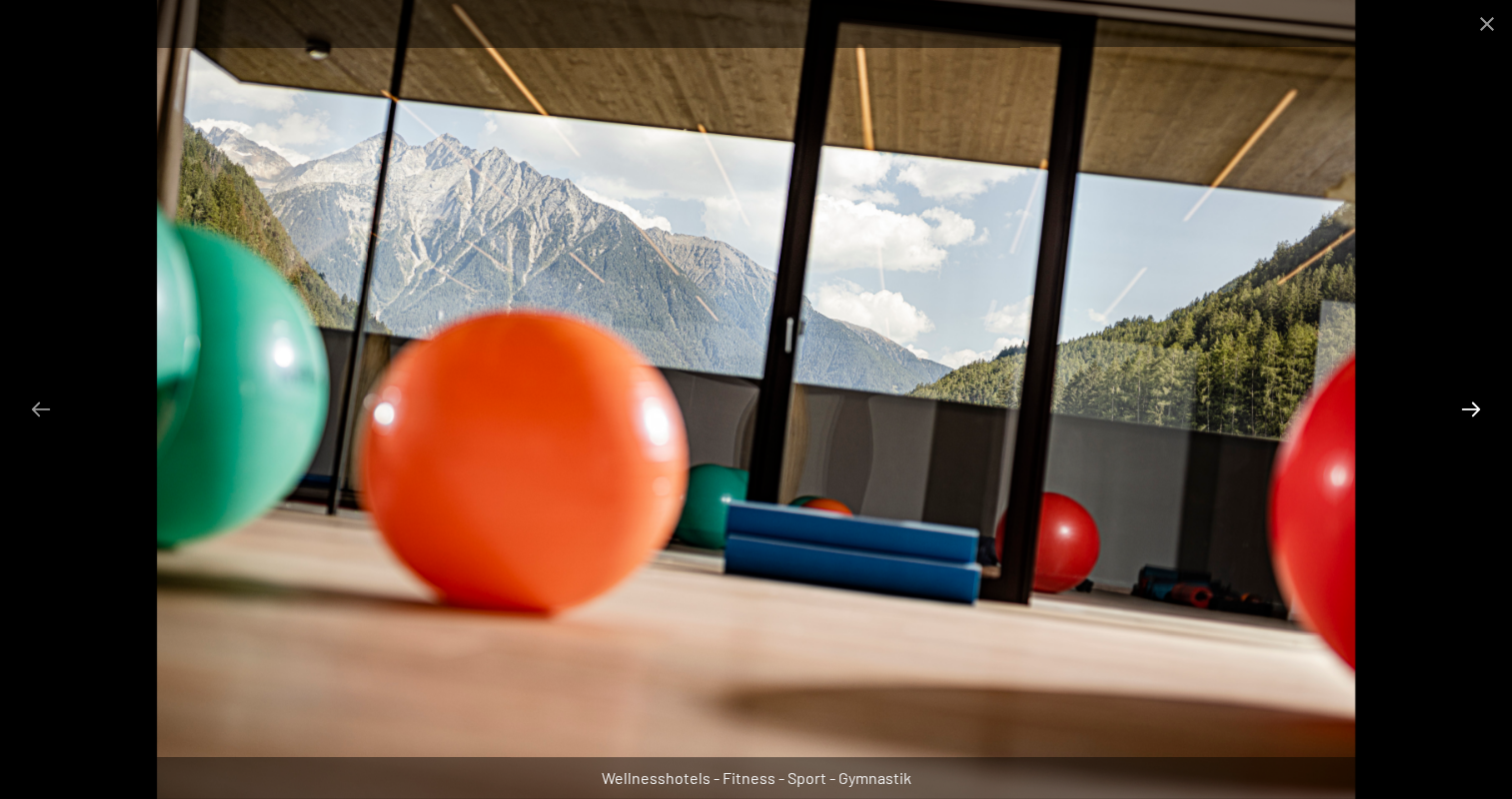 click at bounding box center (1471, 408) 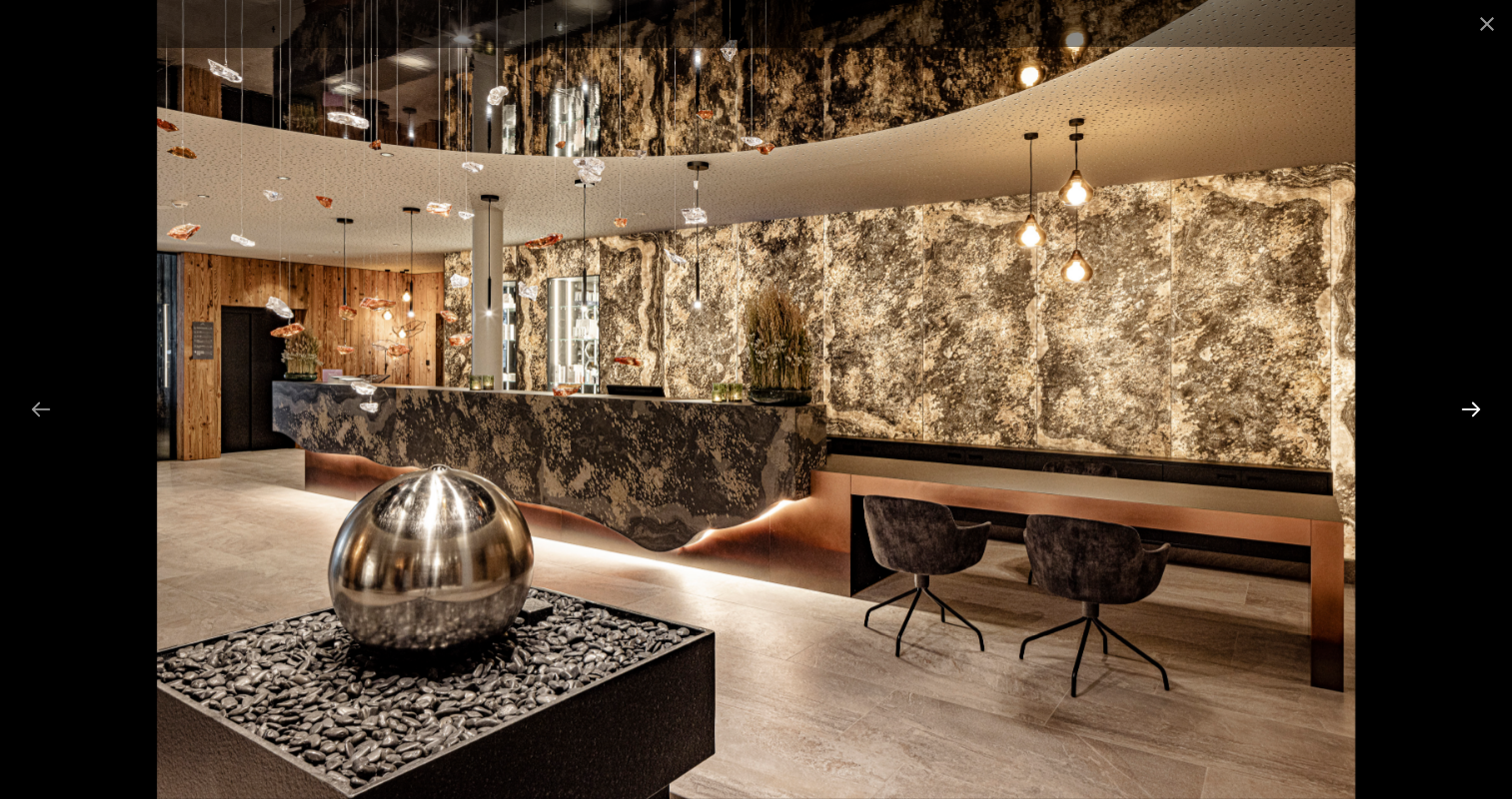 click at bounding box center (1471, 408) 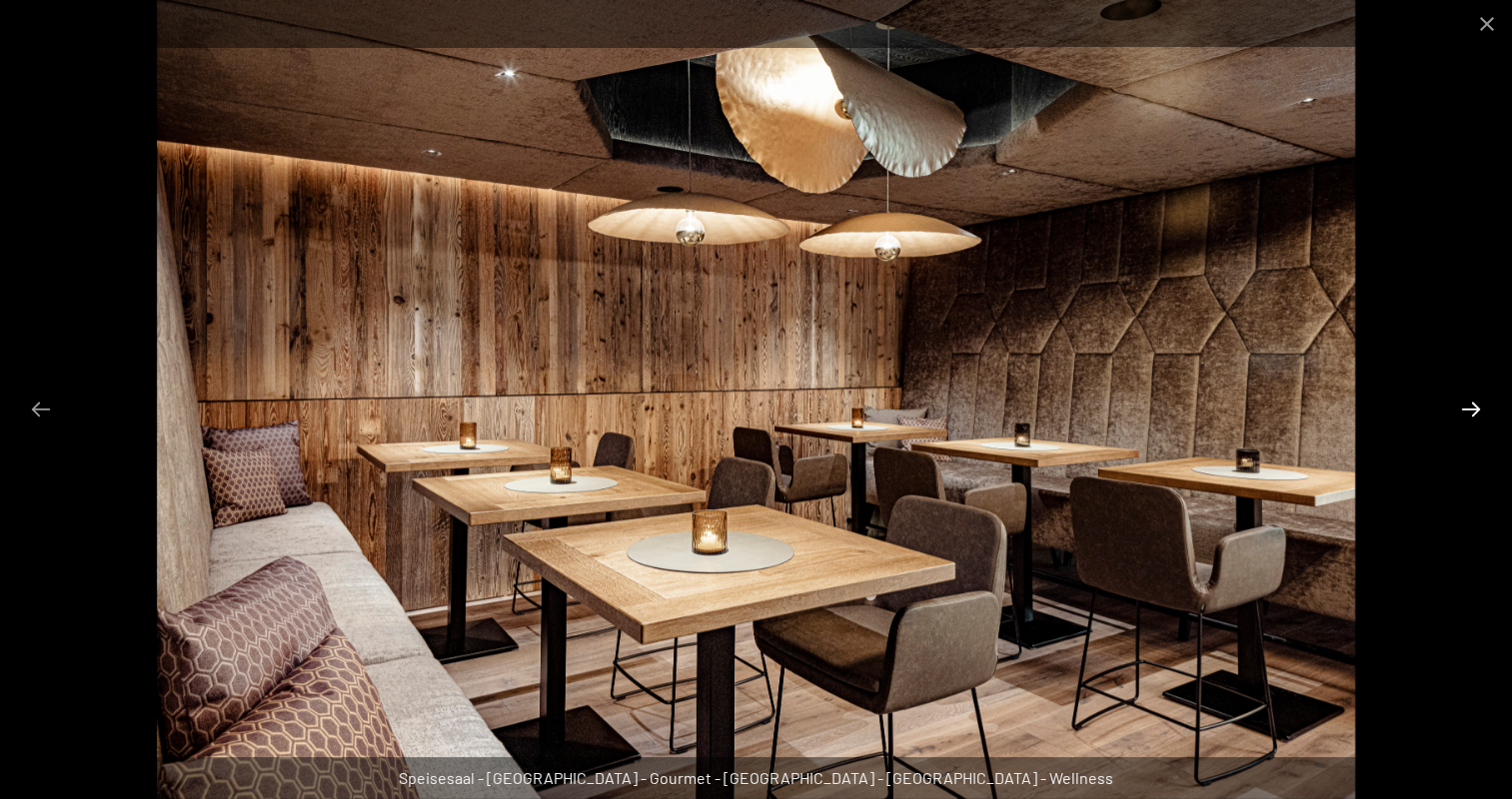 click at bounding box center [1471, 408] 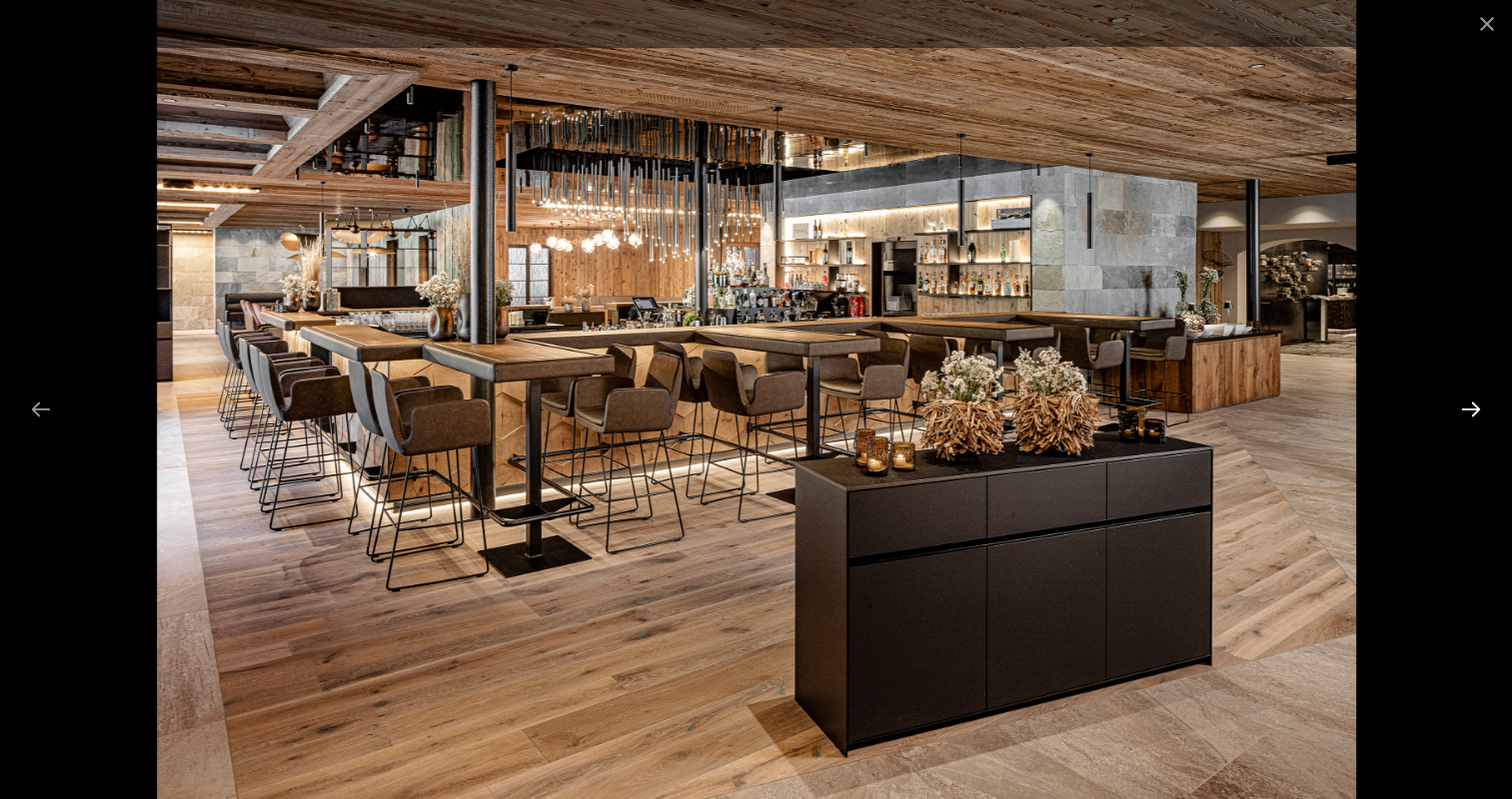 click at bounding box center (1471, 408) 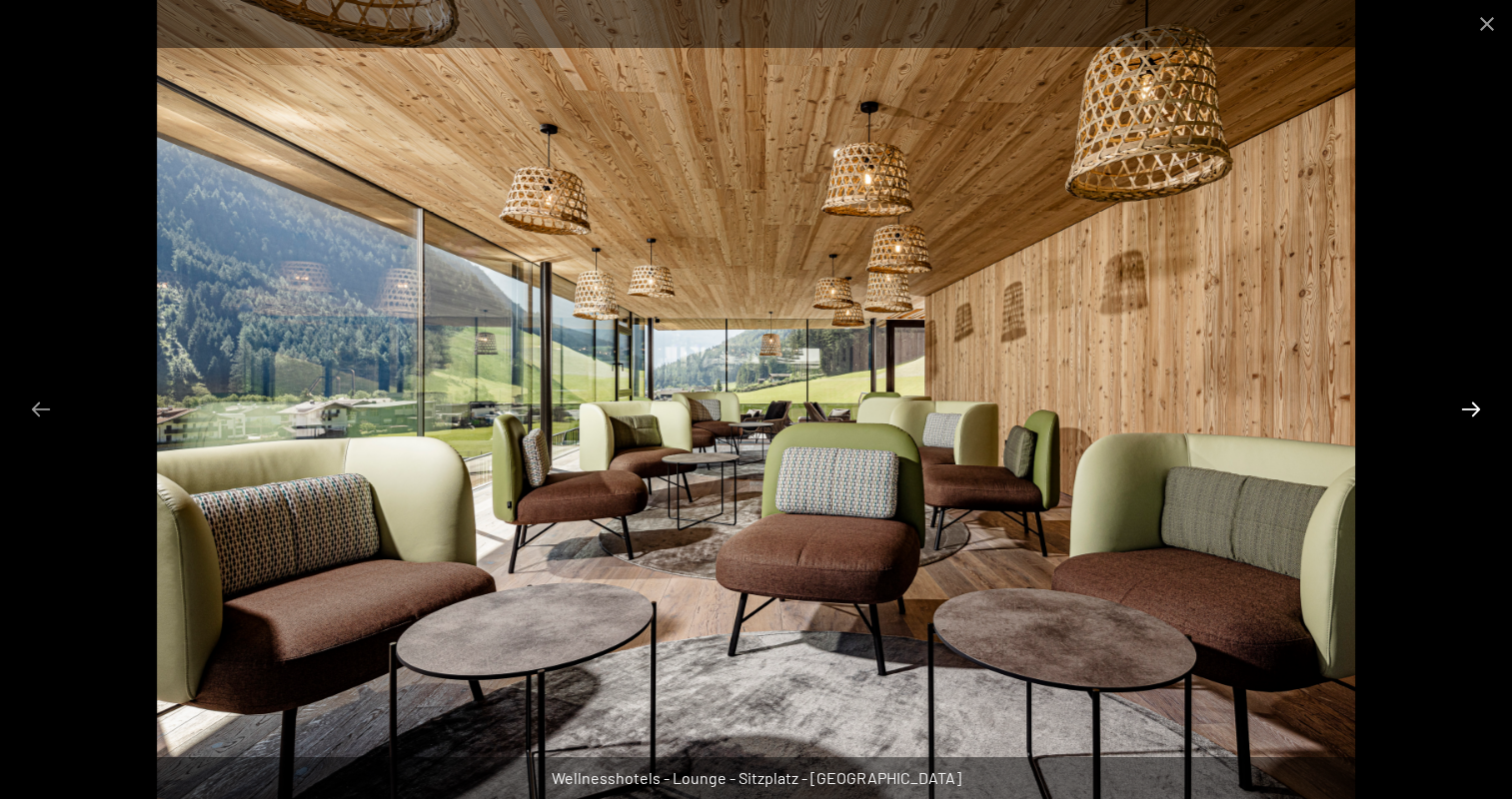 click at bounding box center (1471, 408) 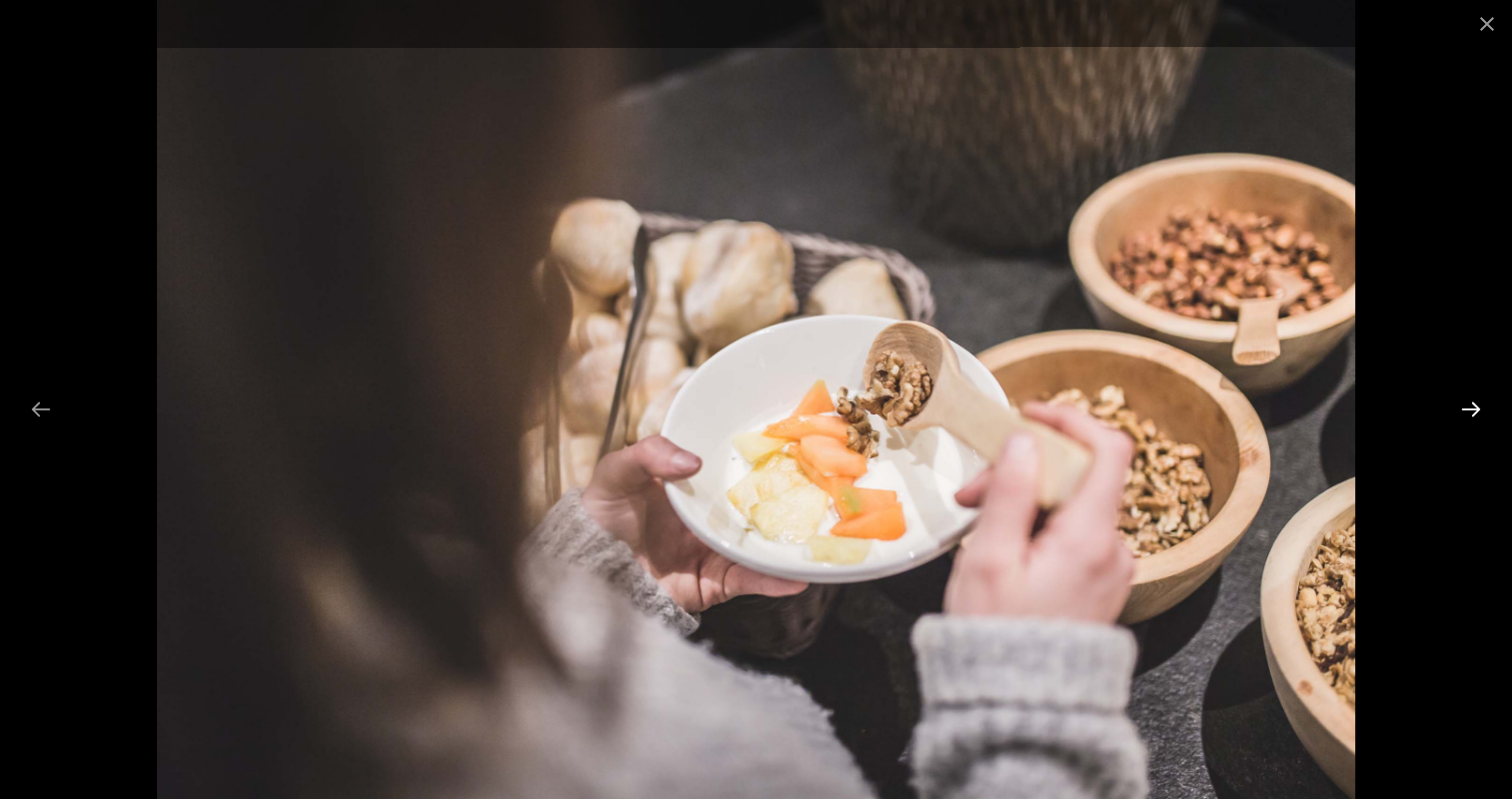 click at bounding box center [1471, 408] 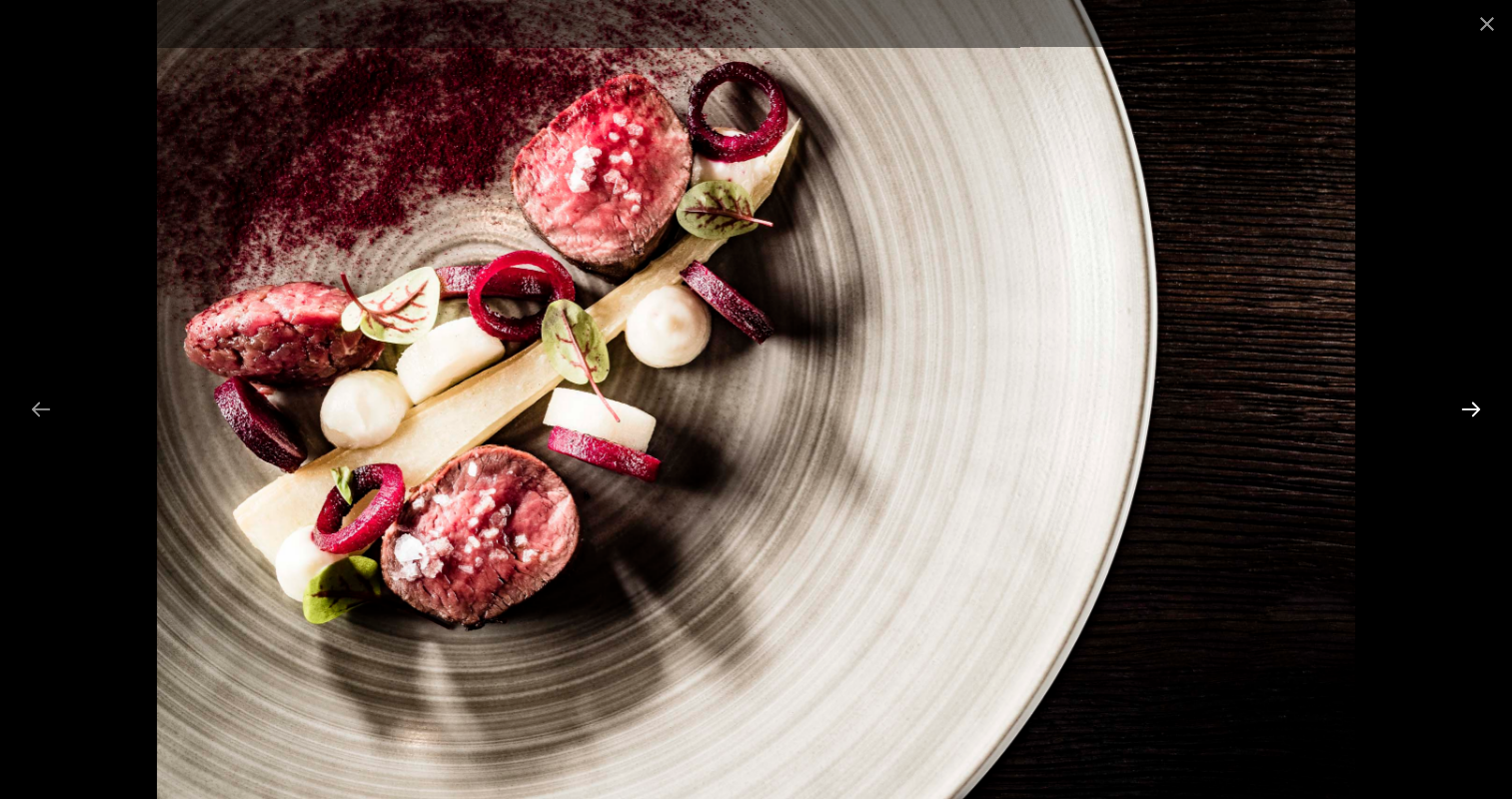 click at bounding box center (1471, 408) 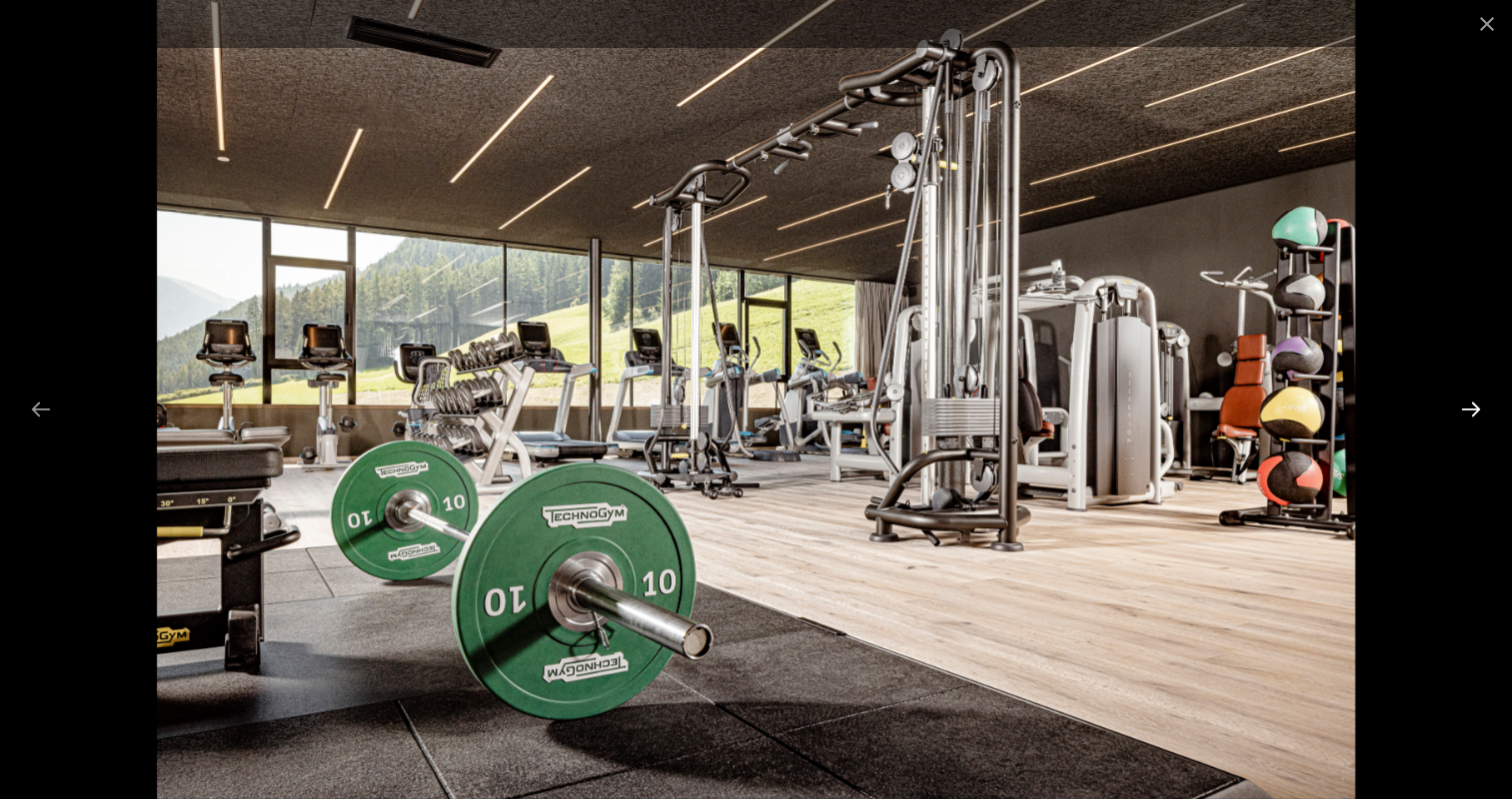 click at bounding box center [1471, 408] 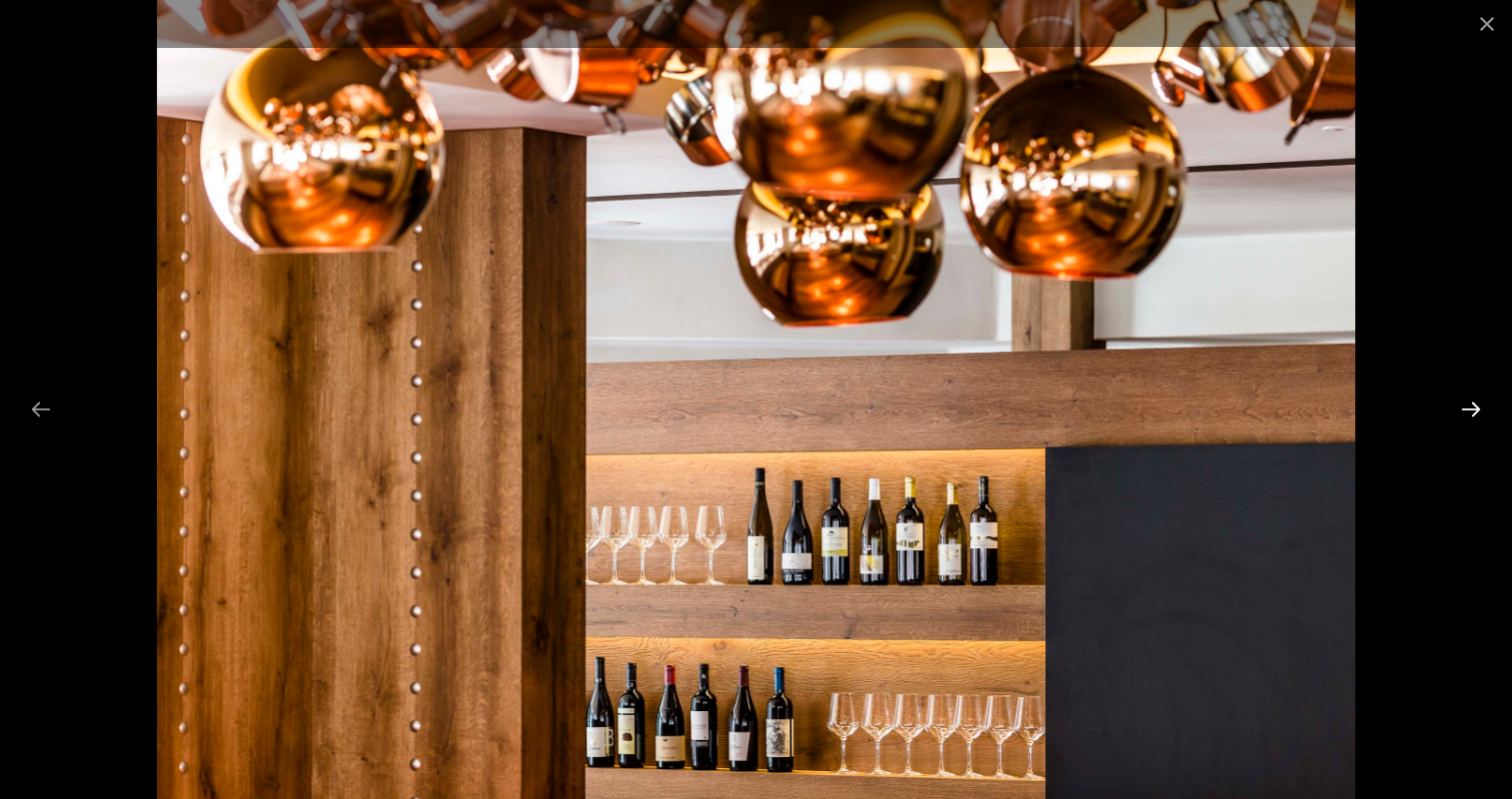 click at bounding box center (1471, 408) 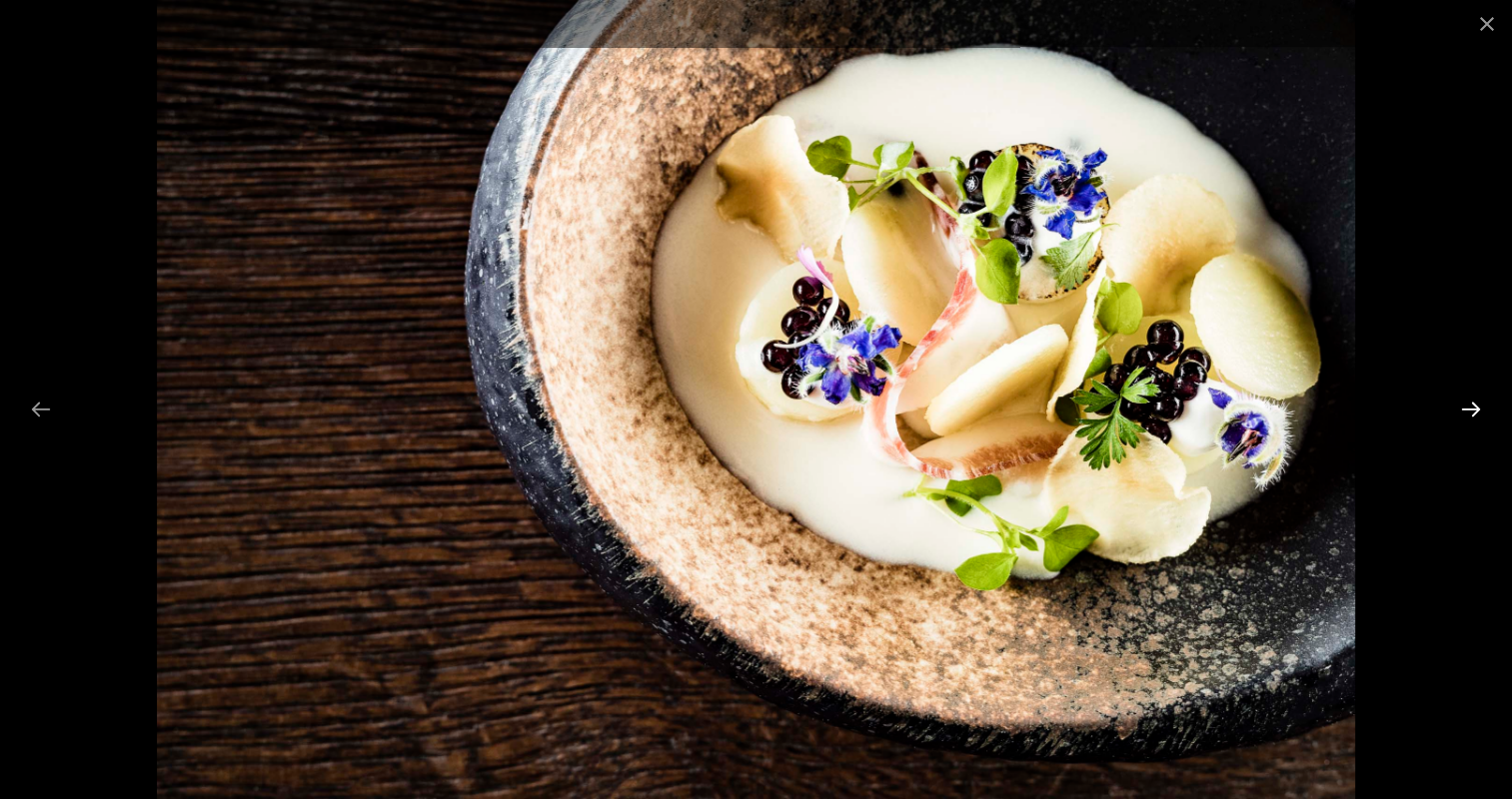 click at bounding box center (1471, 408) 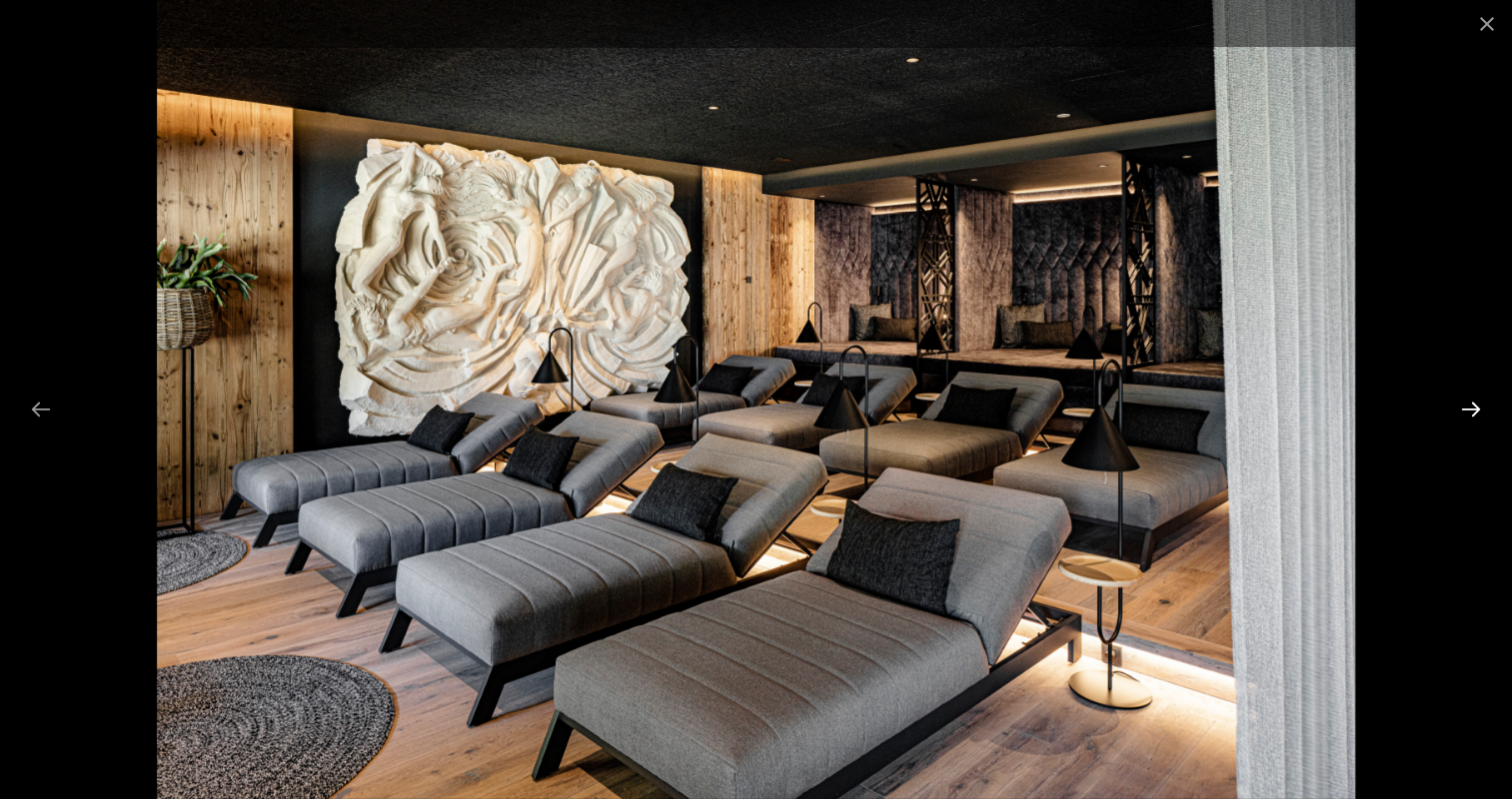 click at bounding box center (1471, 408) 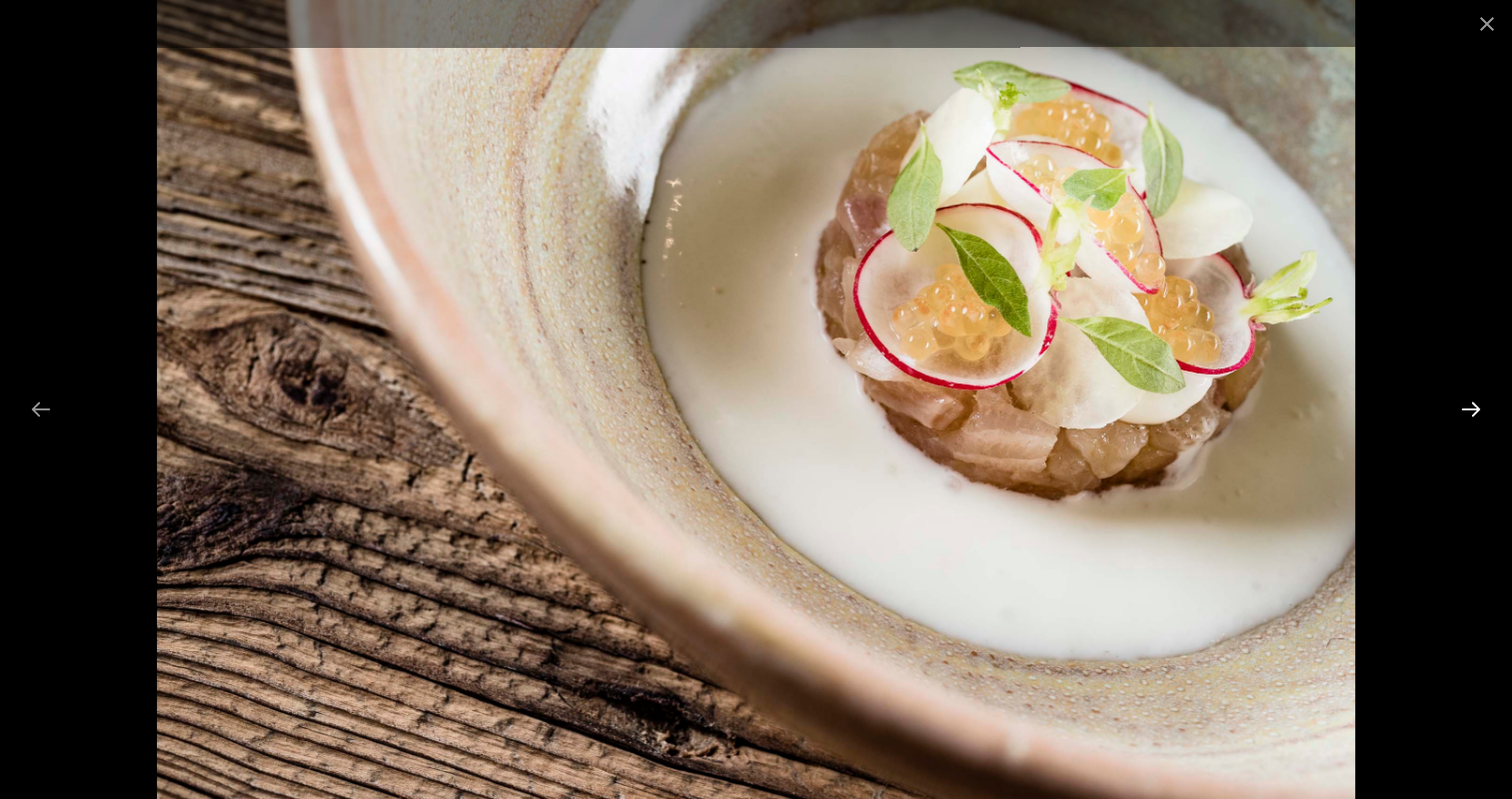 click at bounding box center [1471, 408] 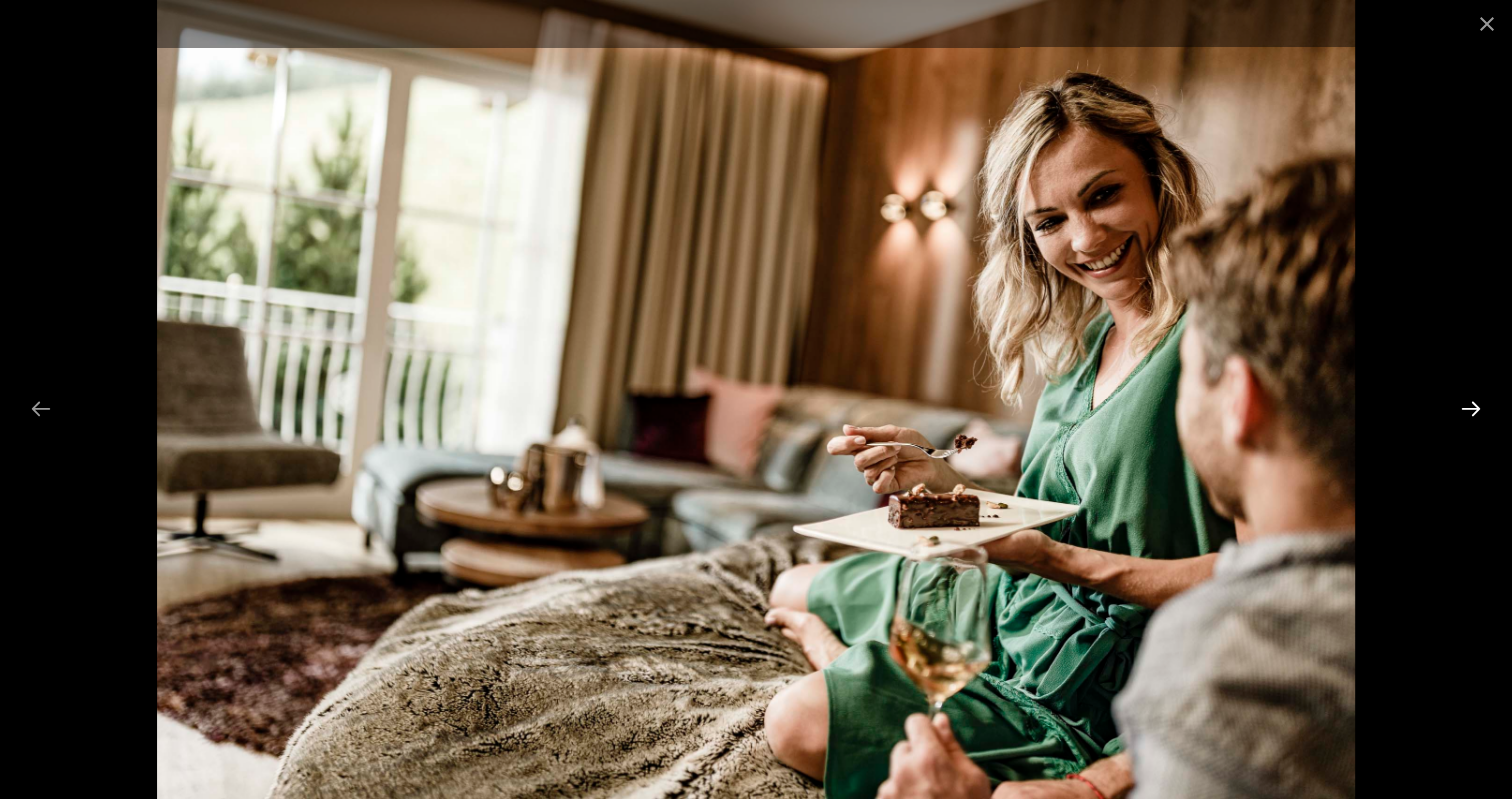 click at bounding box center (1471, 408) 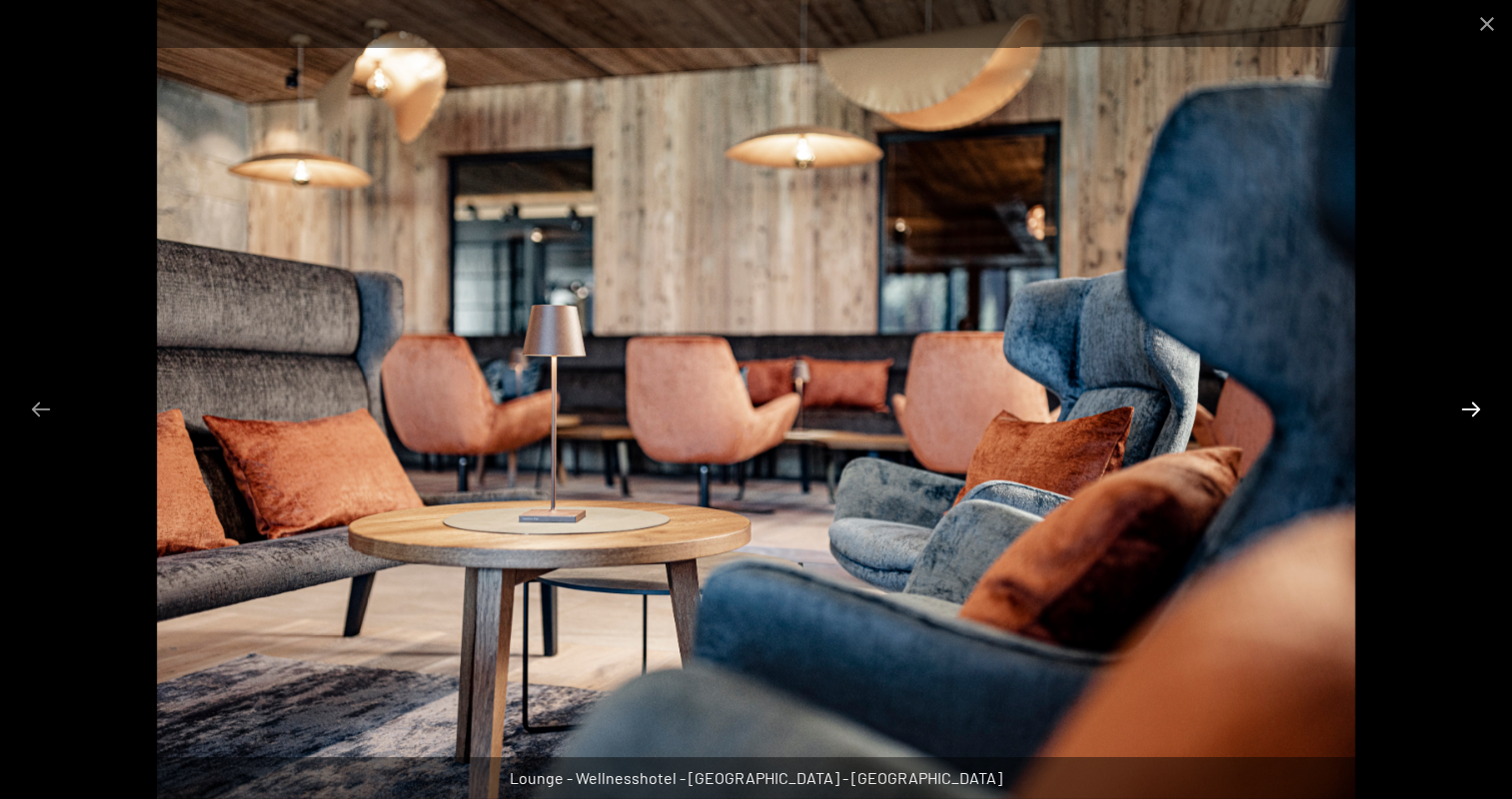 click at bounding box center [1471, 408] 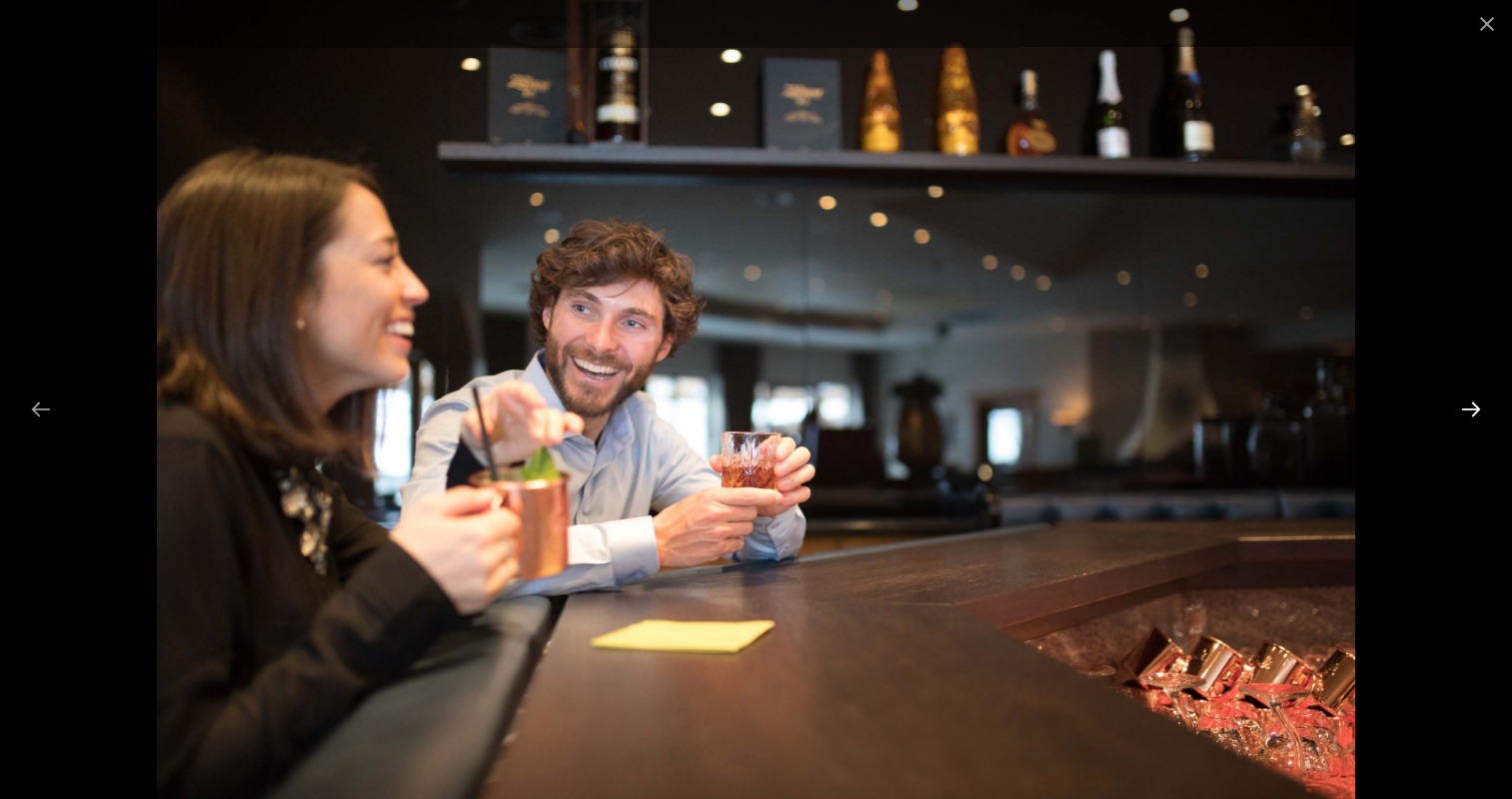 click at bounding box center (1471, 408) 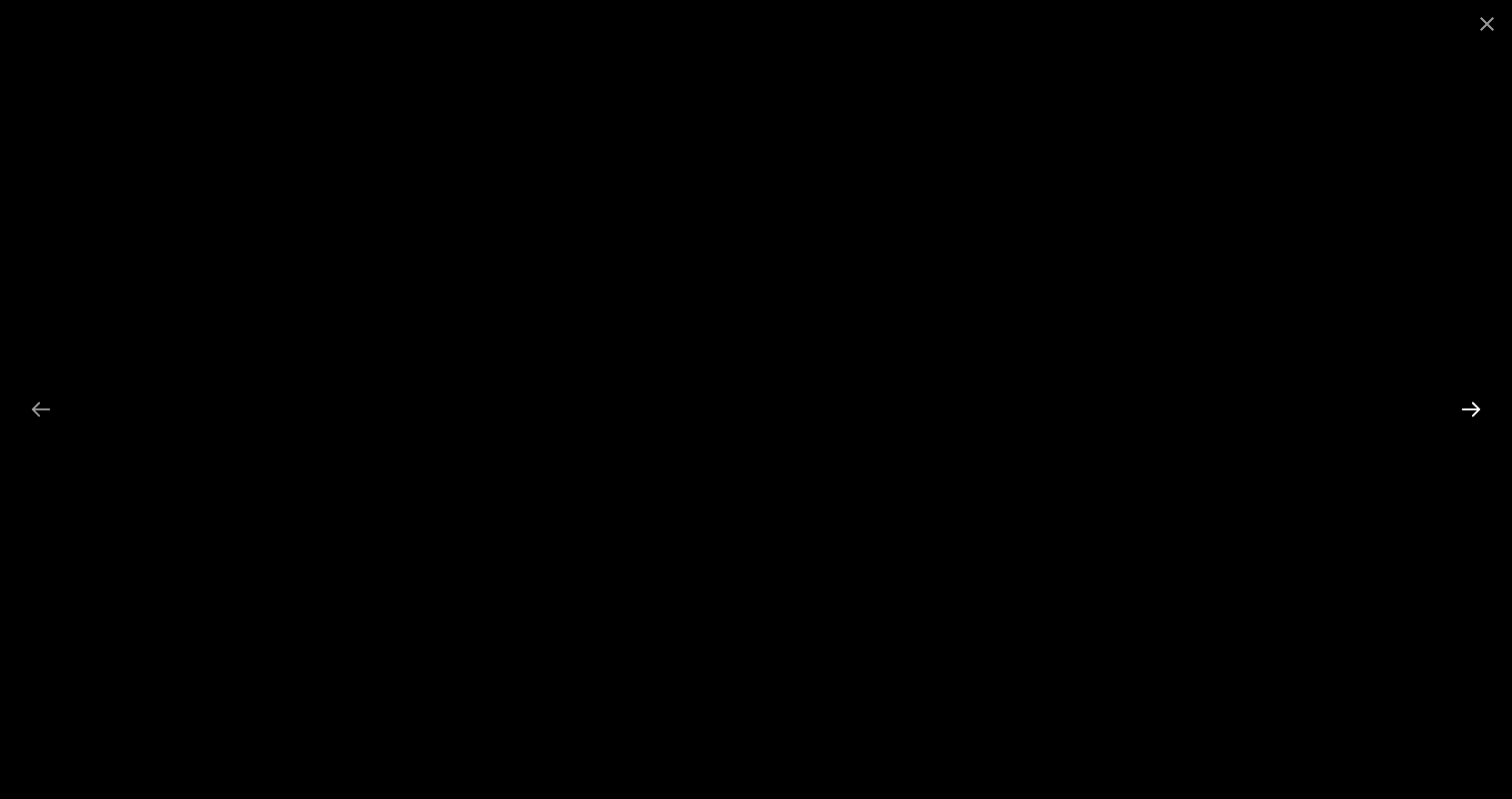click at bounding box center [1471, 408] 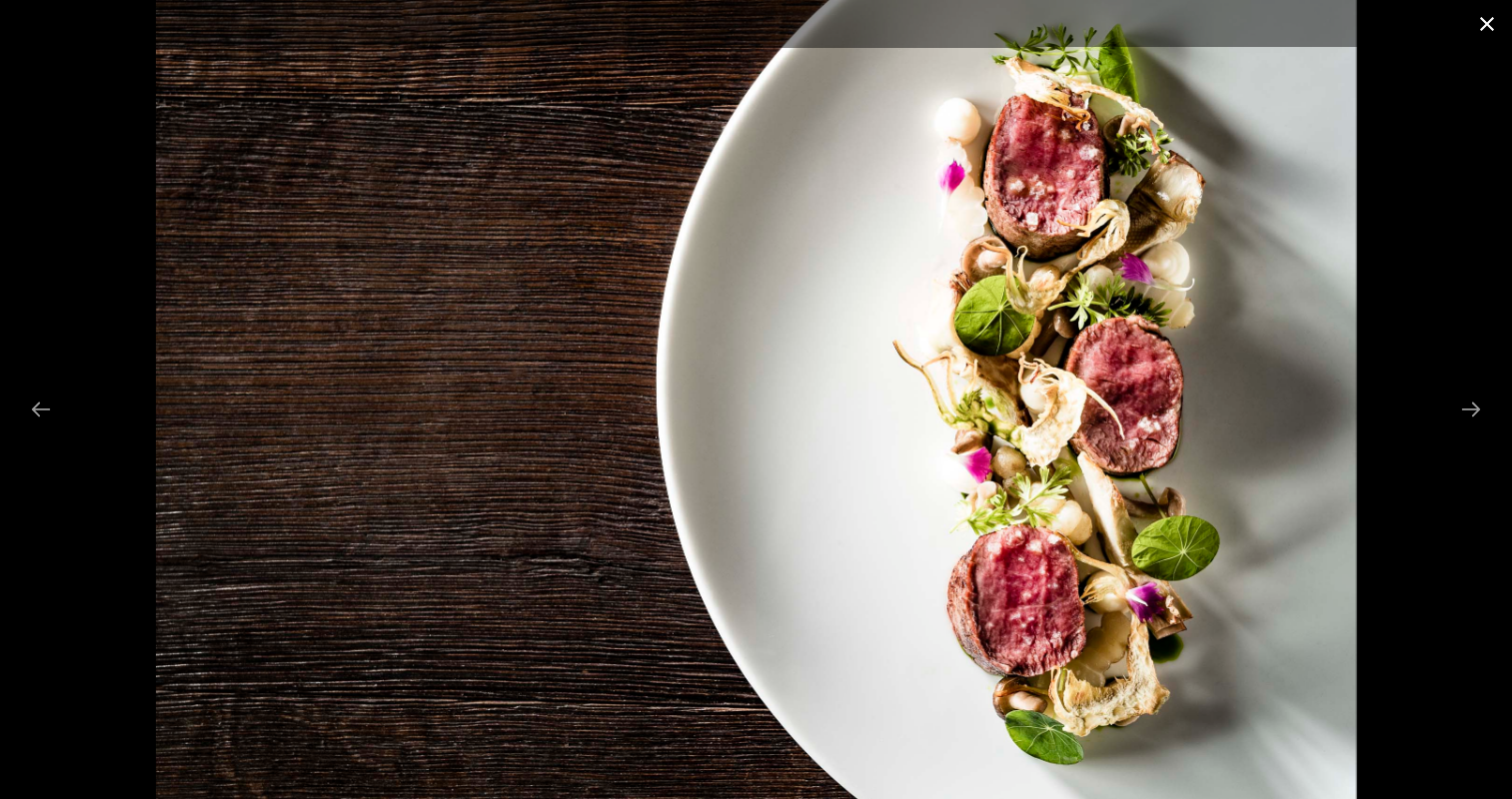click at bounding box center (1487, 23) 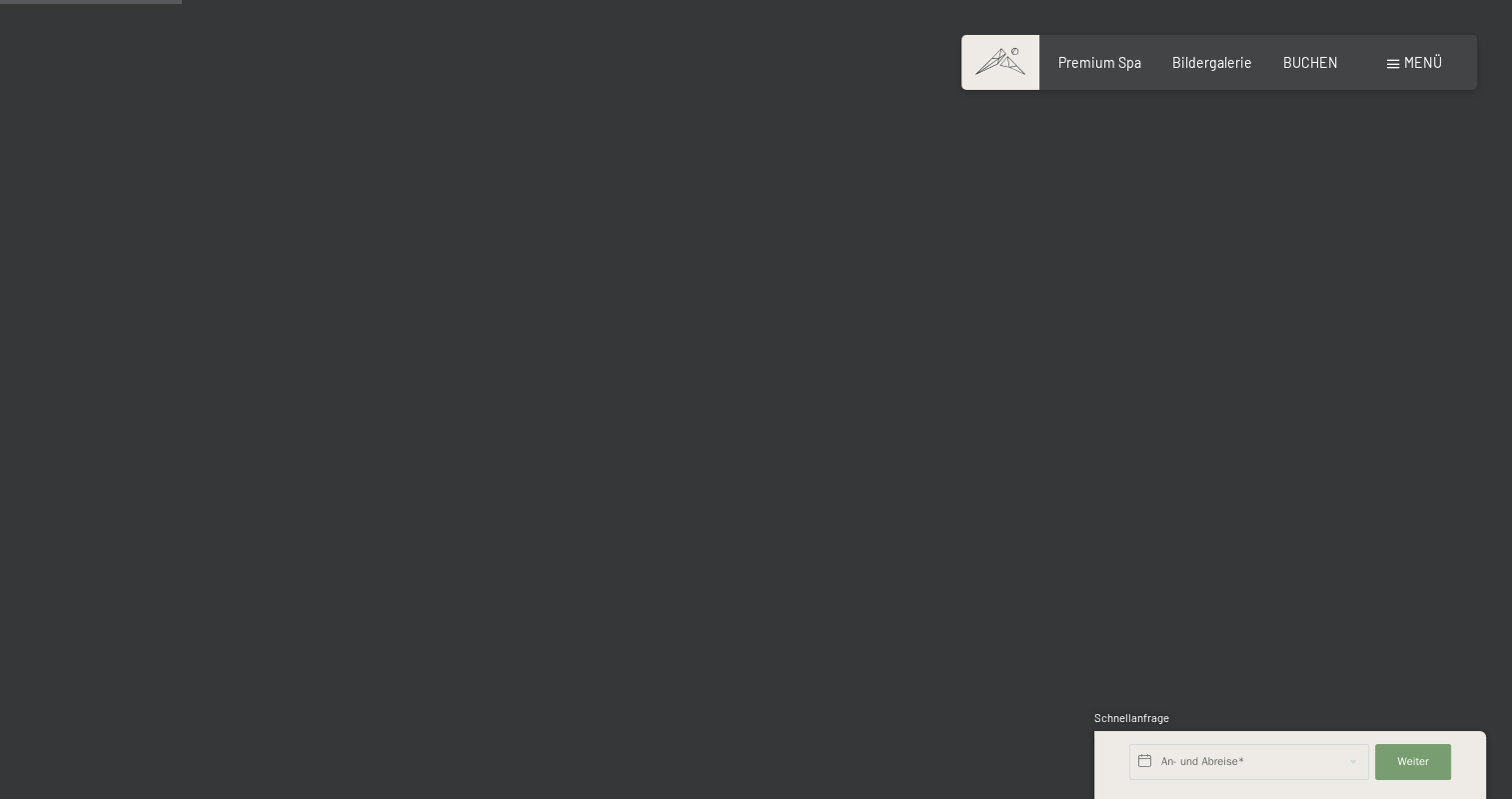 scroll, scrollTop: 2497, scrollLeft: 0, axis: vertical 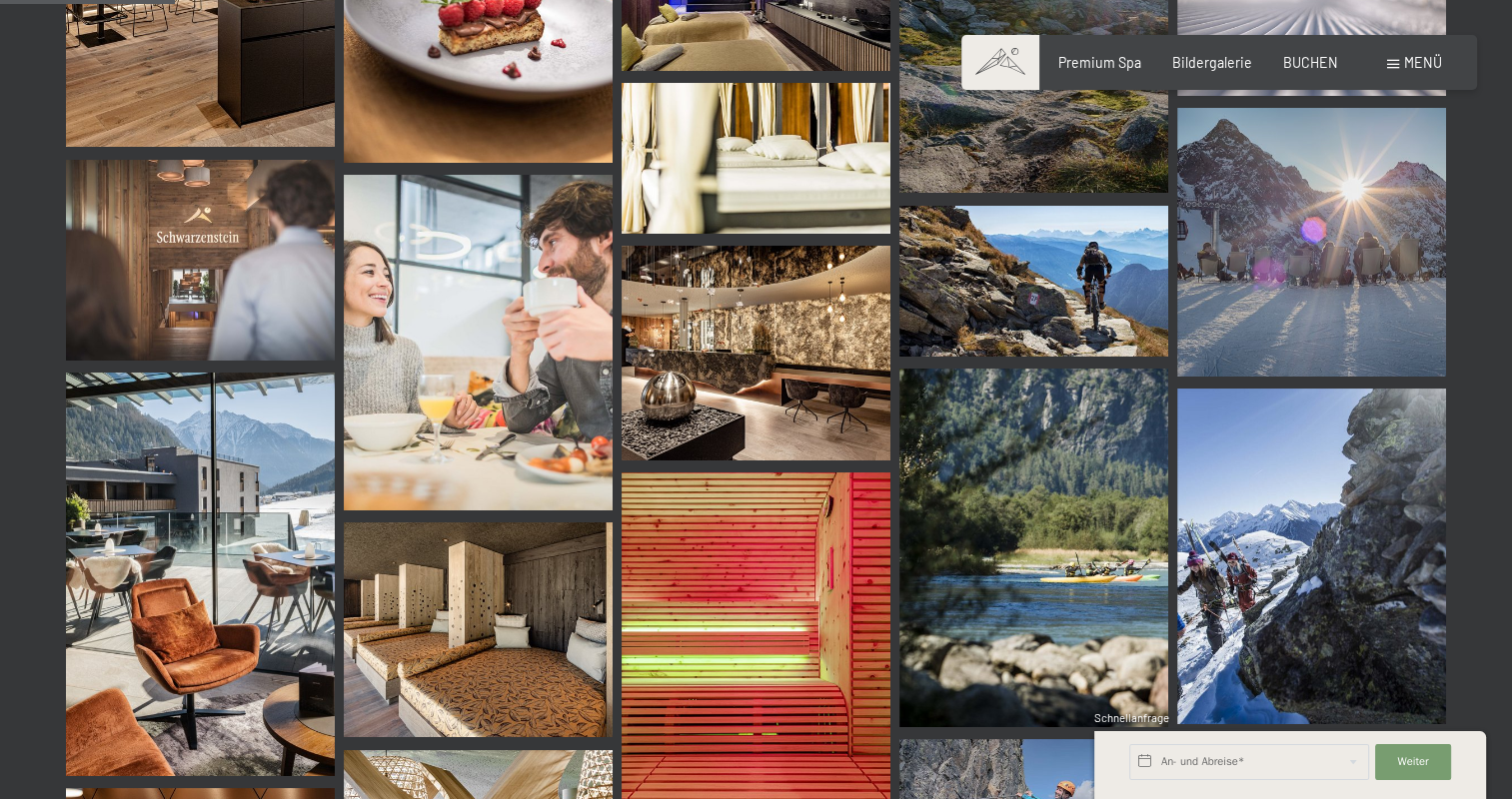 click at bounding box center [1033, 281] 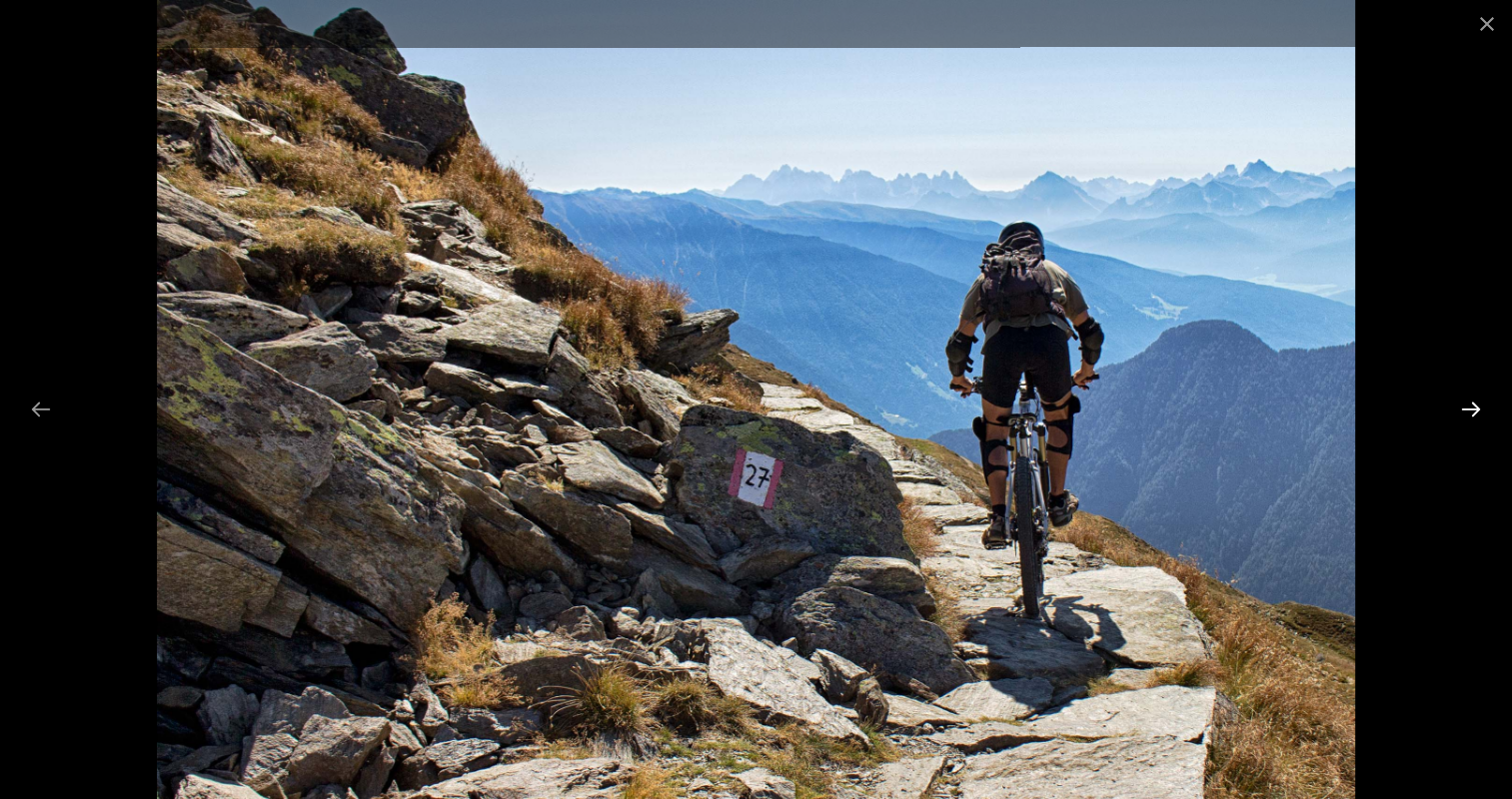 click at bounding box center (1471, 408) 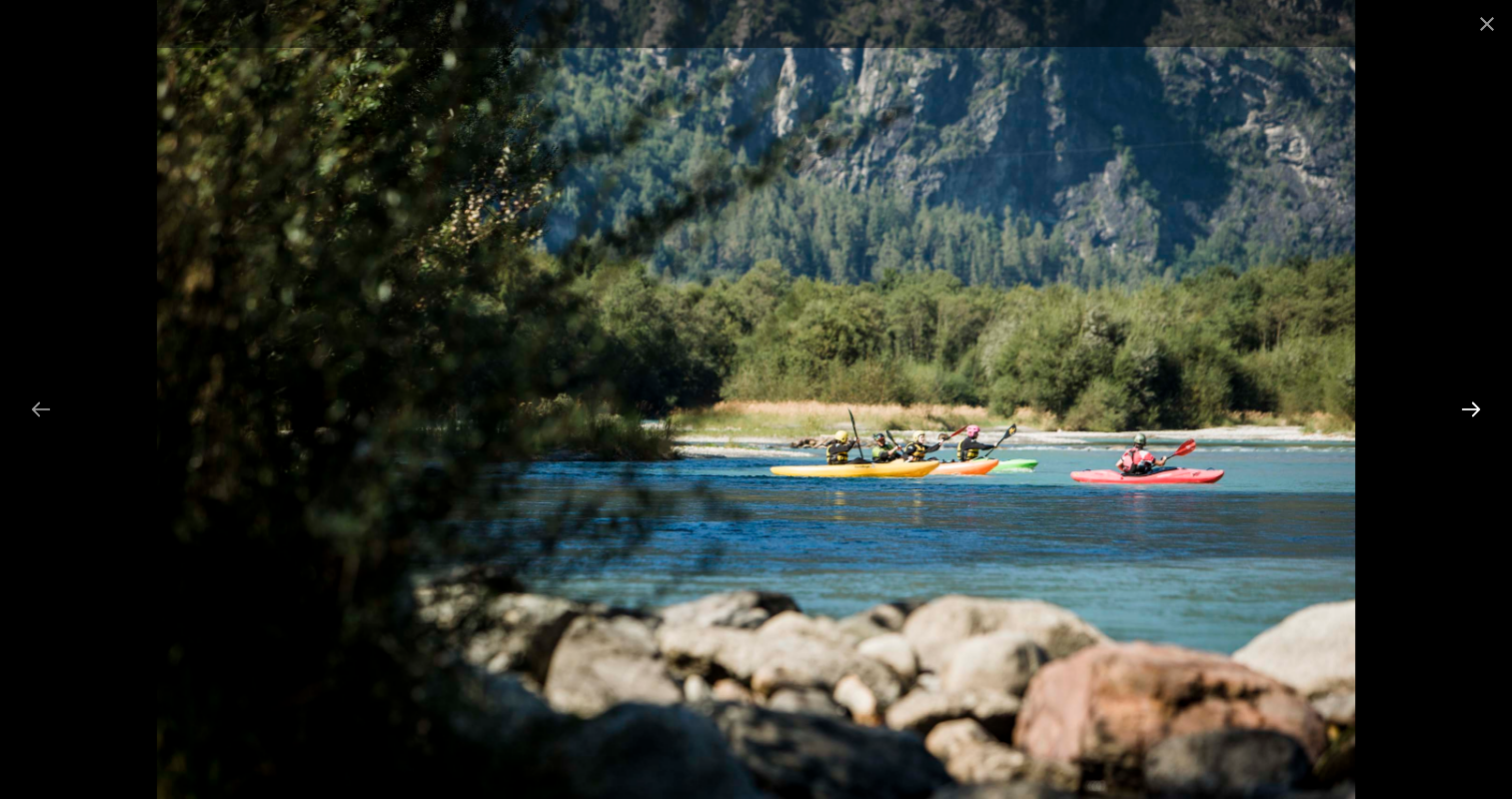 click at bounding box center [1471, 408] 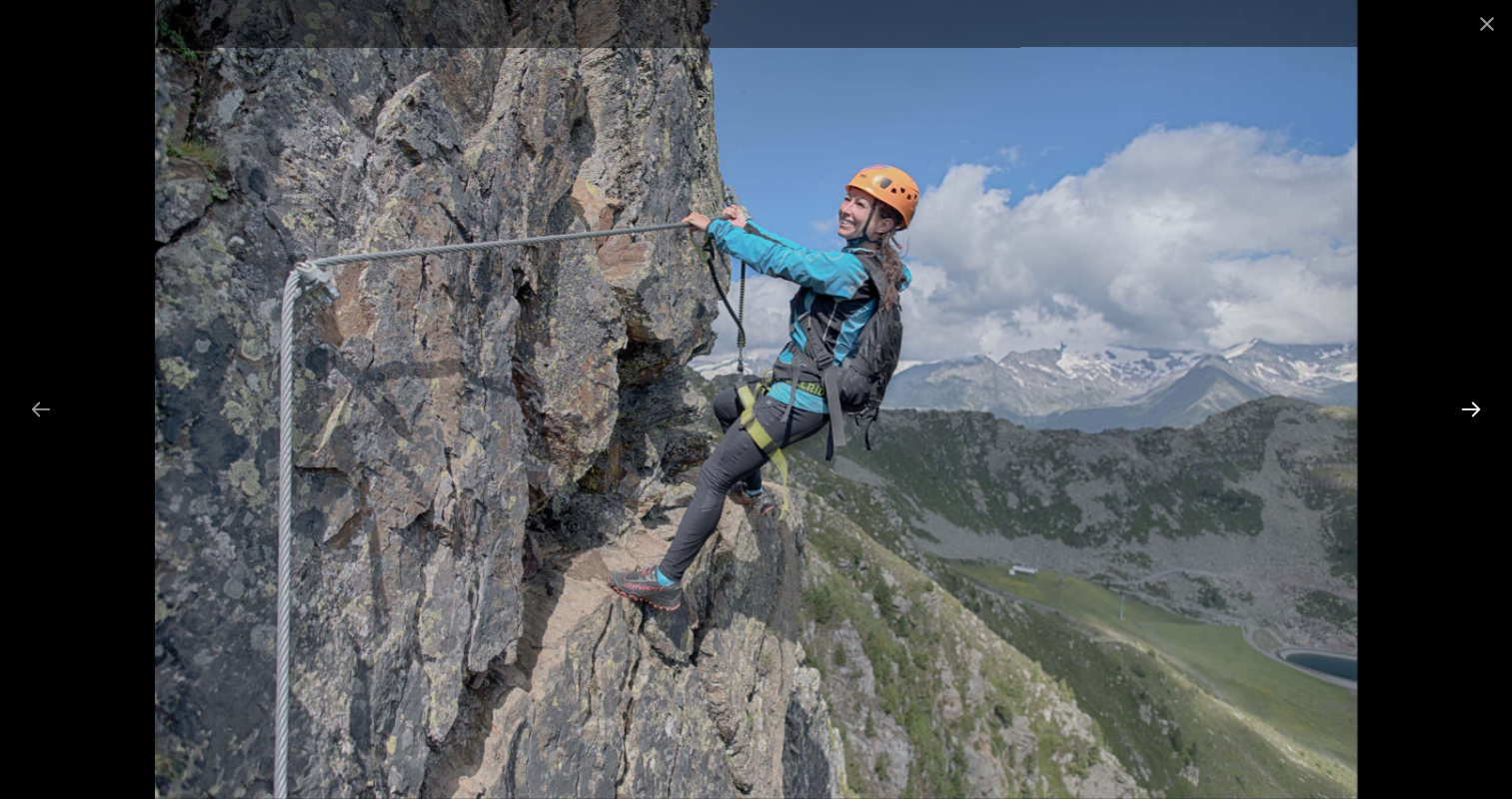 click at bounding box center (1471, 408) 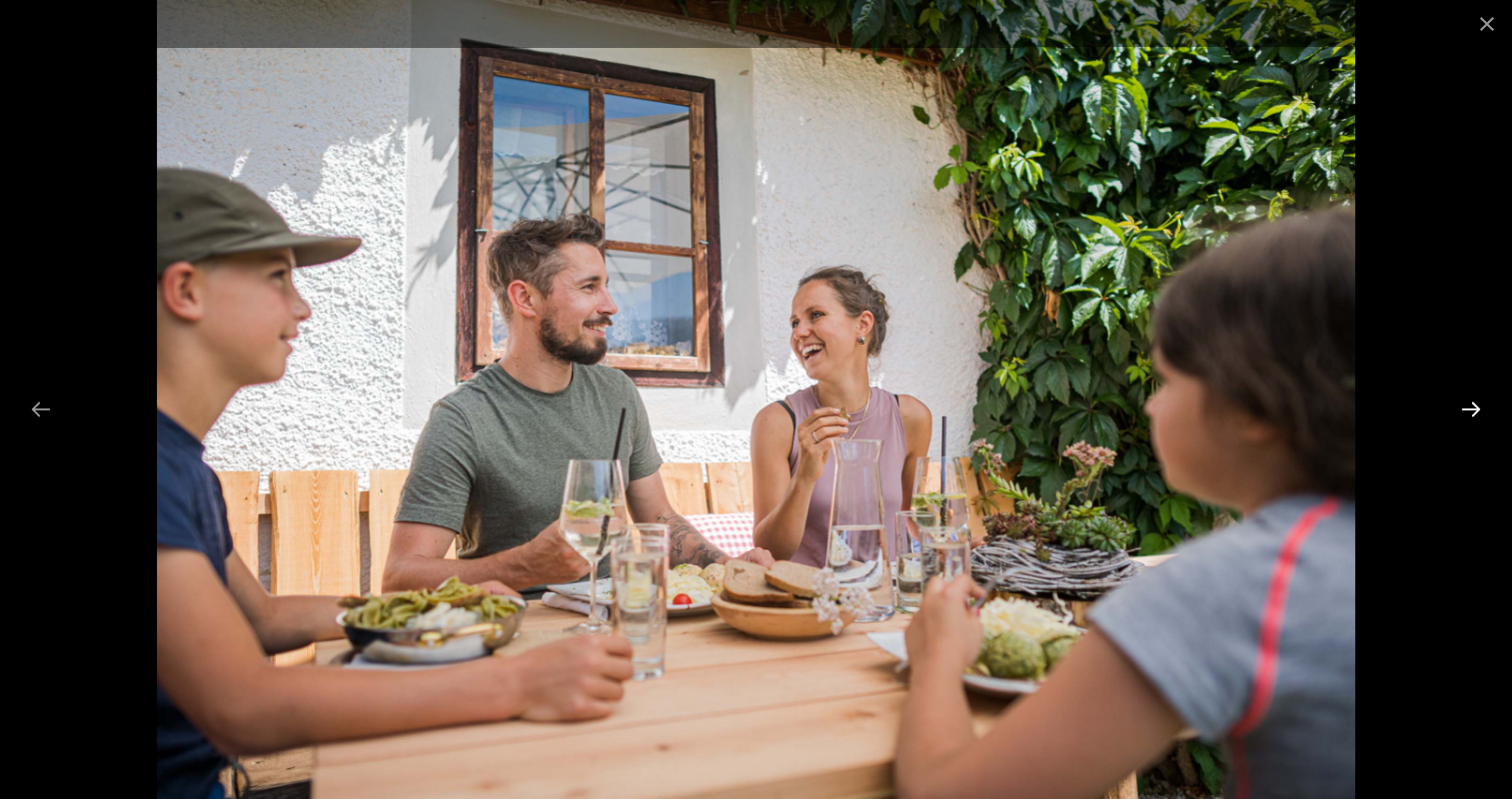 click at bounding box center [1471, 408] 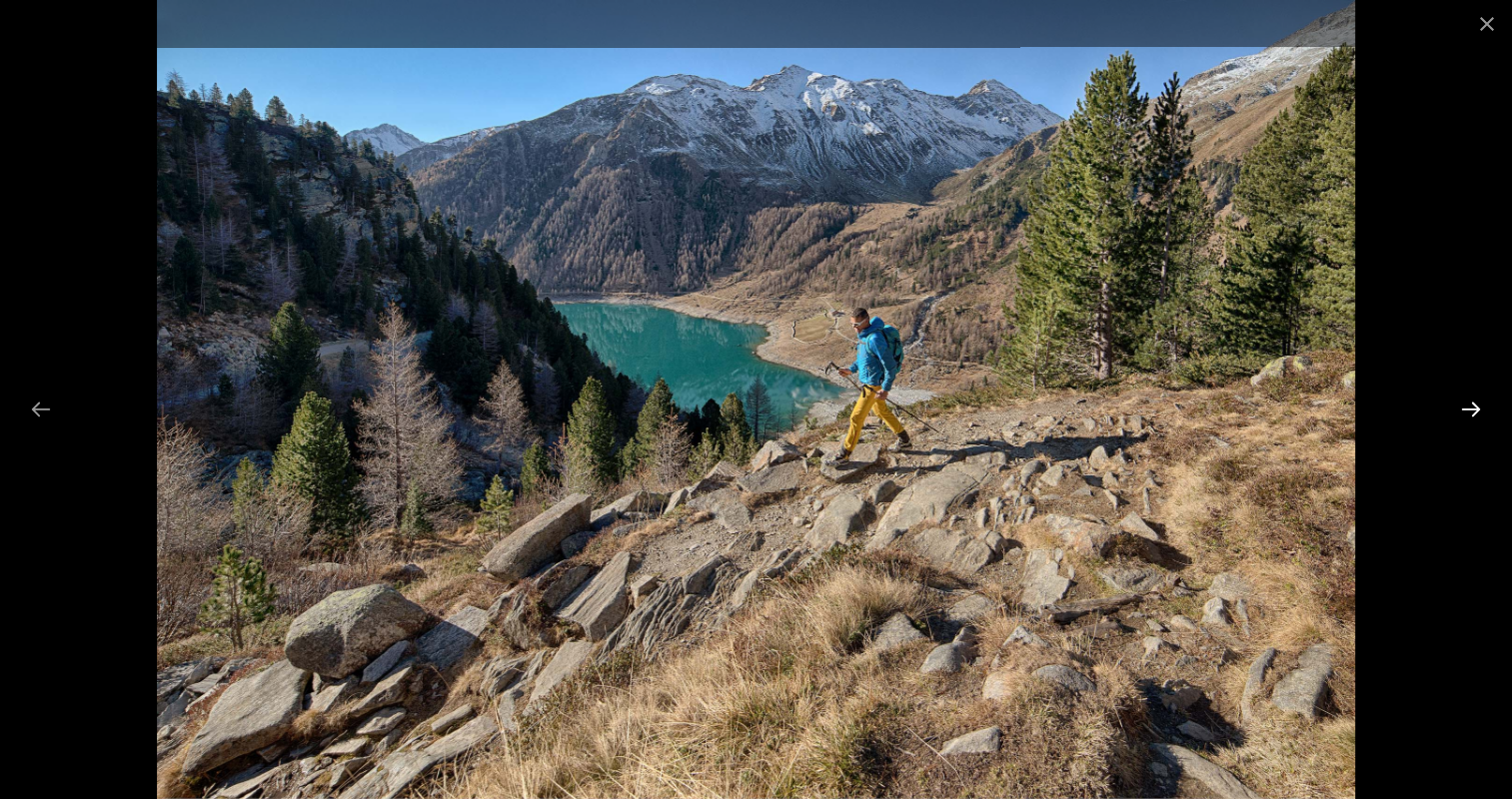 click at bounding box center (1471, 408) 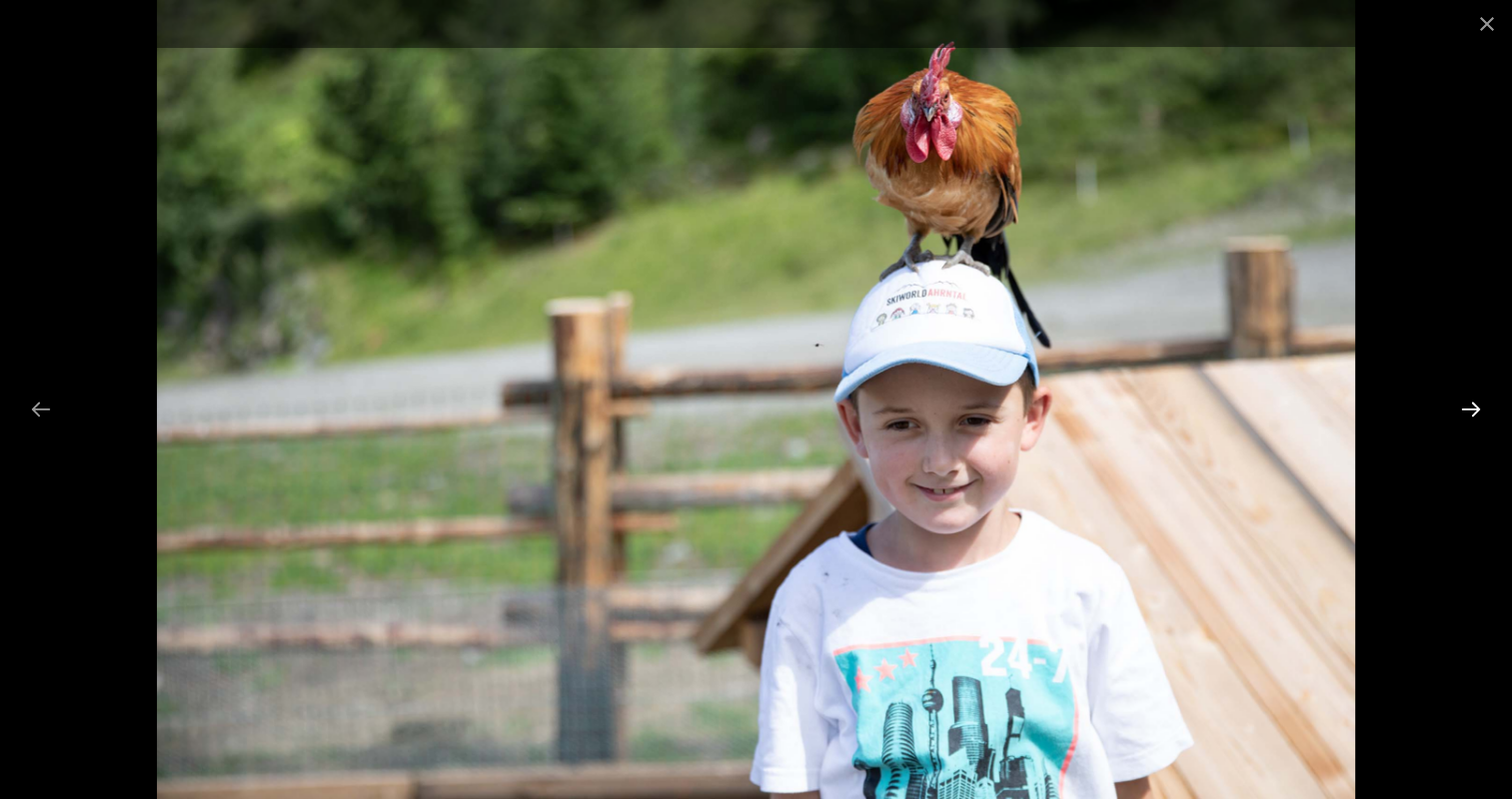 click at bounding box center (1471, 408) 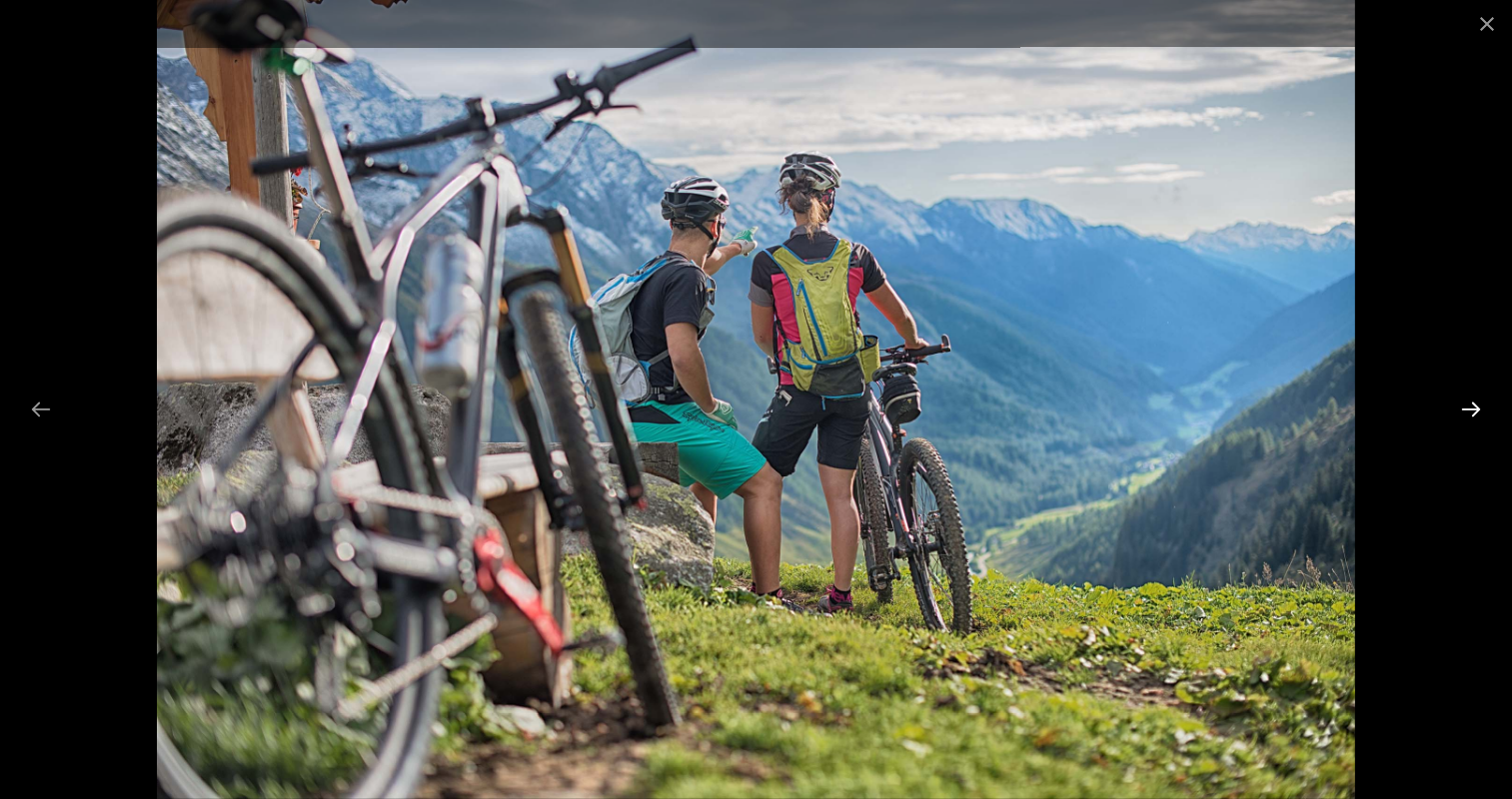 click at bounding box center (1471, 408) 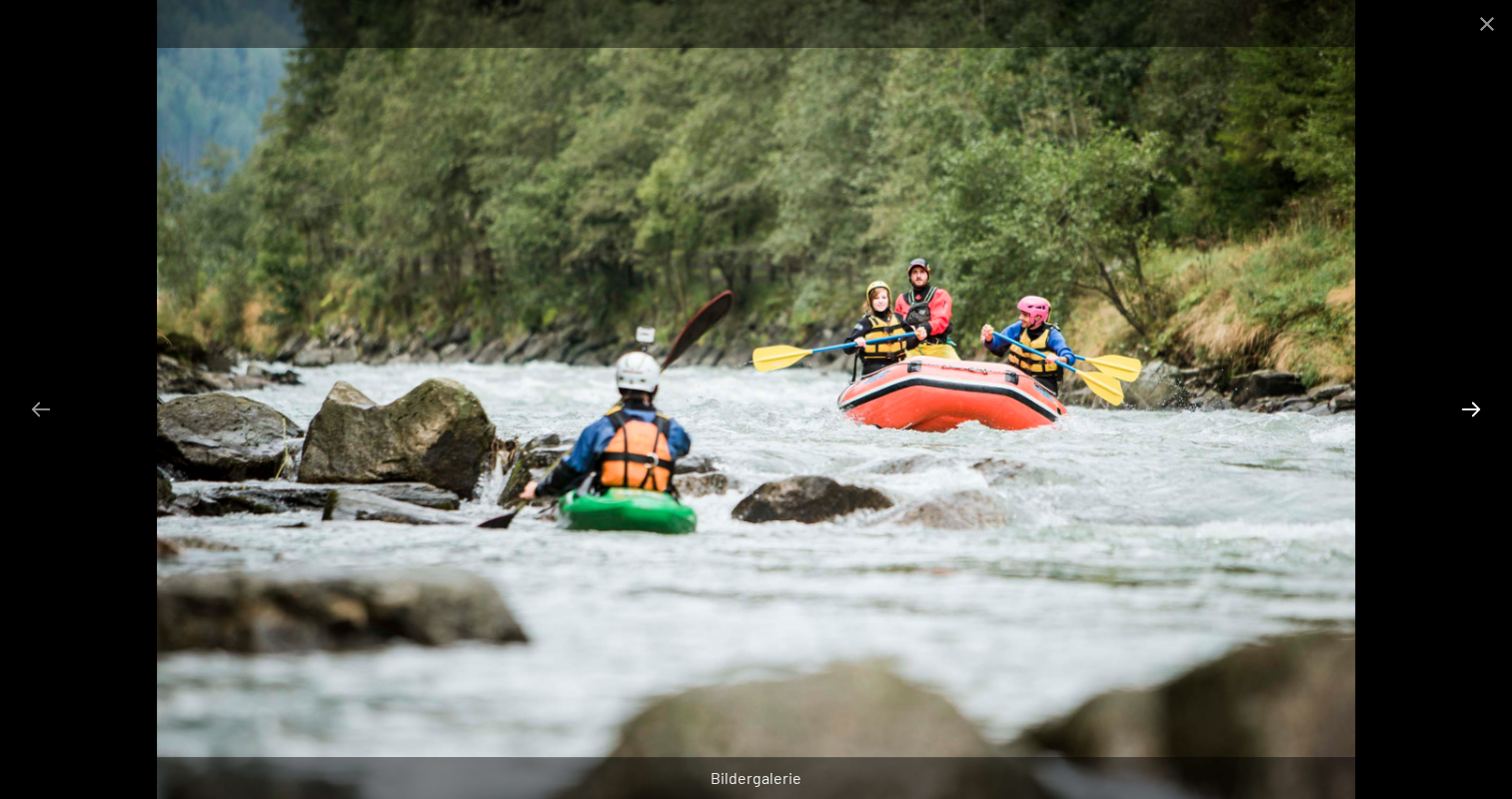 click at bounding box center [1471, 408] 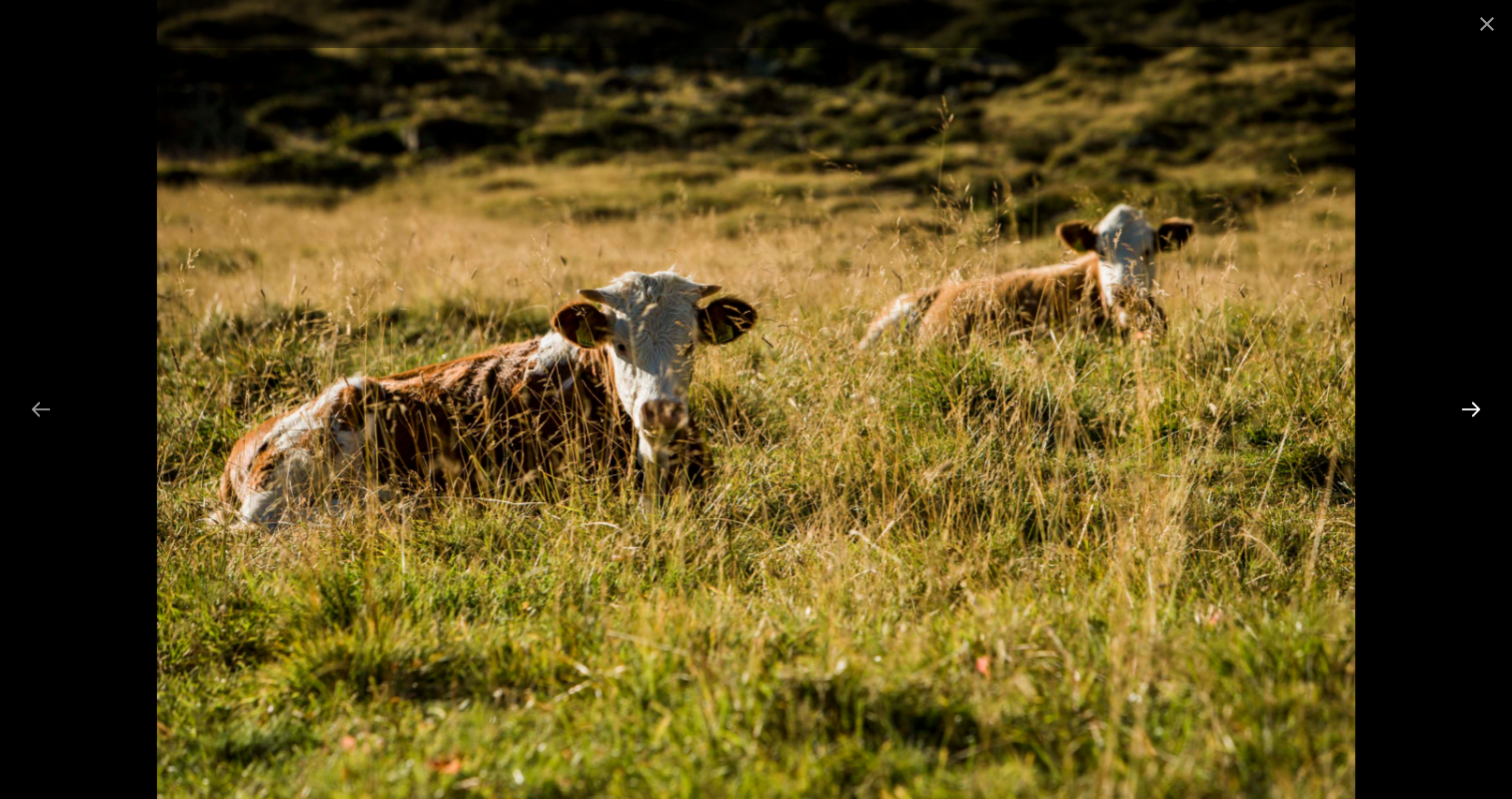 click at bounding box center [1471, 408] 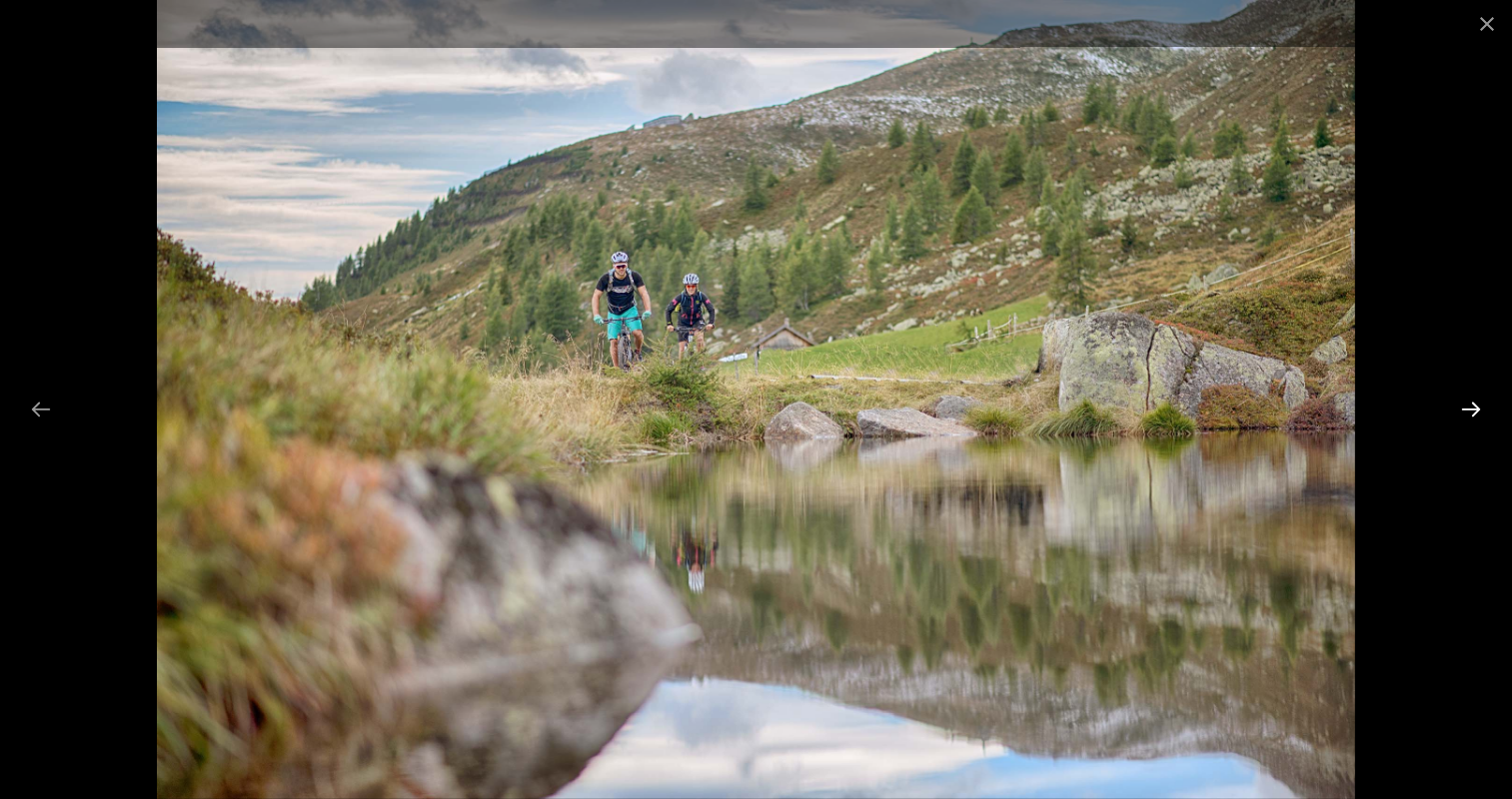 click at bounding box center [1471, 408] 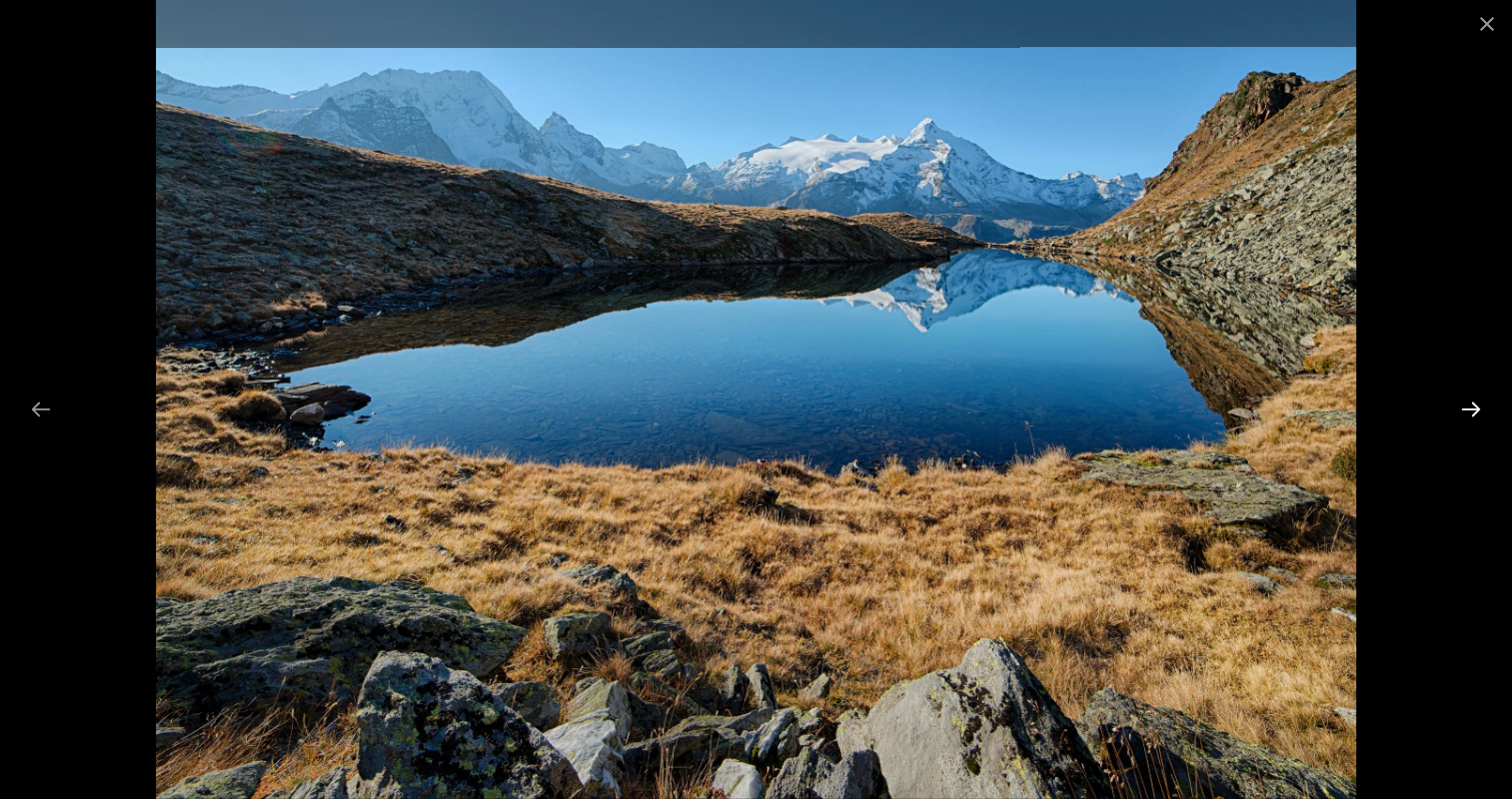 click at bounding box center [1471, 408] 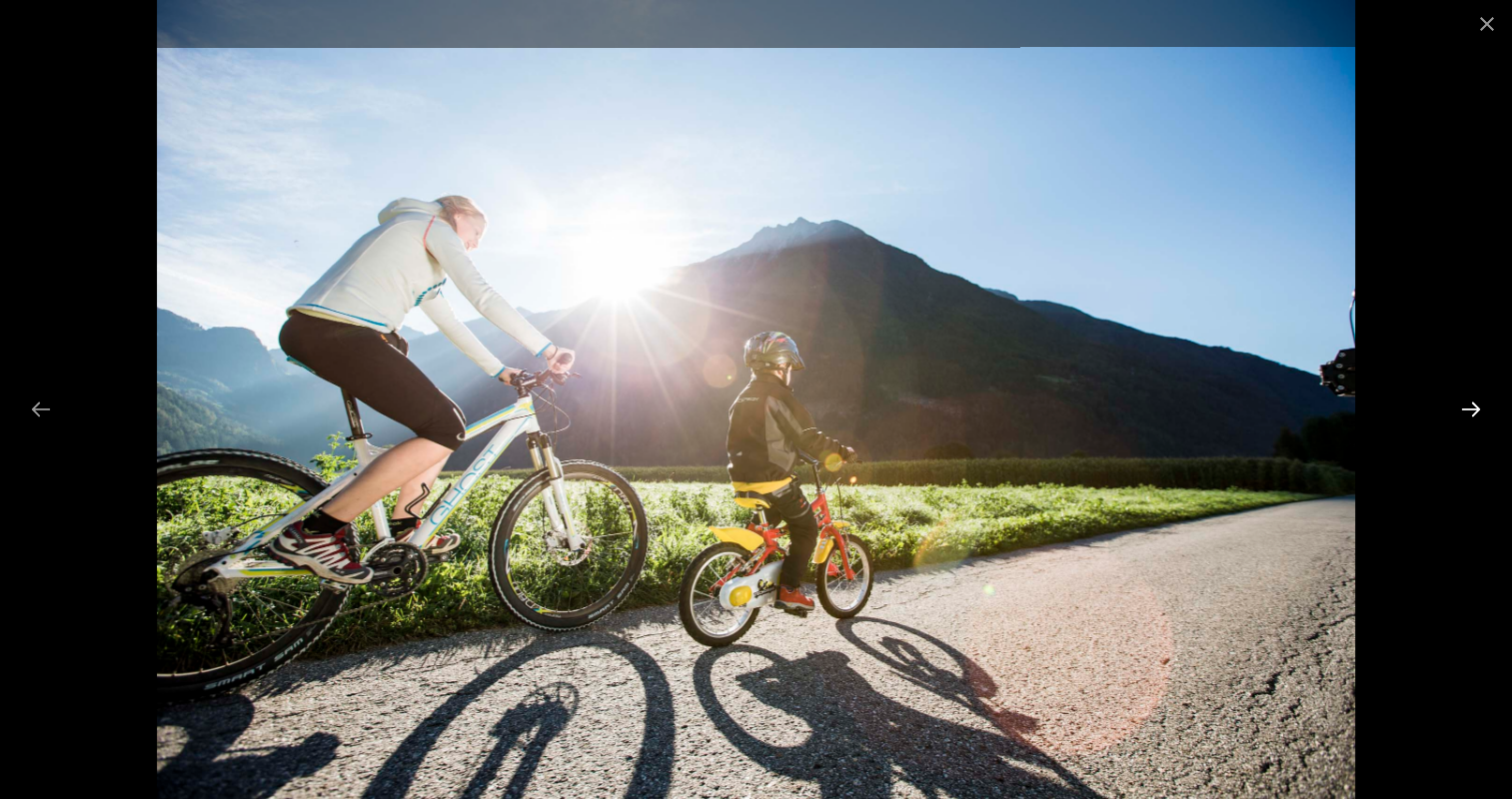 click at bounding box center (1471, 408) 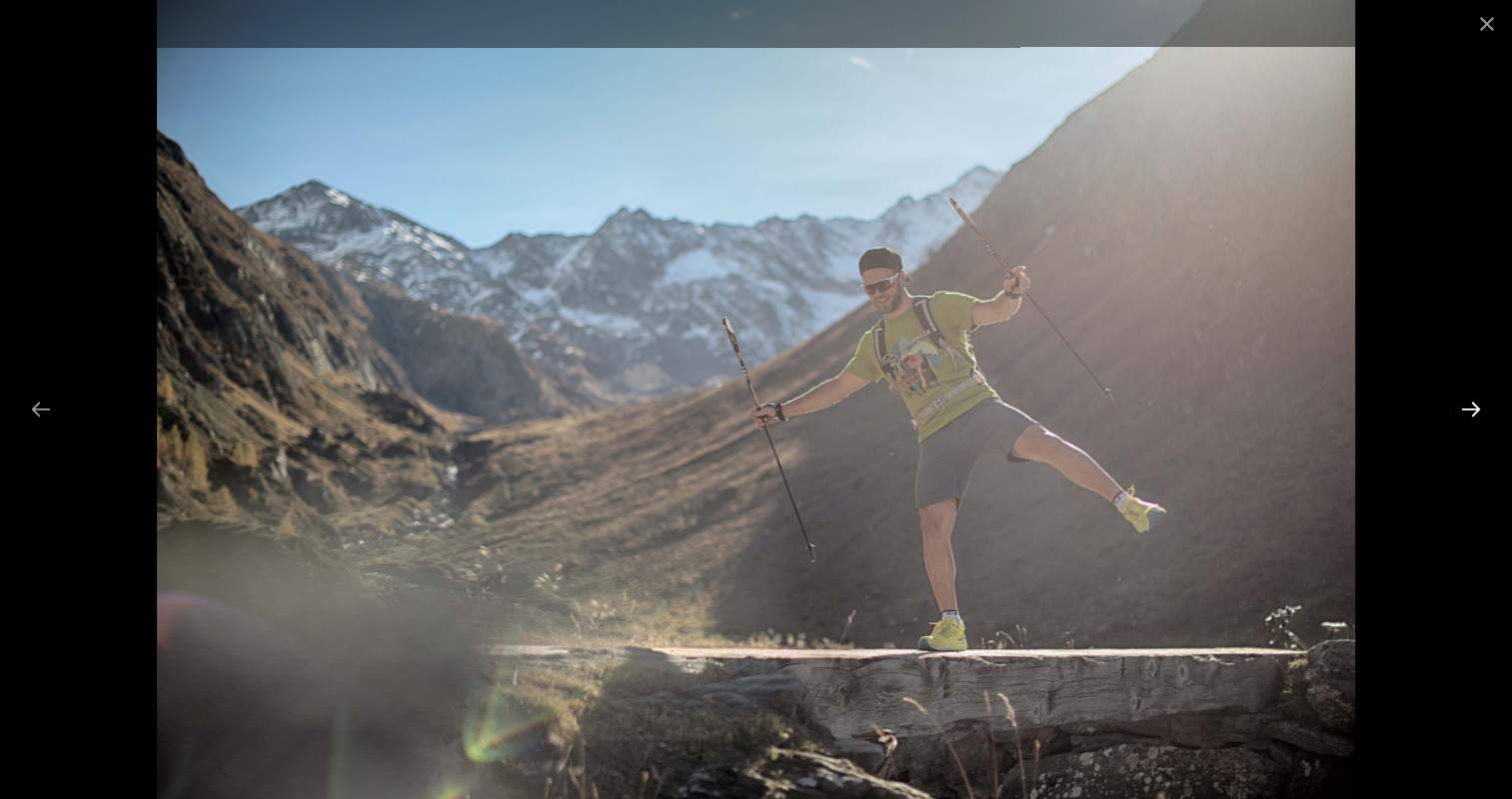 click at bounding box center (1471, 408) 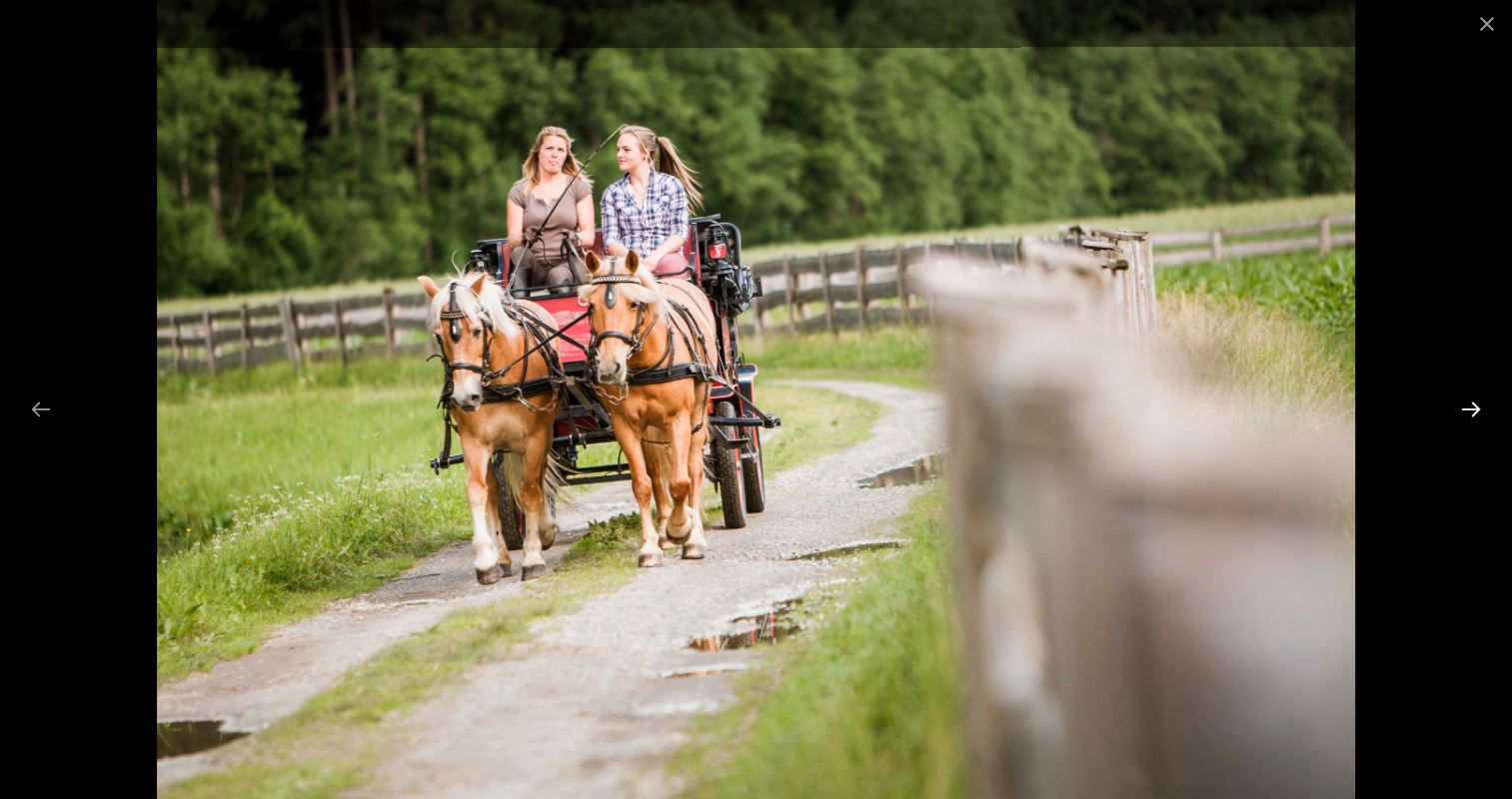 click at bounding box center [1471, 408] 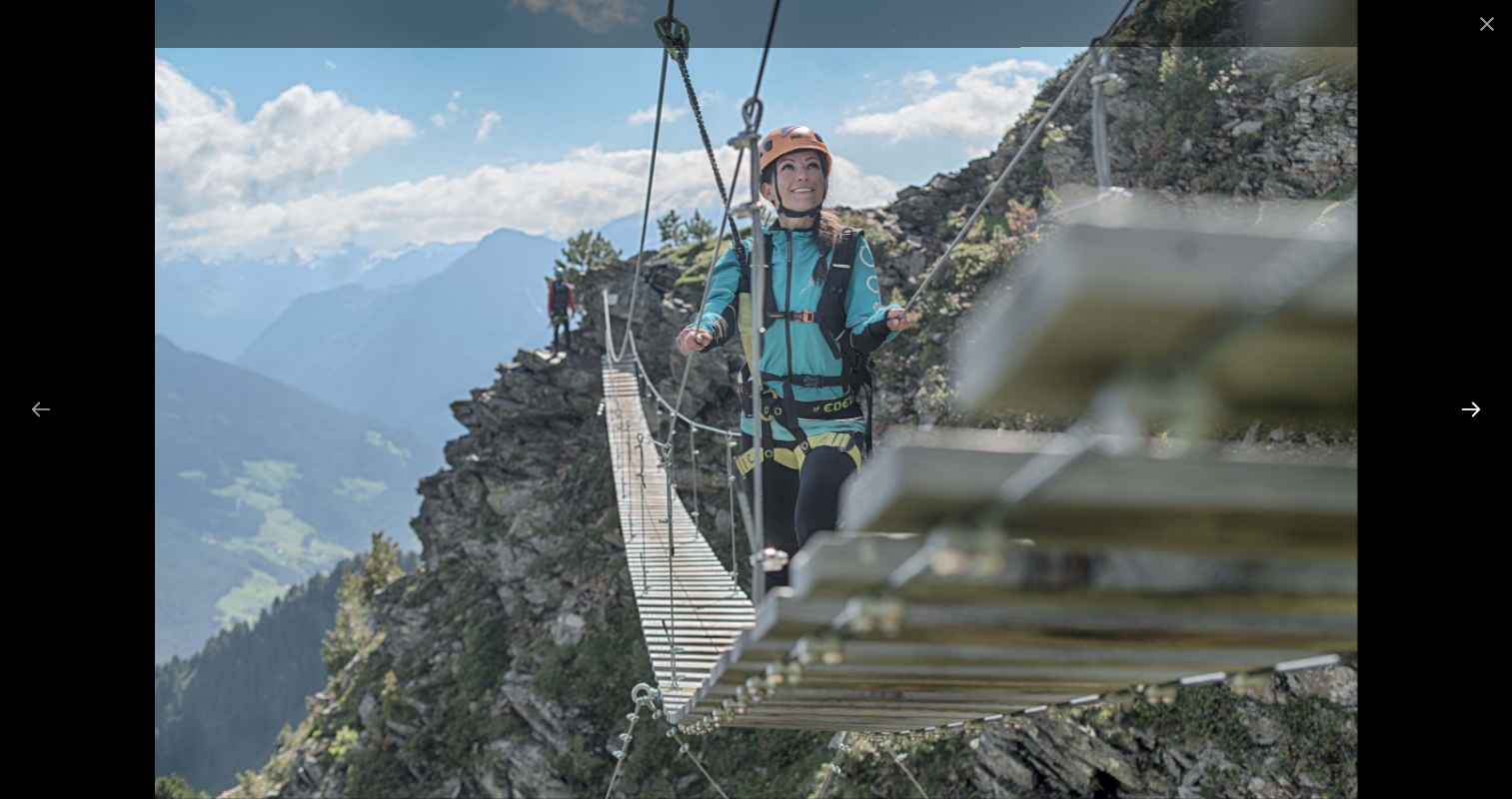 click at bounding box center [1471, 408] 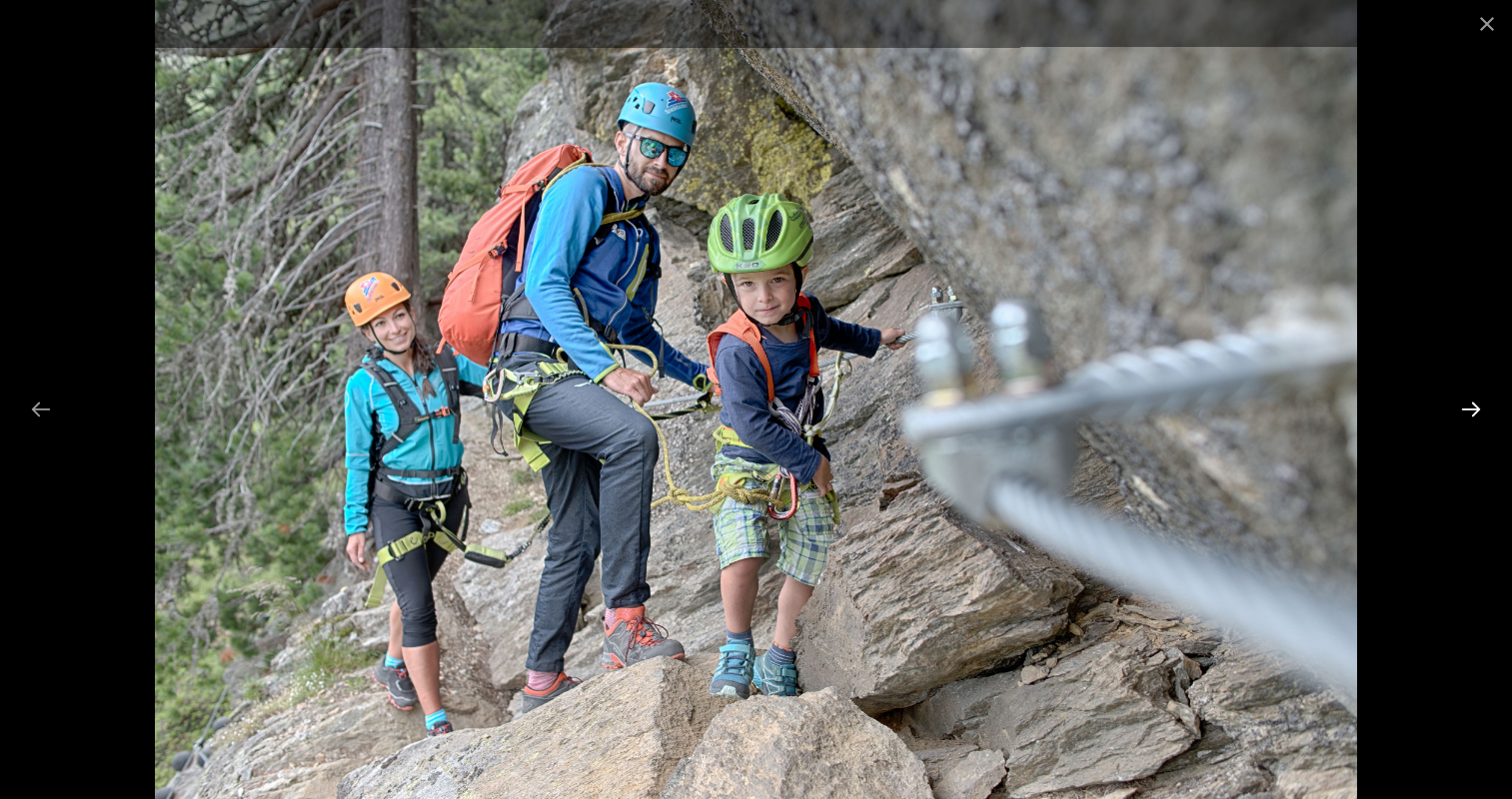 click at bounding box center (1471, 408) 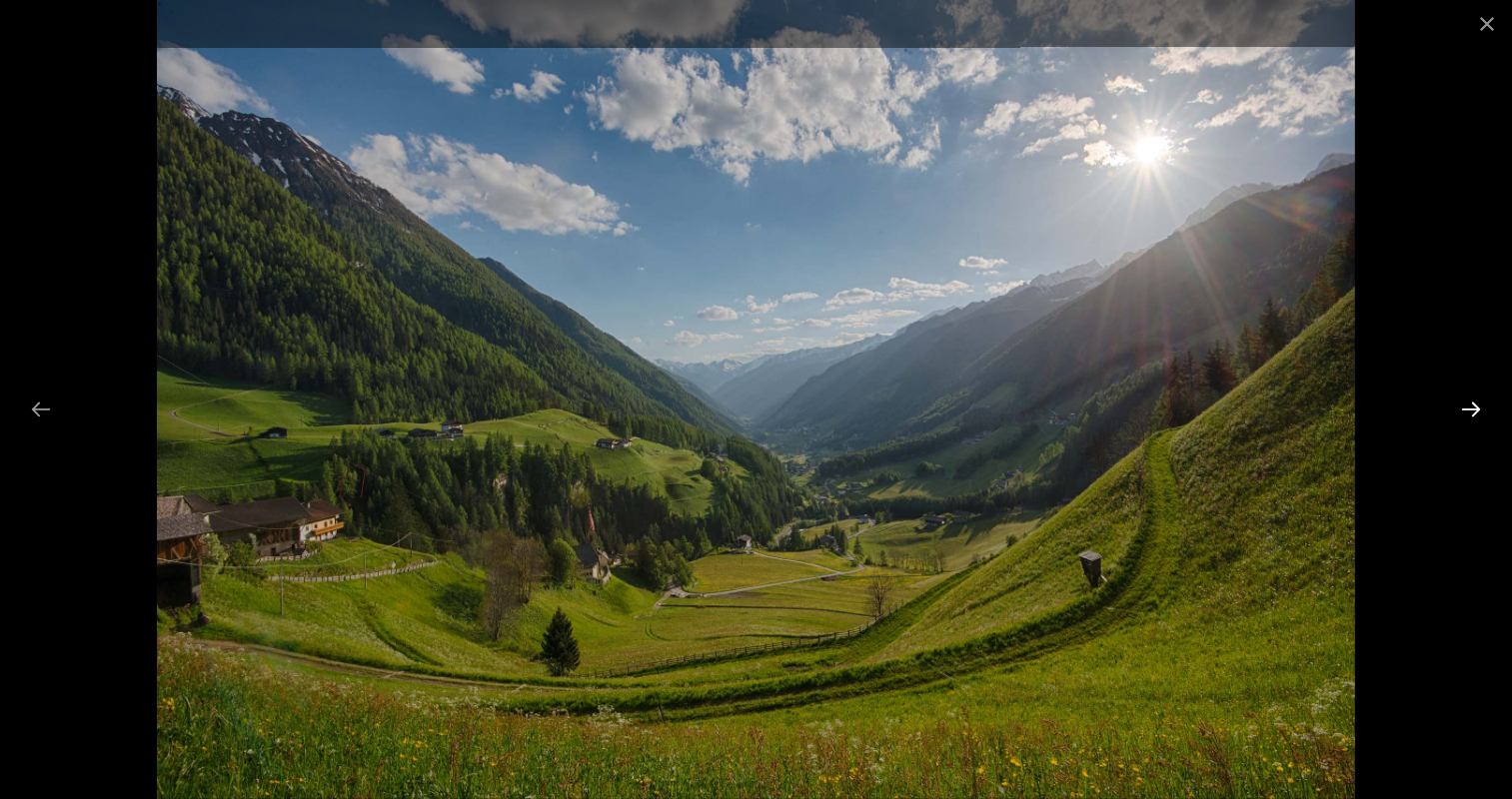 click at bounding box center [1471, 408] 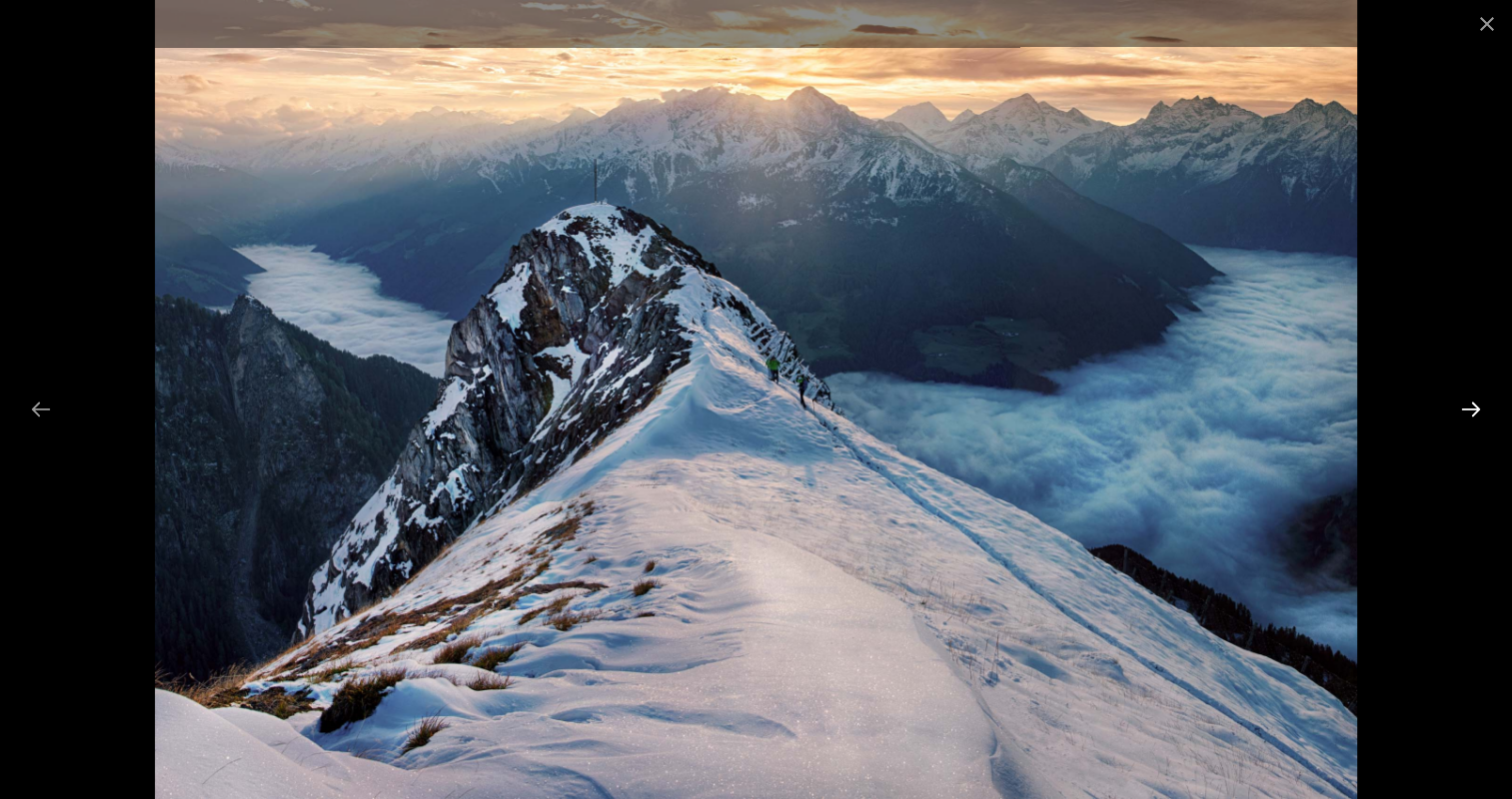 click at bounding box center (1471, 408) 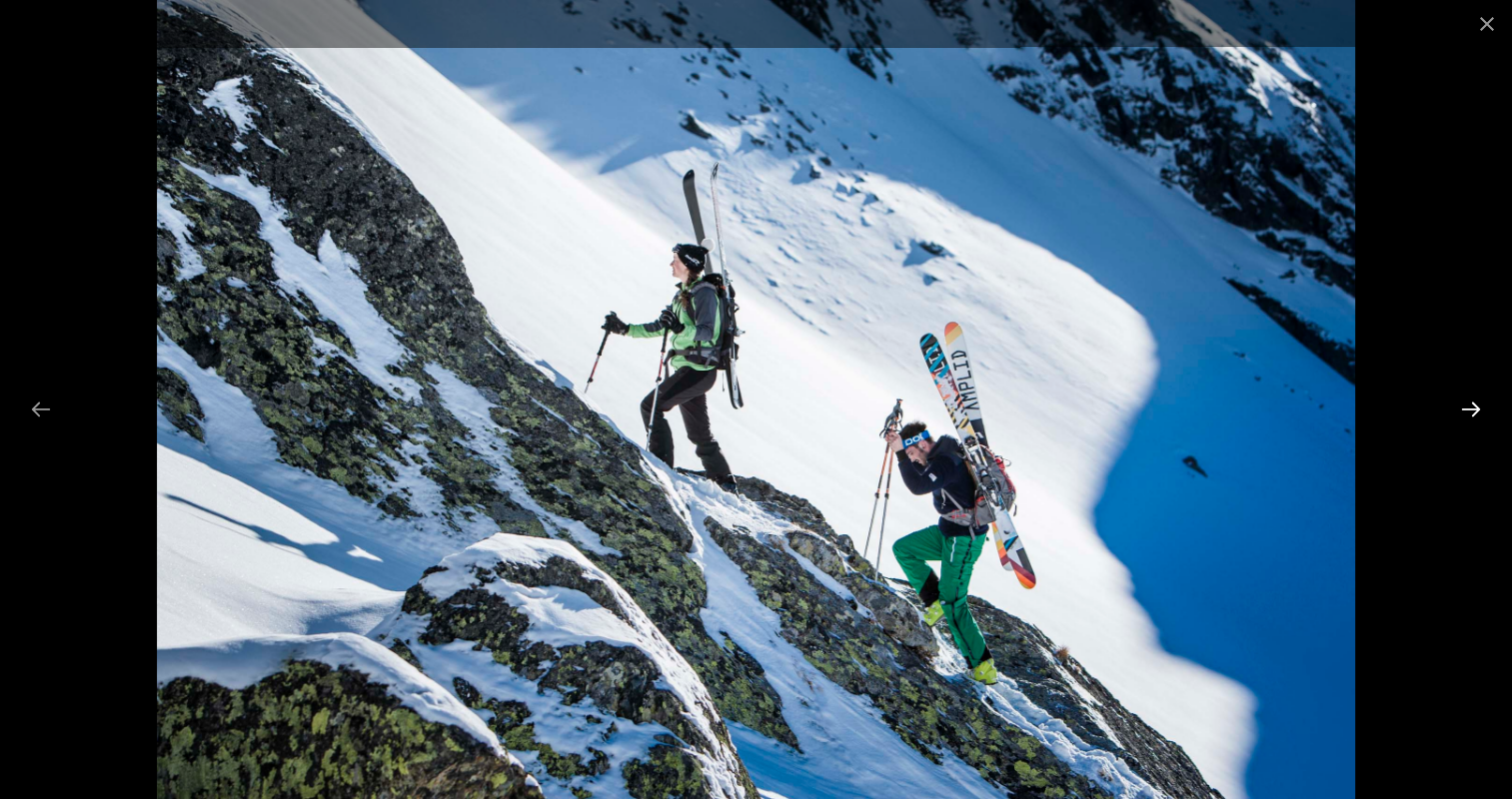 click at bounding box center [1471, 408] 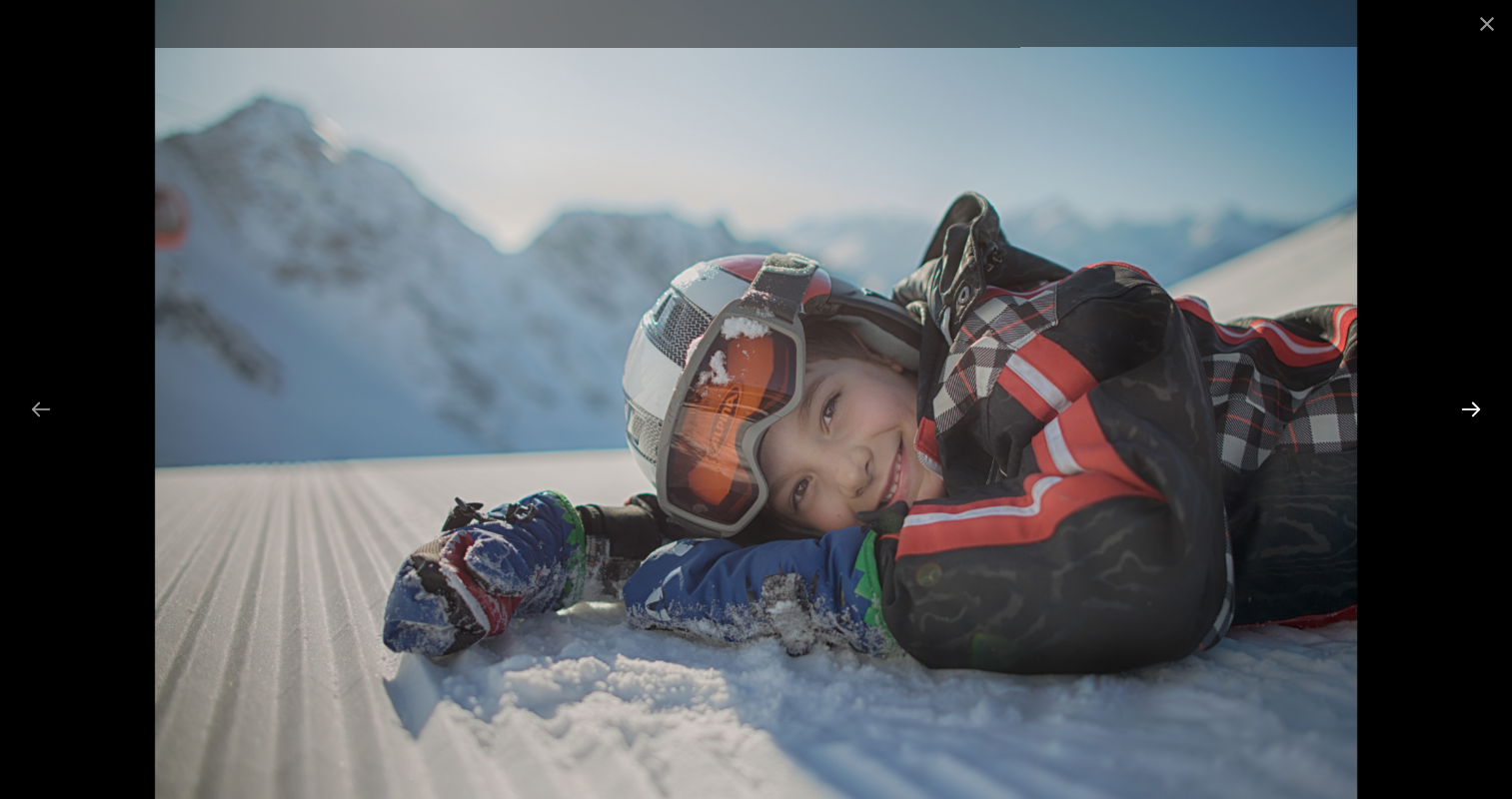 click at bounding box center (1471, 408) 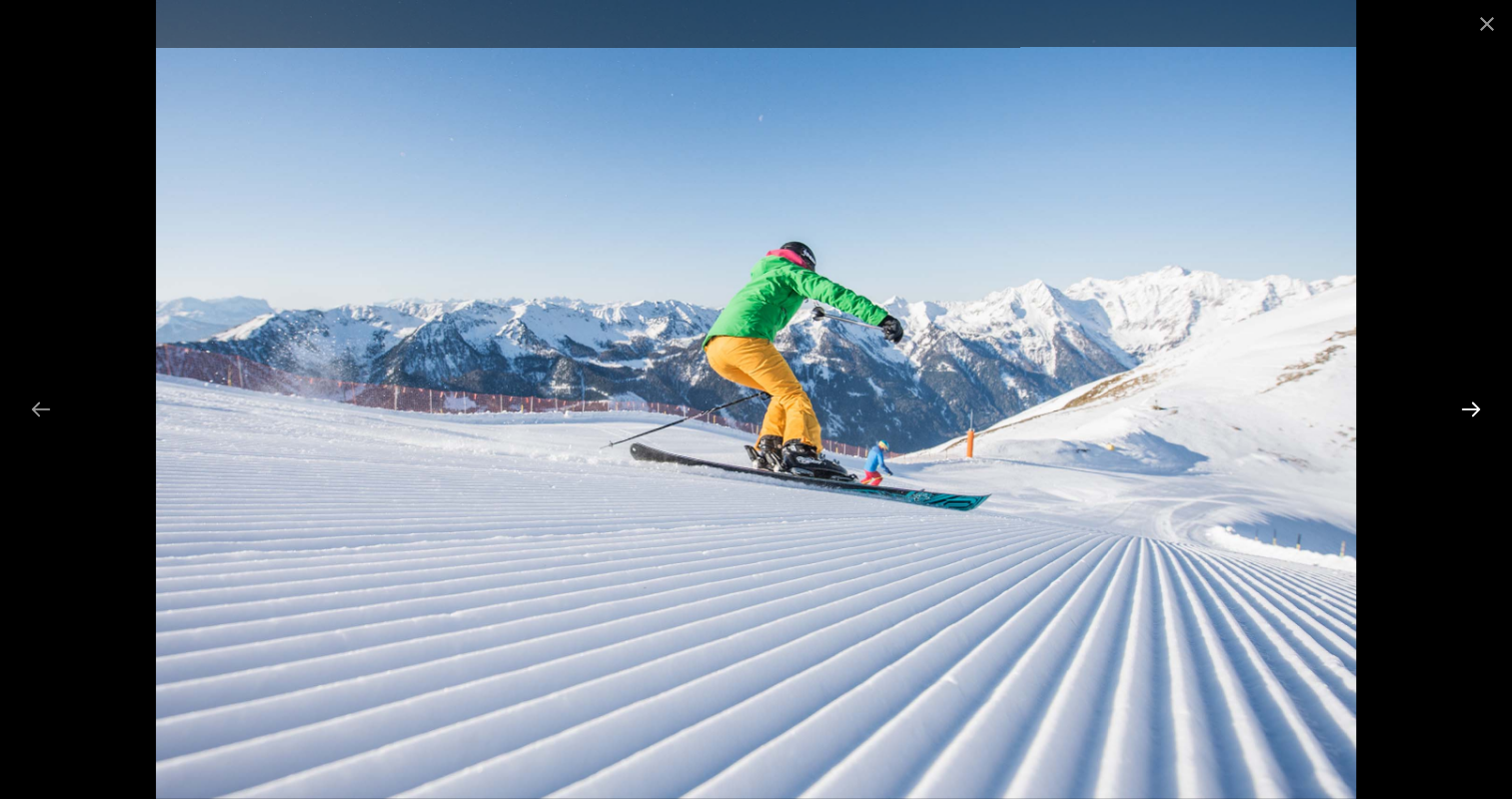 click at bounding box center (1471, 408) 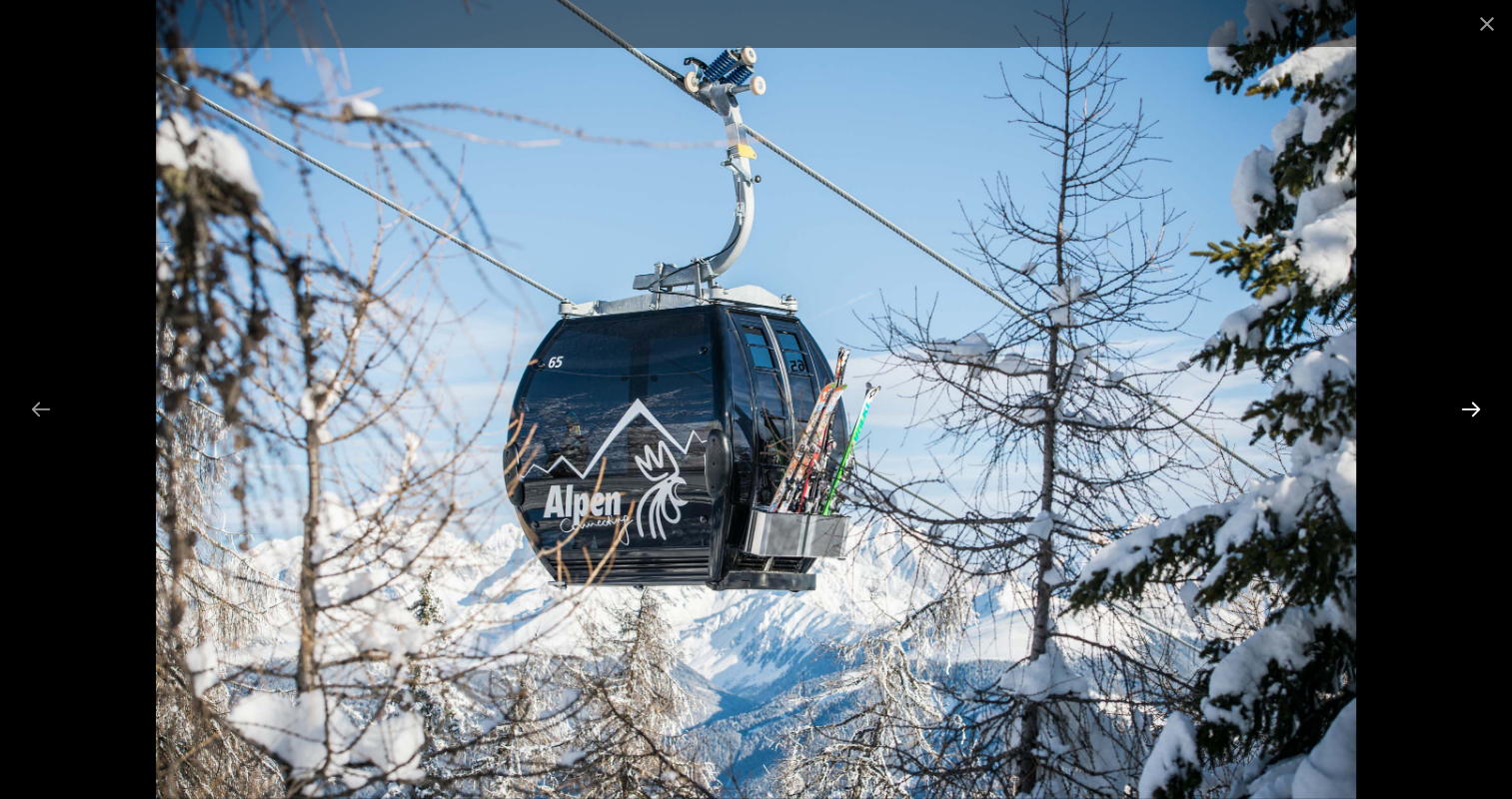 click at bounding box center (1471, 408) 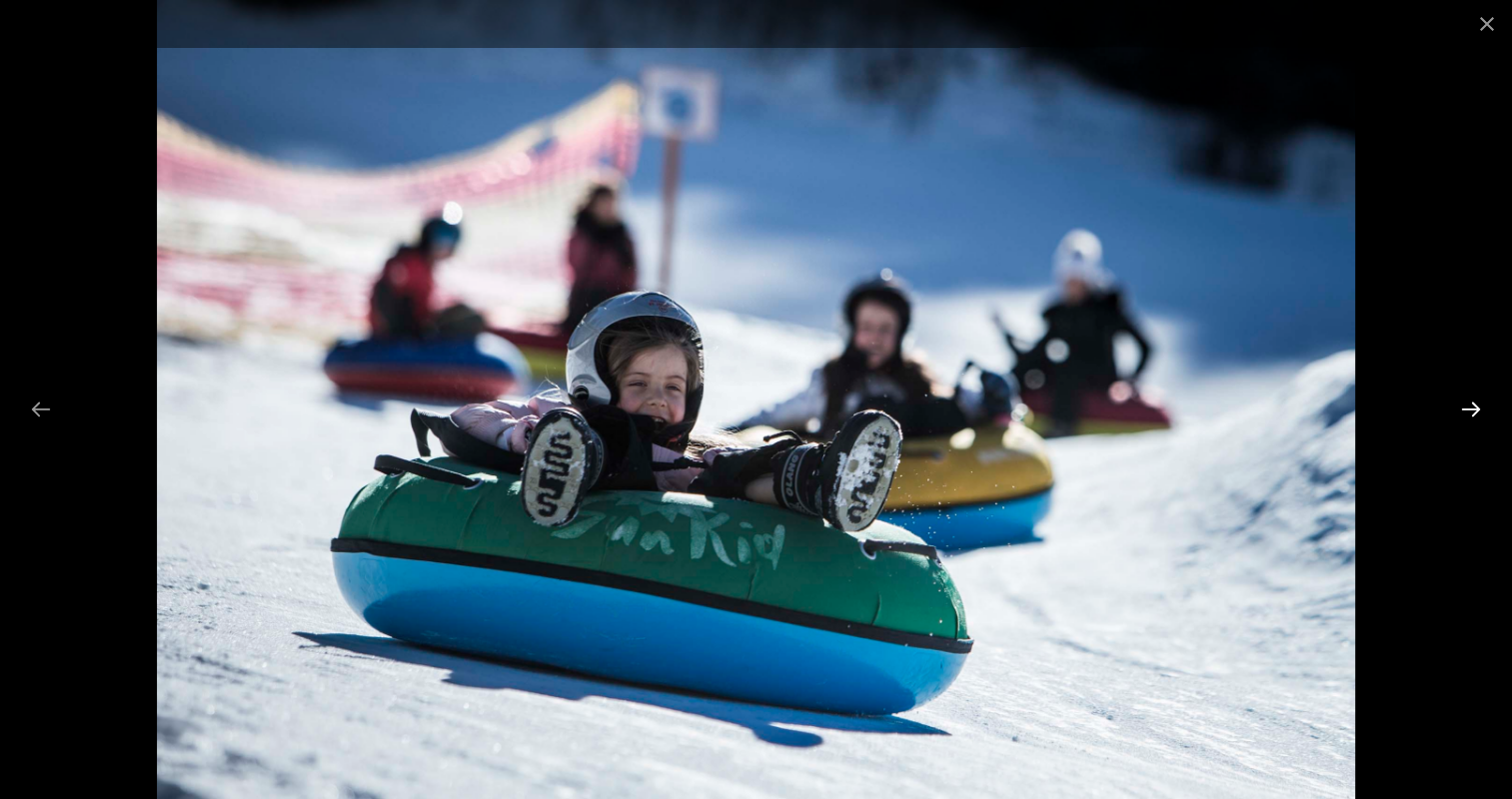 click at bounding box center (1471, 408) 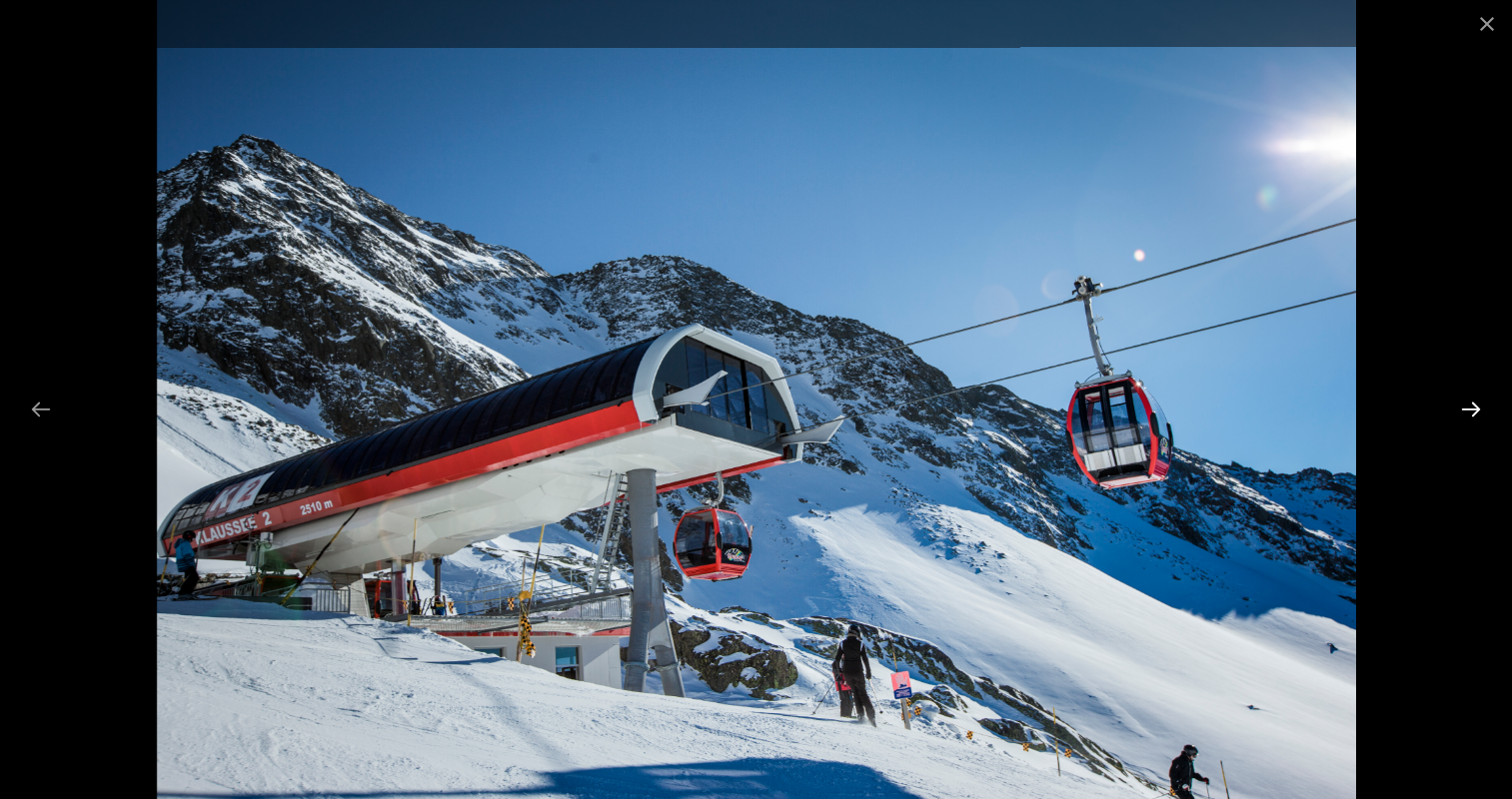 click at bounding box center (1471, 408) 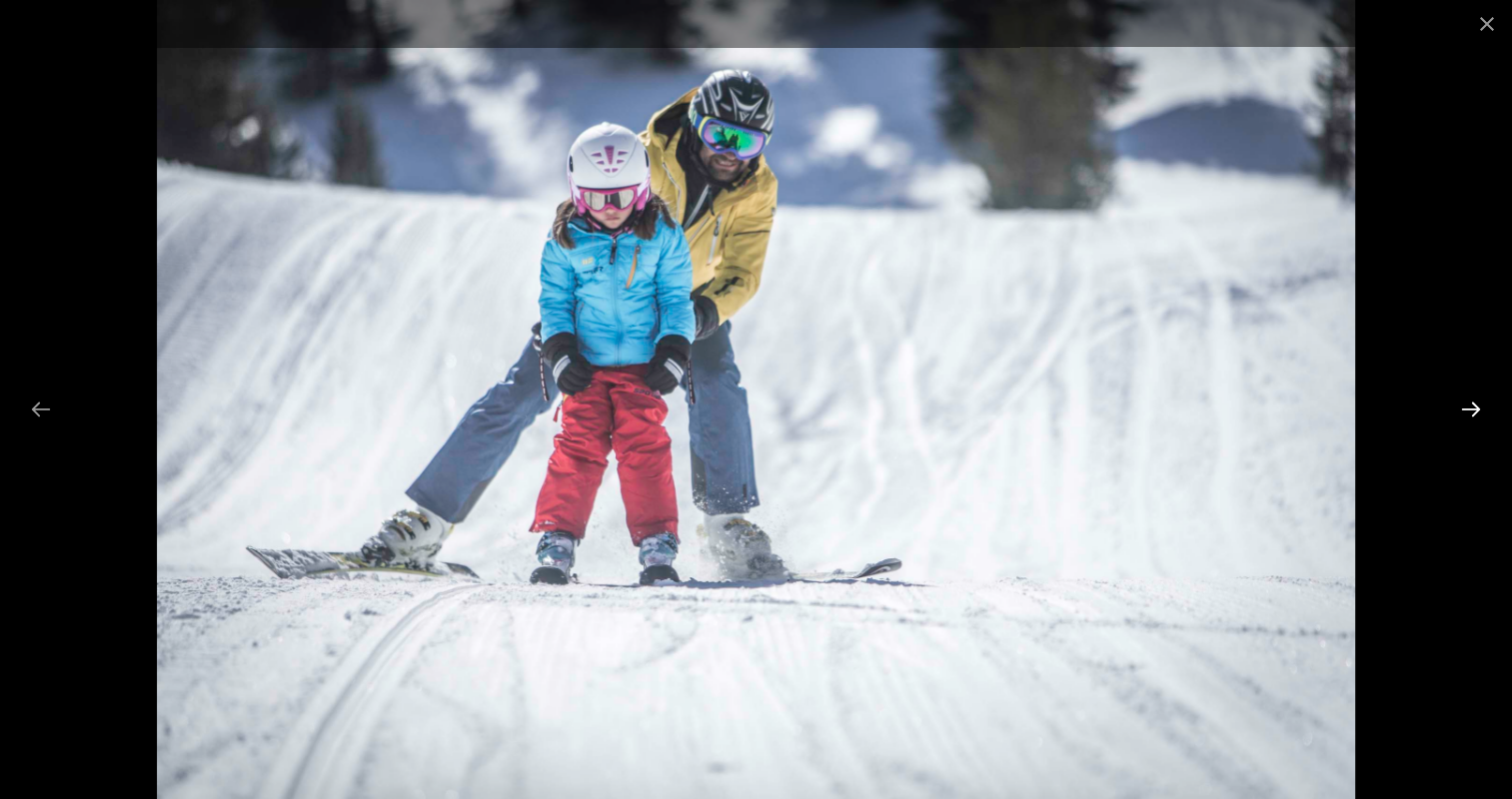 click at bounding box center (1471, 408) 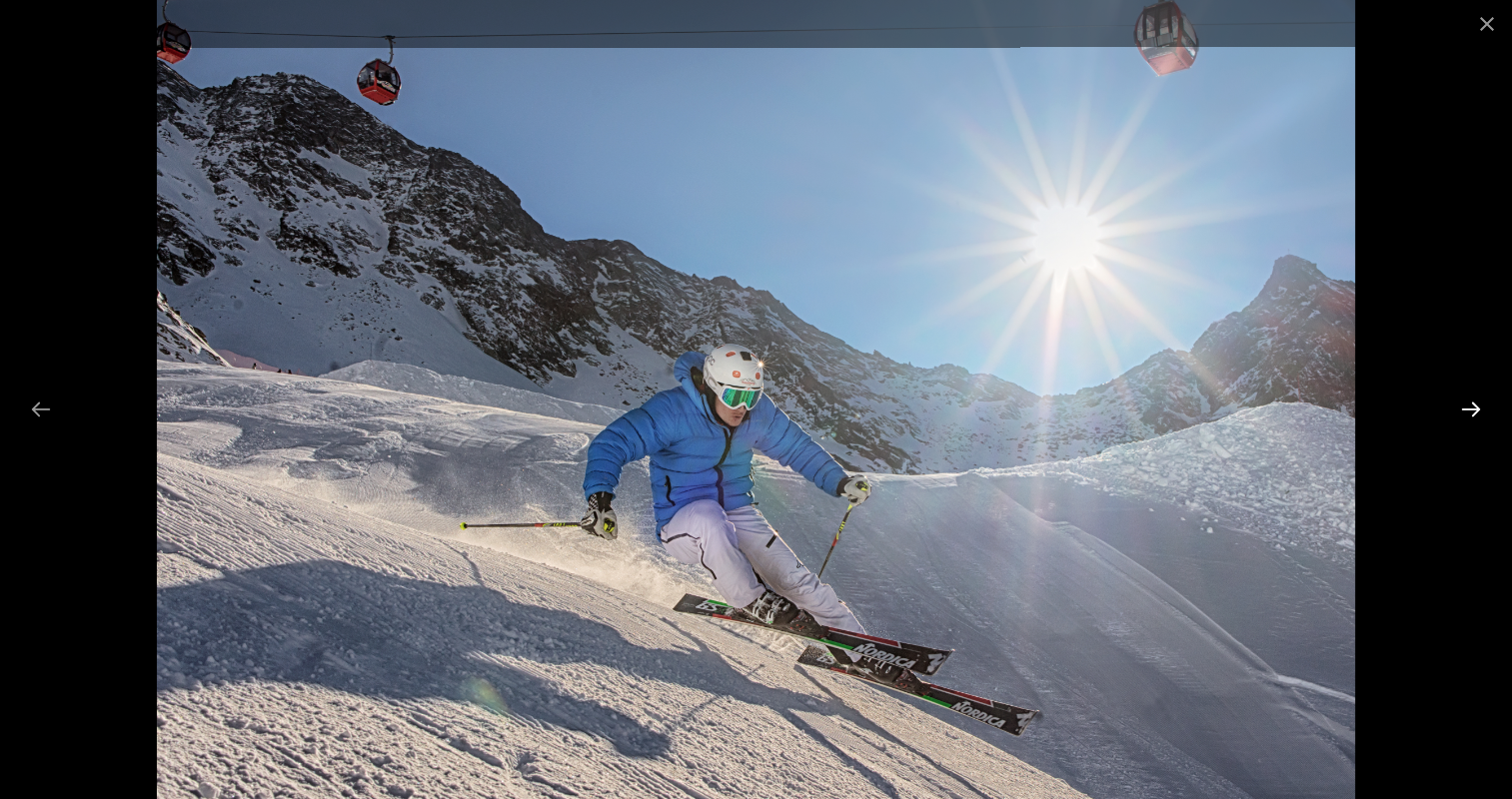 click at bounding box center [1471, 408] 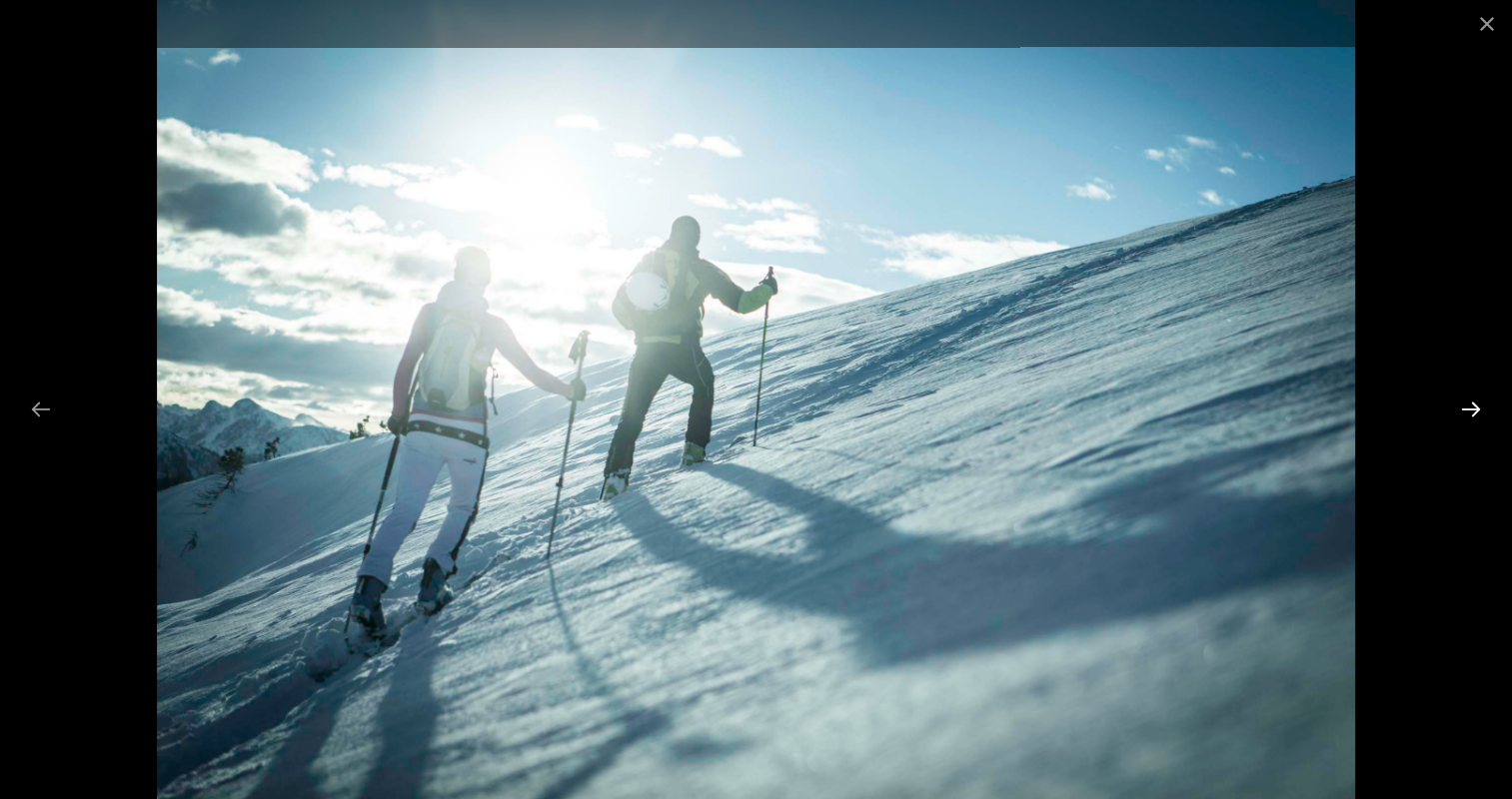 click at bounding box center (1471, 408) 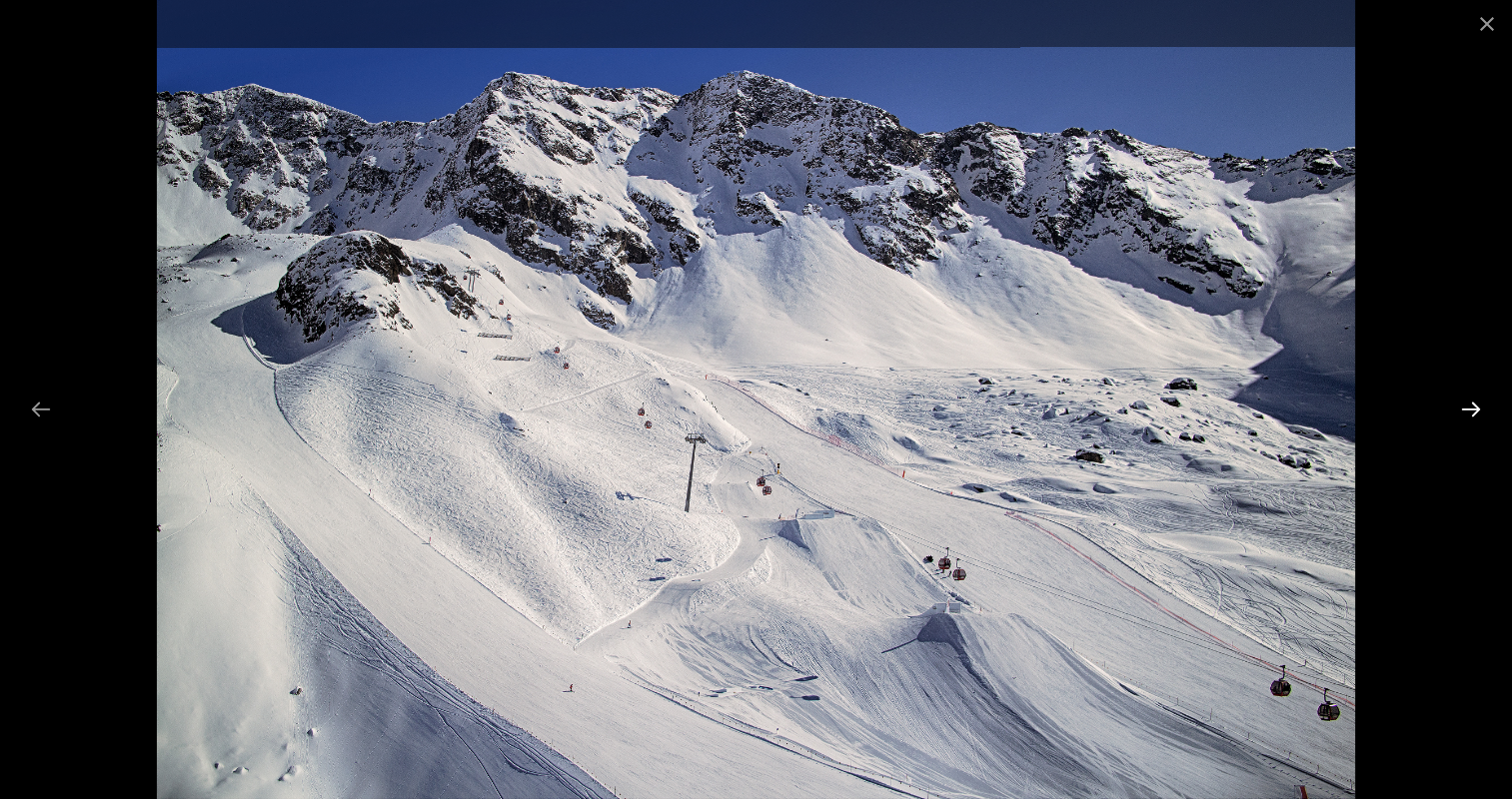 click at bounding box center (1471, 408) 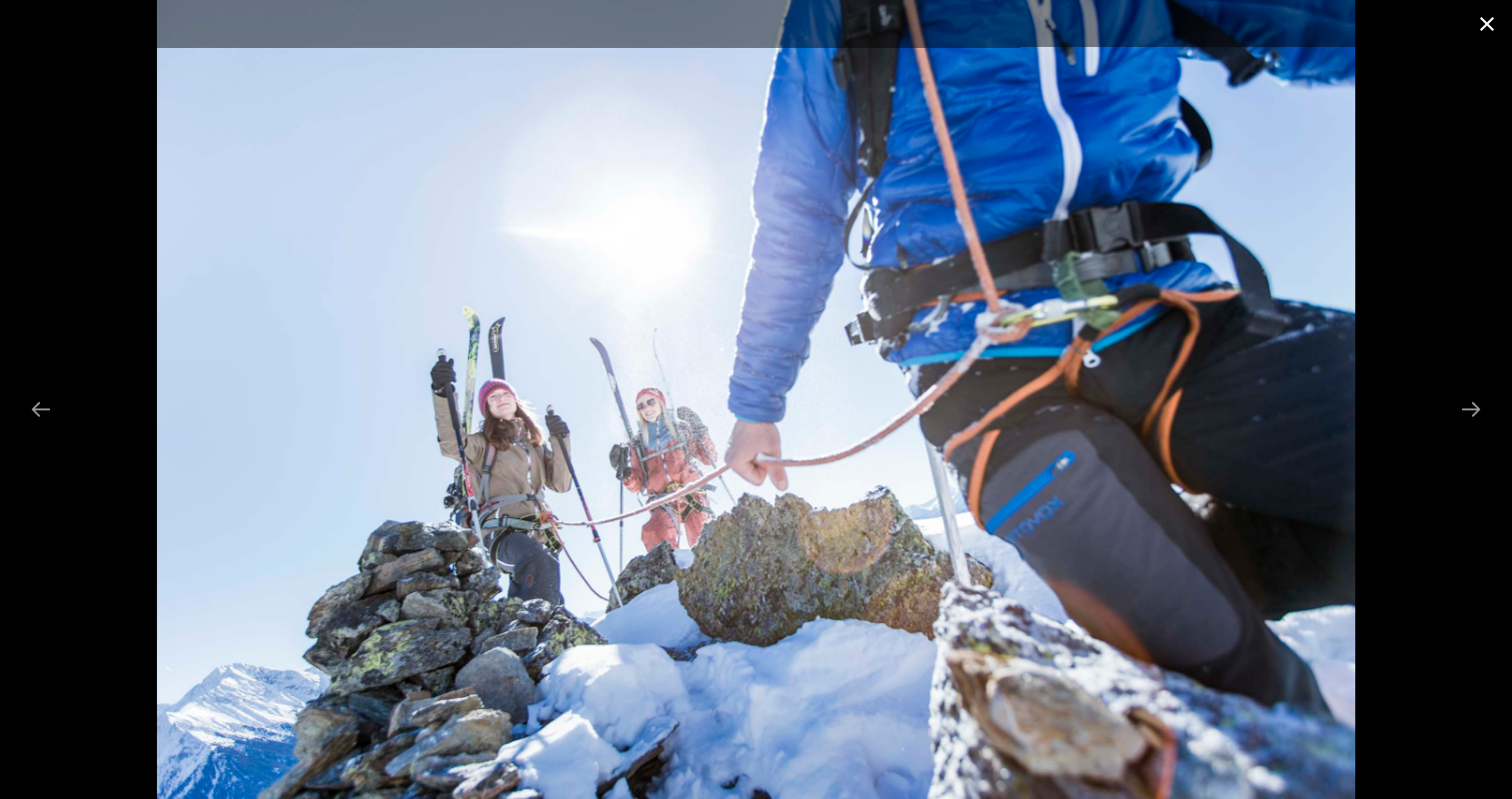 click at bounding box center [1487, 23] 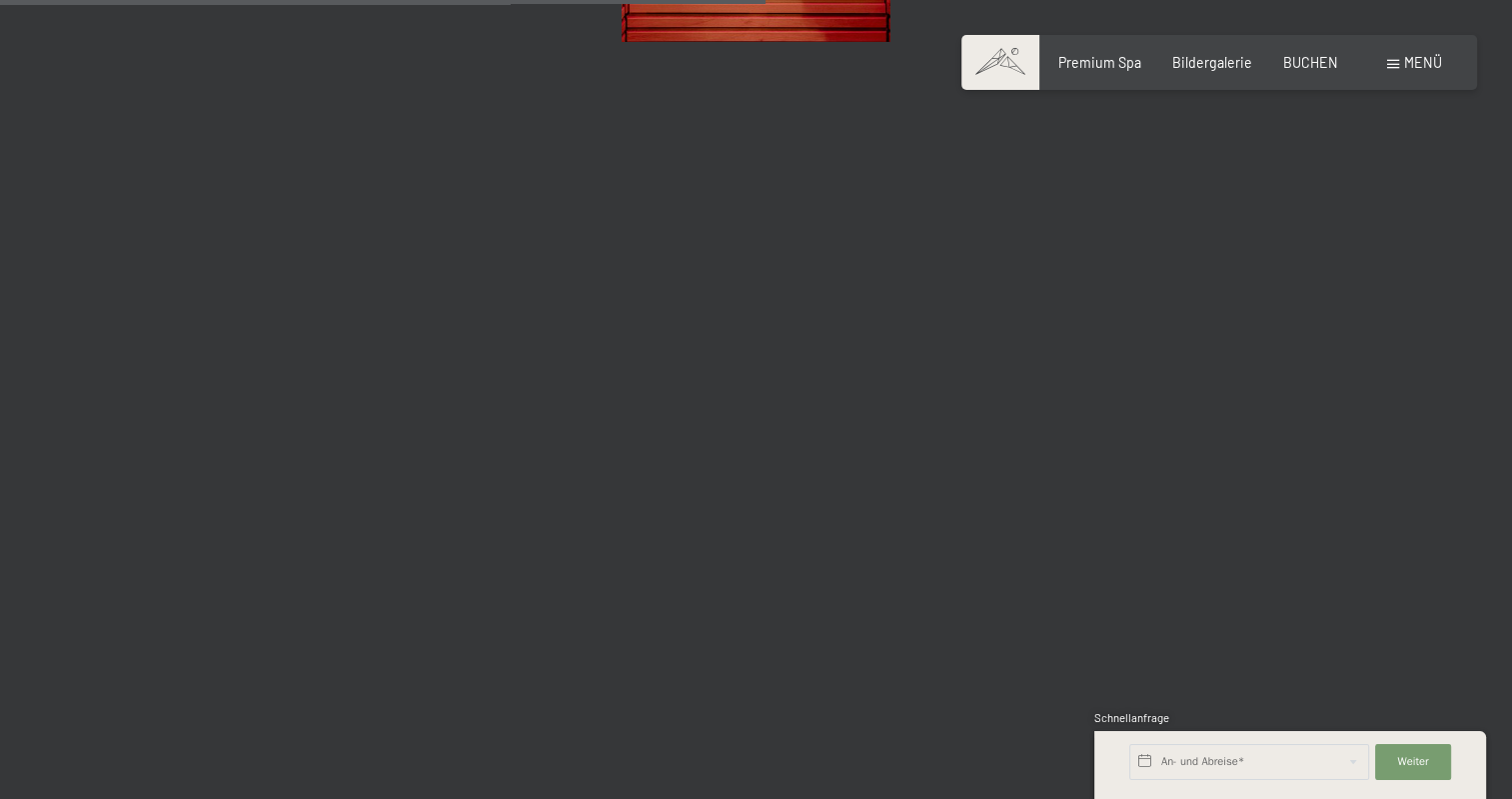 scroll, scrollTop: 10986, scrollLeft: 0, axis: vertical 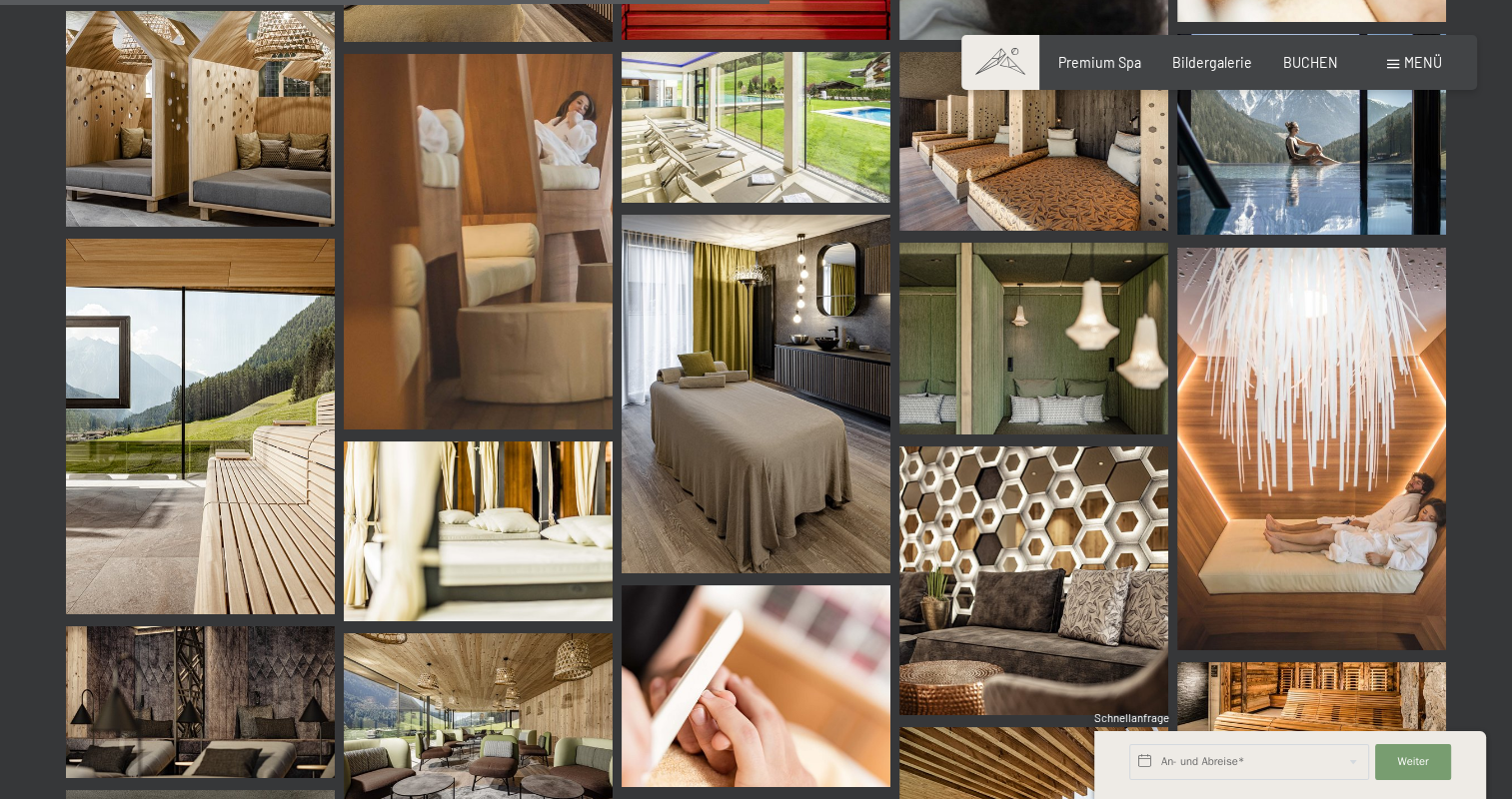 click at bounding box center [200, 118] 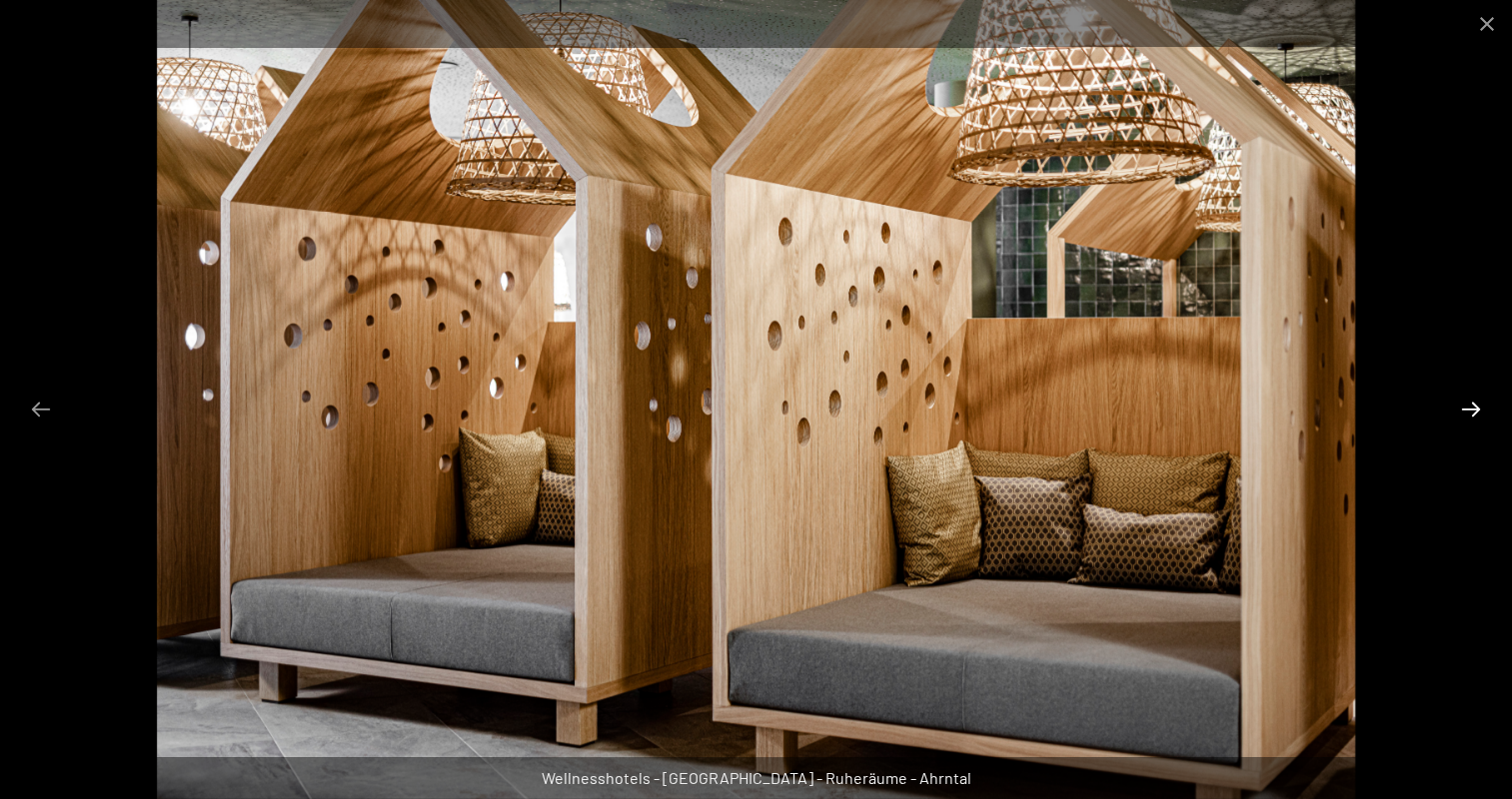 click at bounding box center (1471, 408) 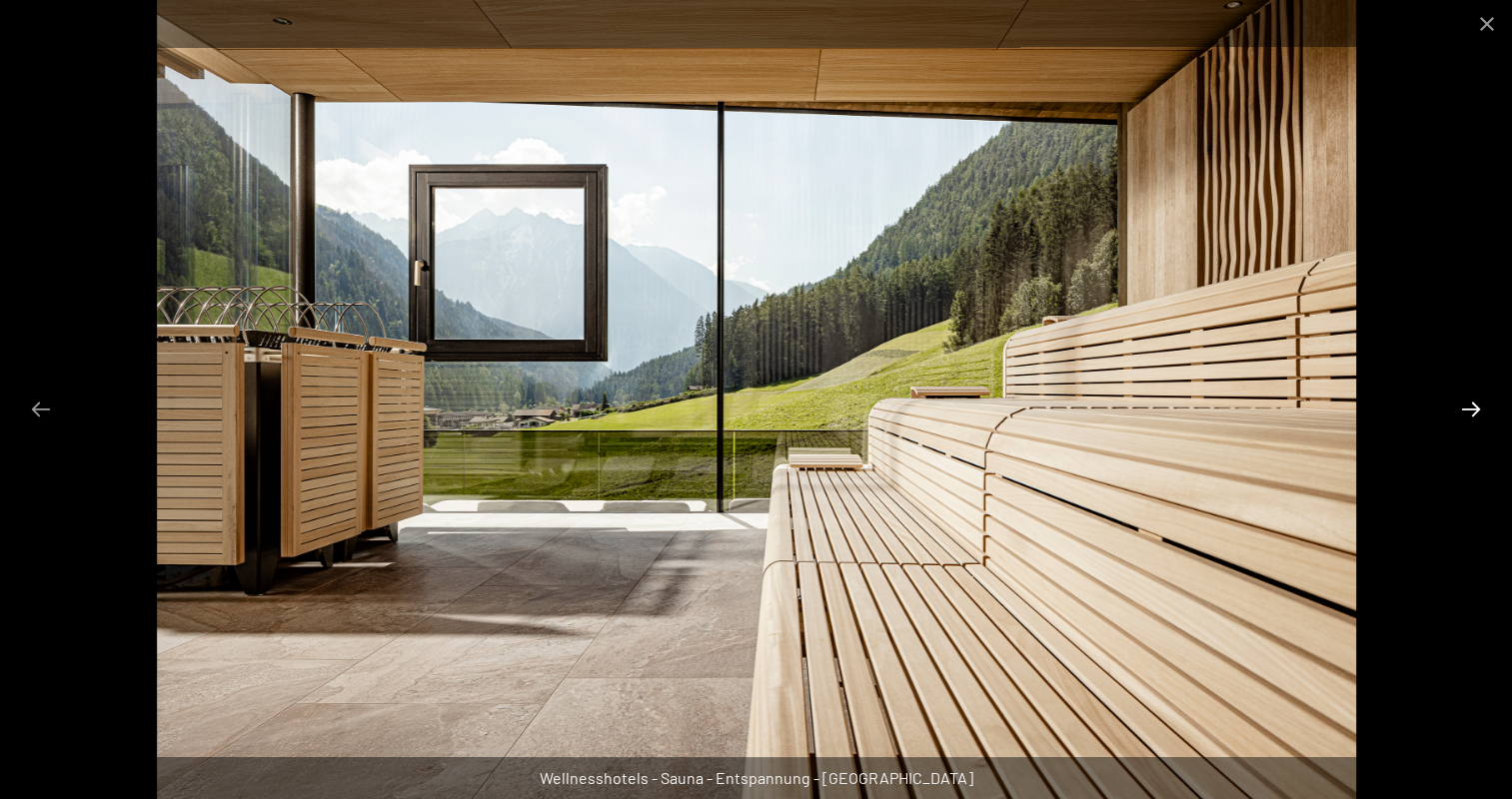 click at bounding box center [1471, 408] 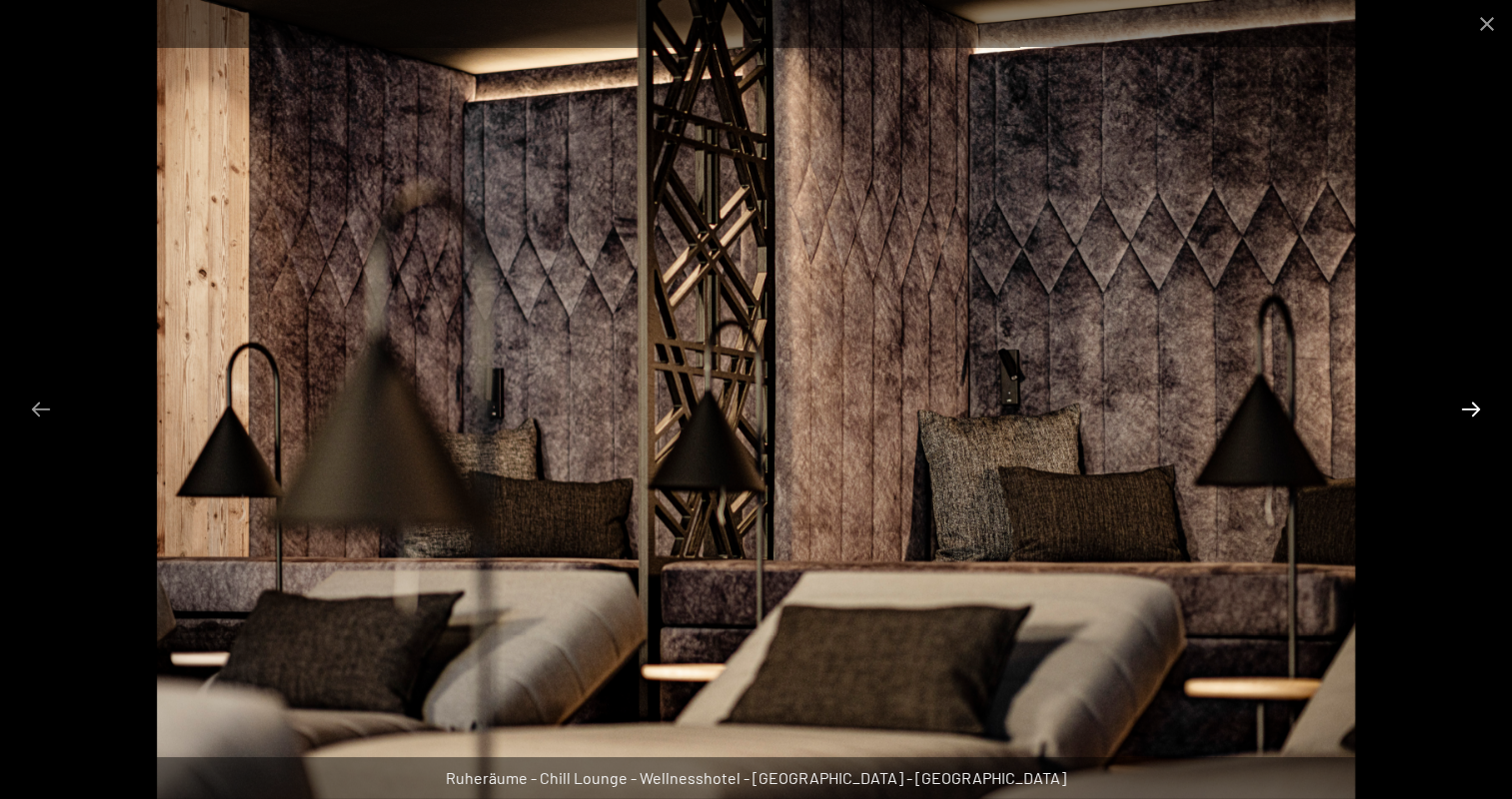 click at bounding box center (1471, 408) 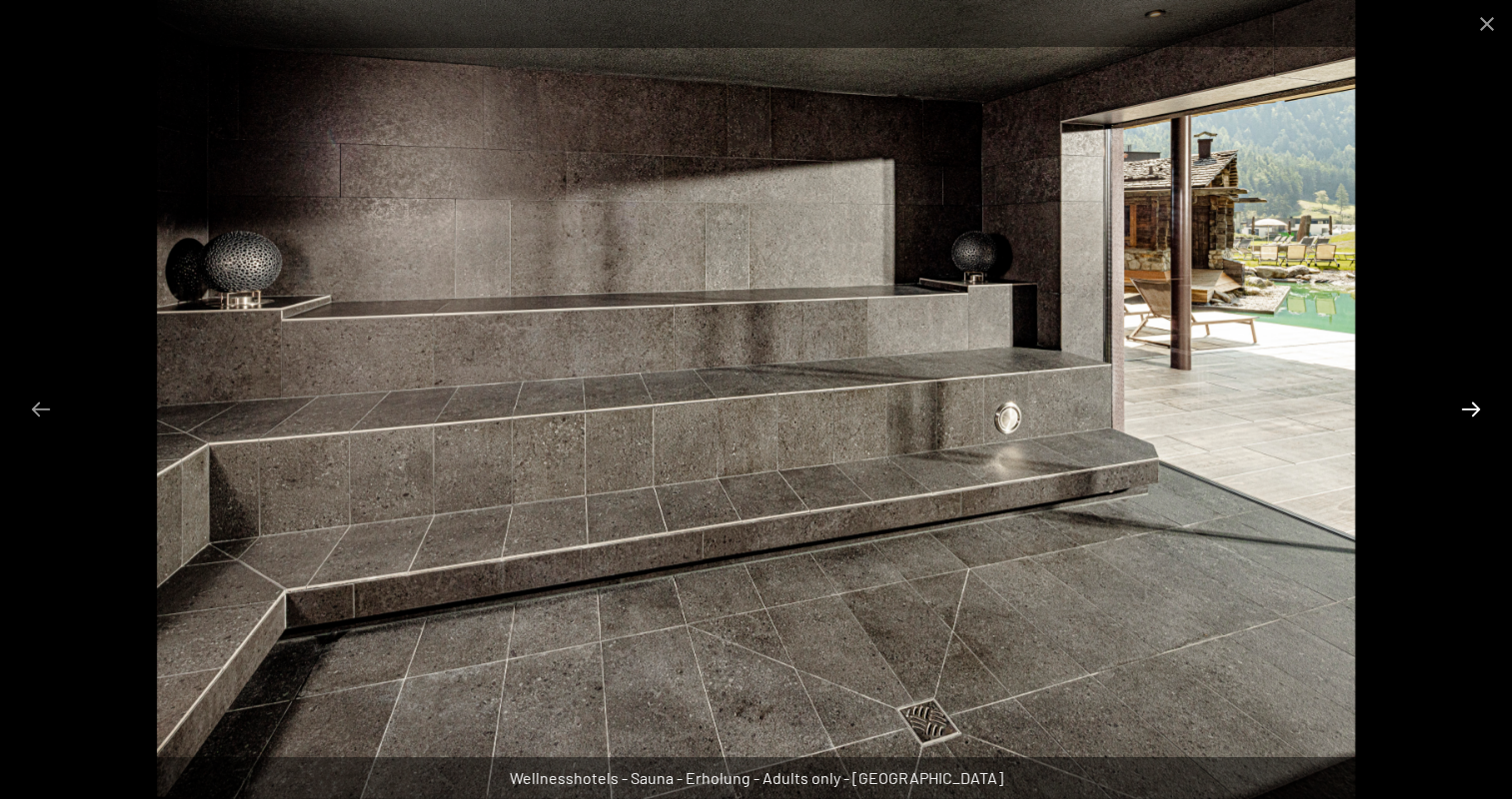 click at bounding box center (1471, 408) 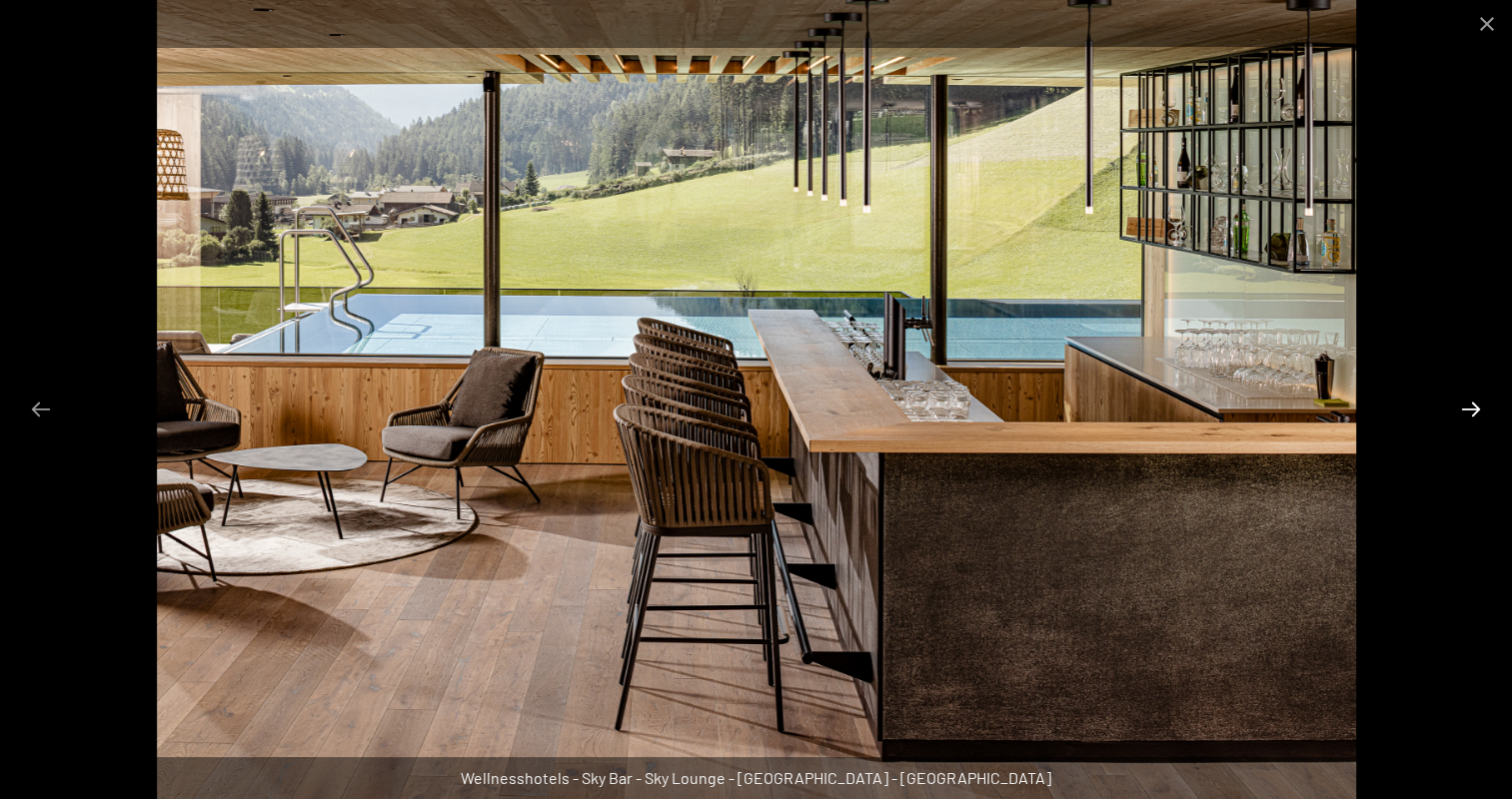 click at bounding box center (1471, 408) 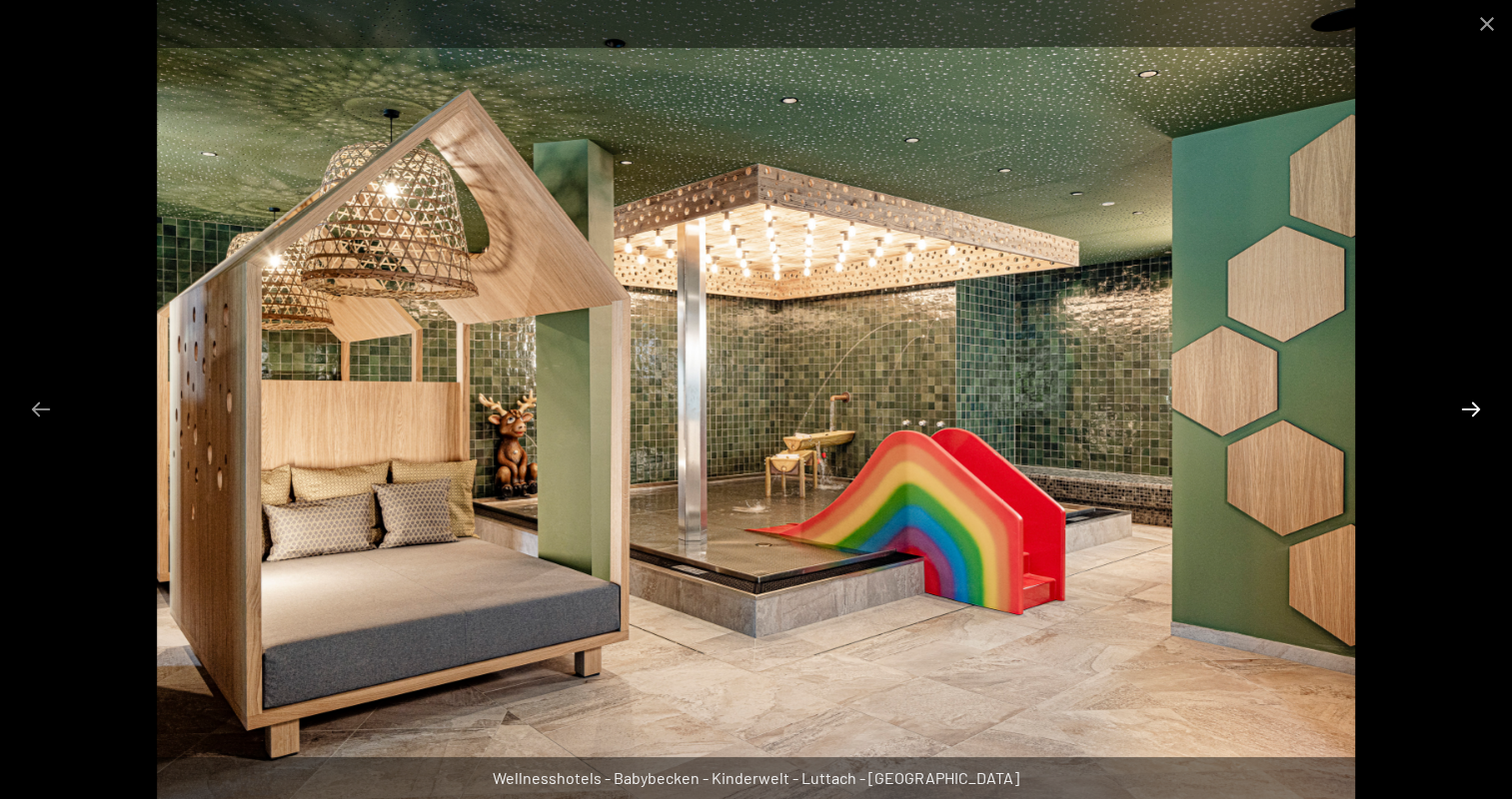 click at bounding box center (1471, 408) 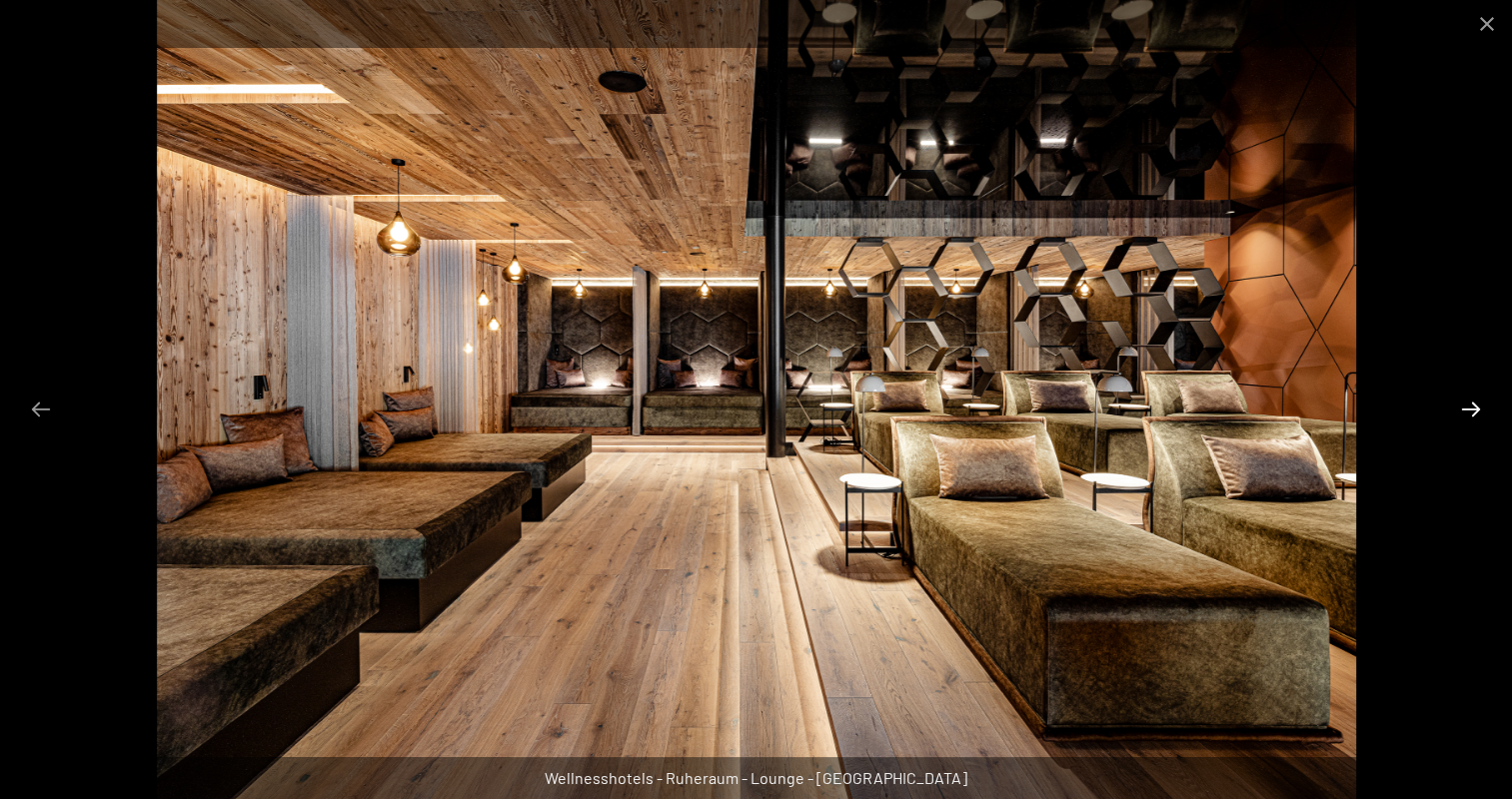 click at bounding box center (1471, 408) 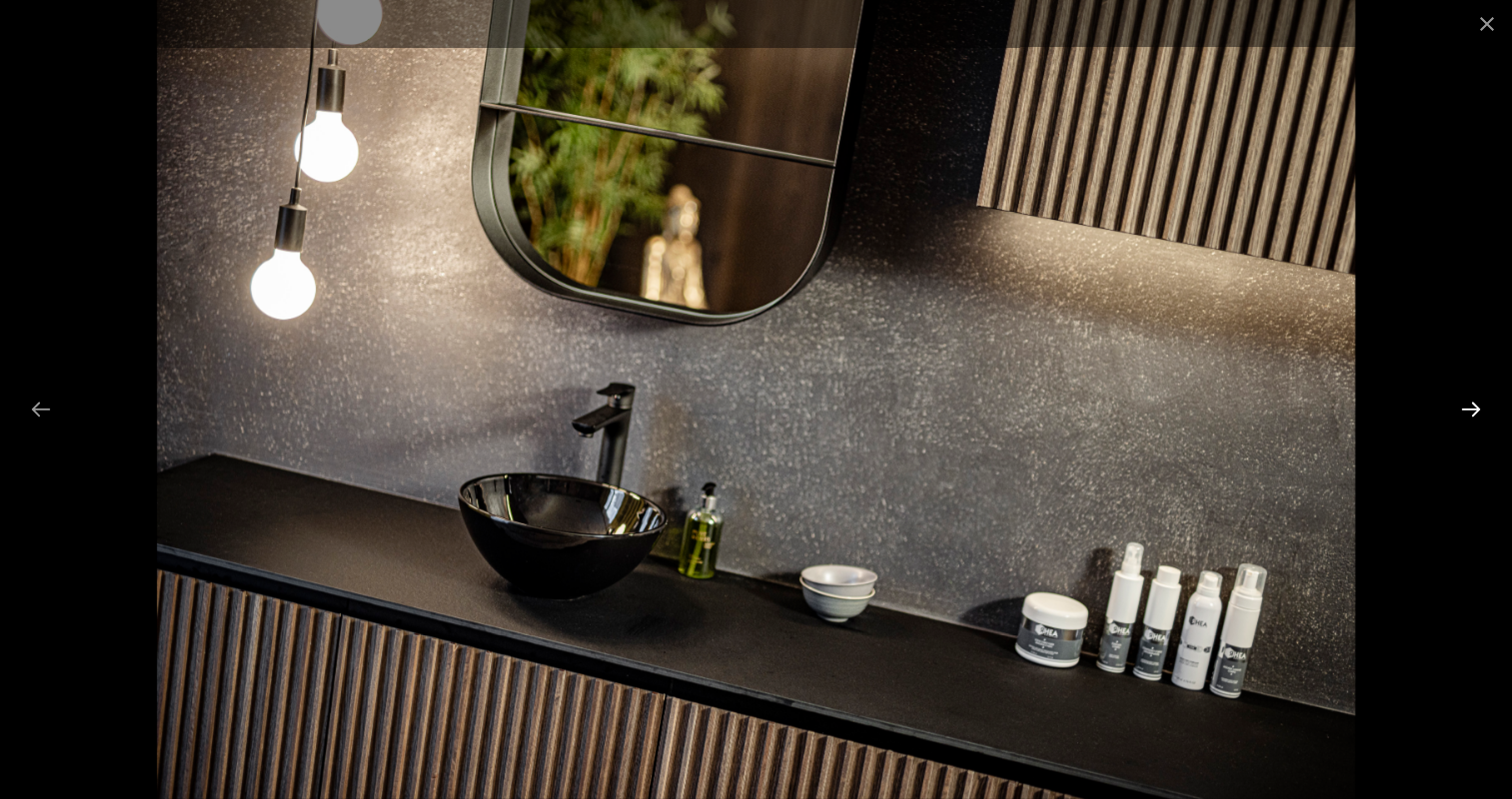 click at bounding box center (1471, 408) 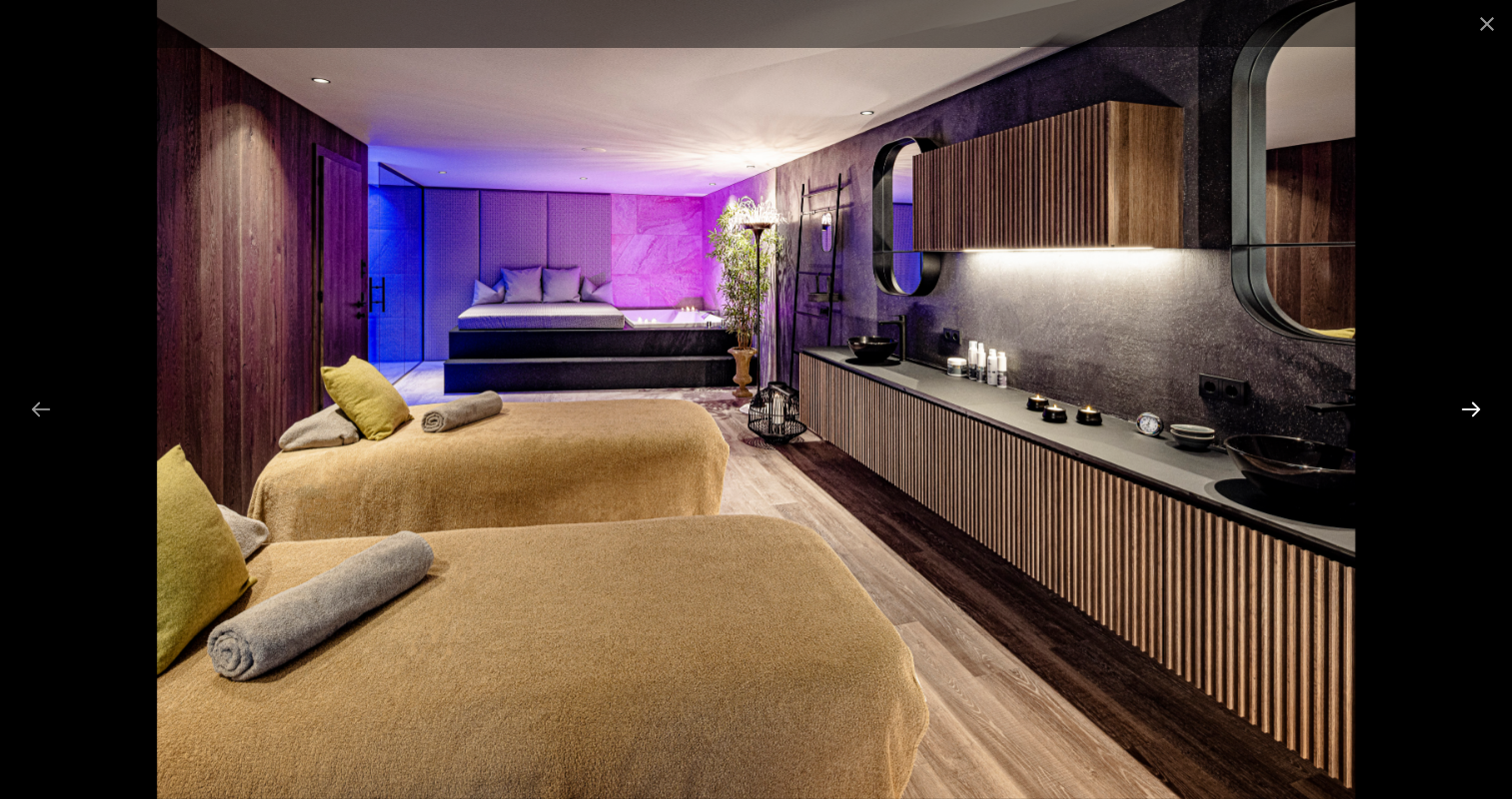 click at bounding box center [1471, 408] 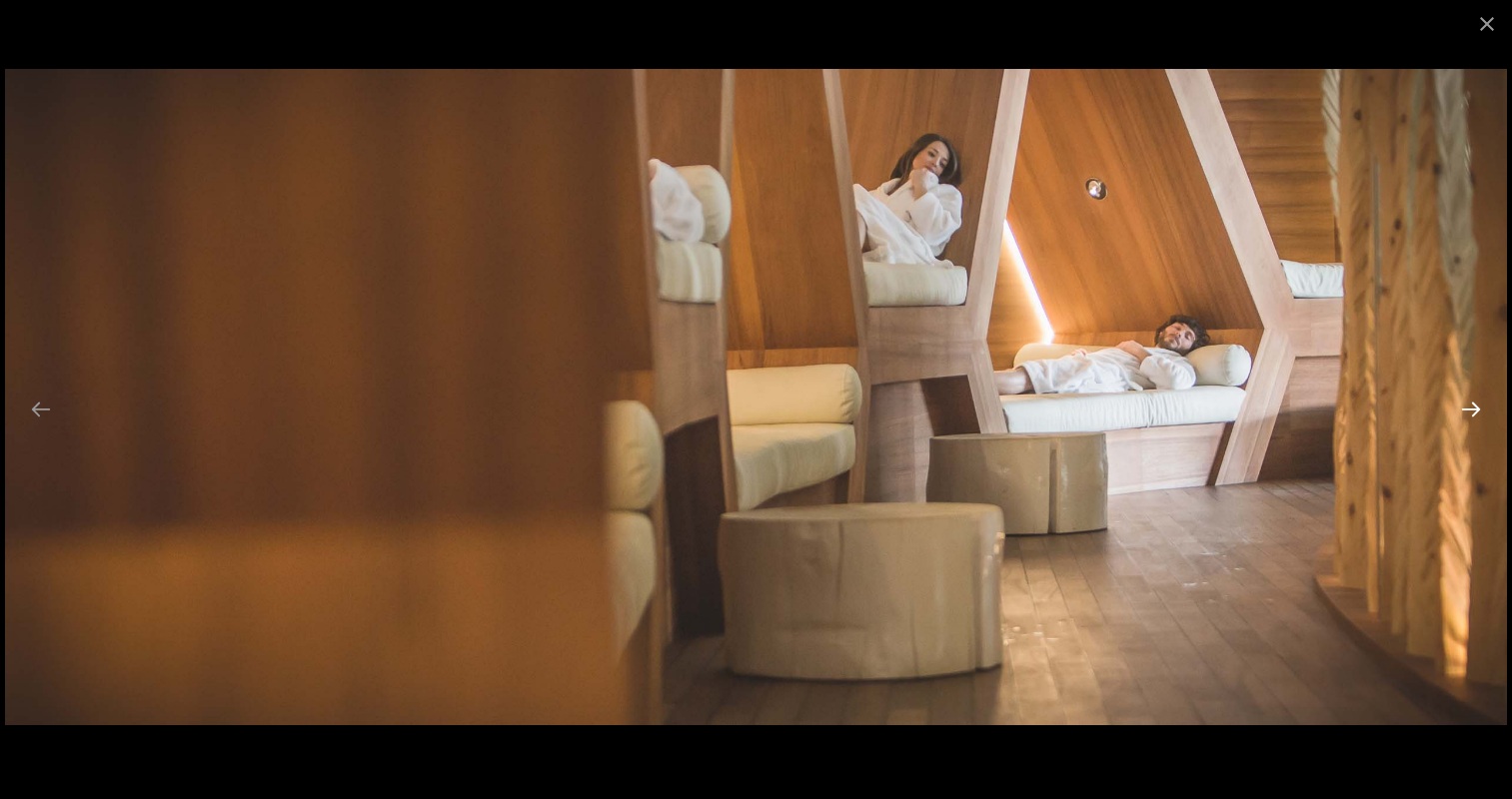 click at bounding box center [1471, 408] 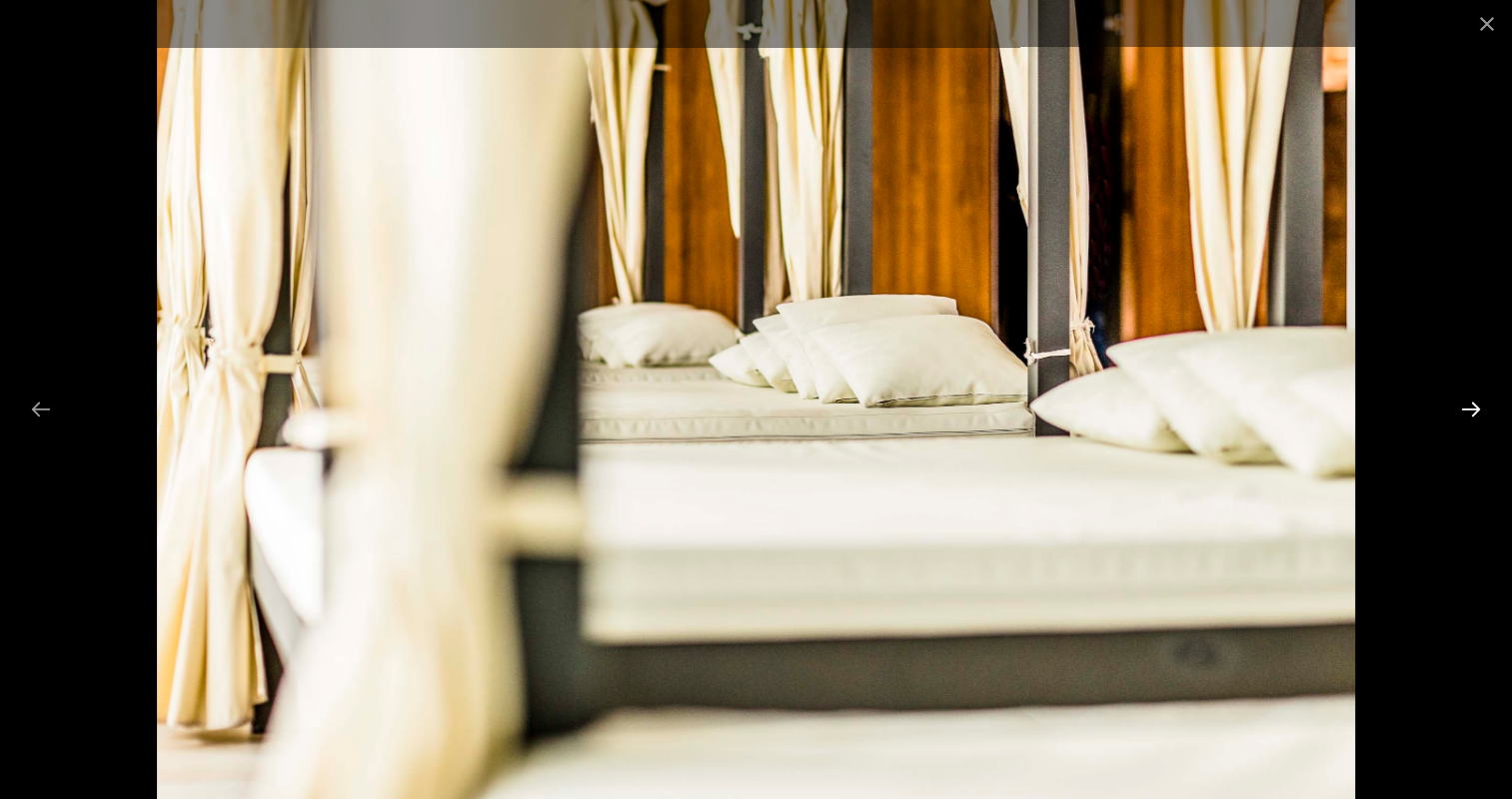 click at bounding box center (1471, 408) 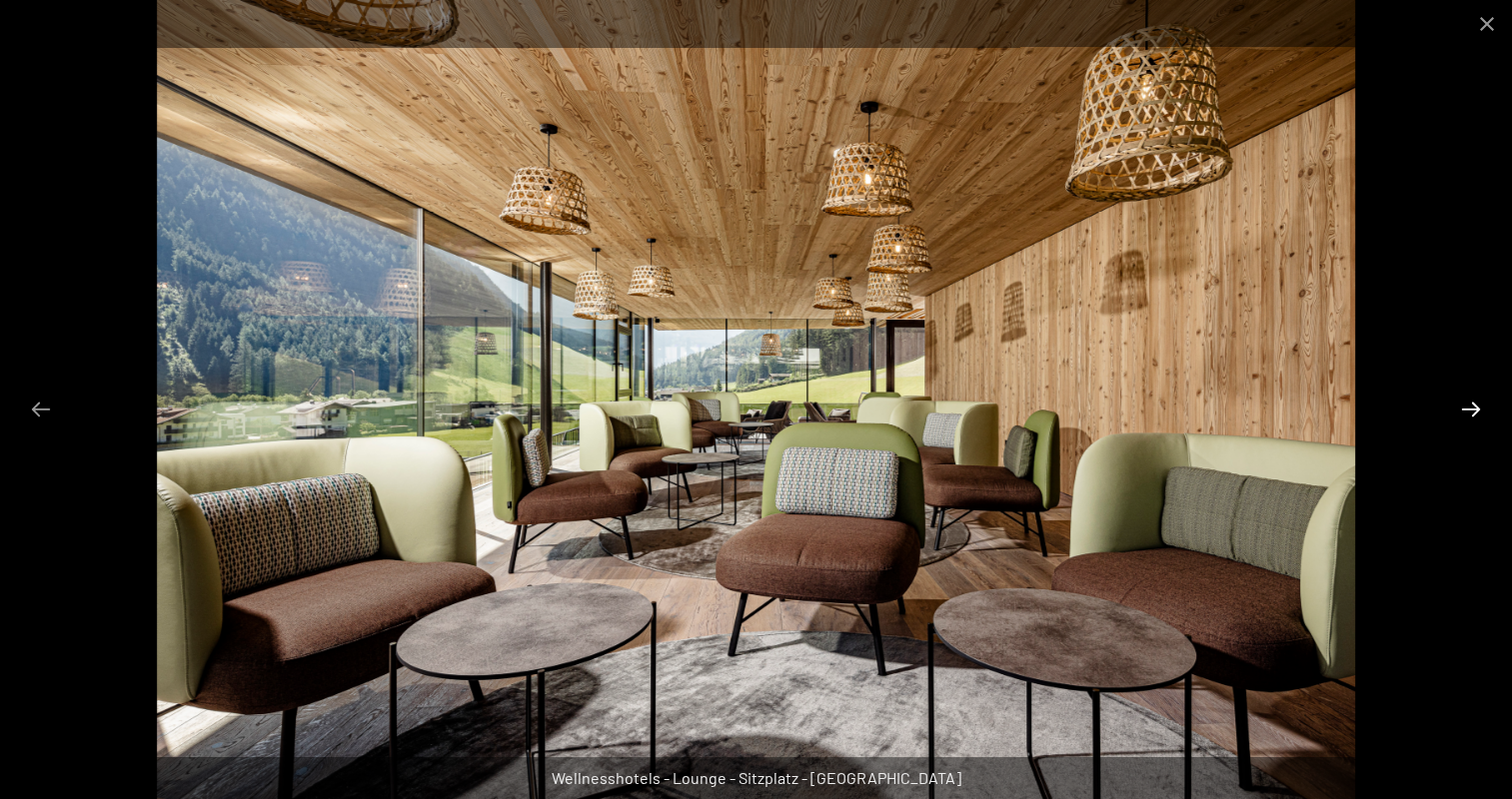click at bounding box center [1471, 408] 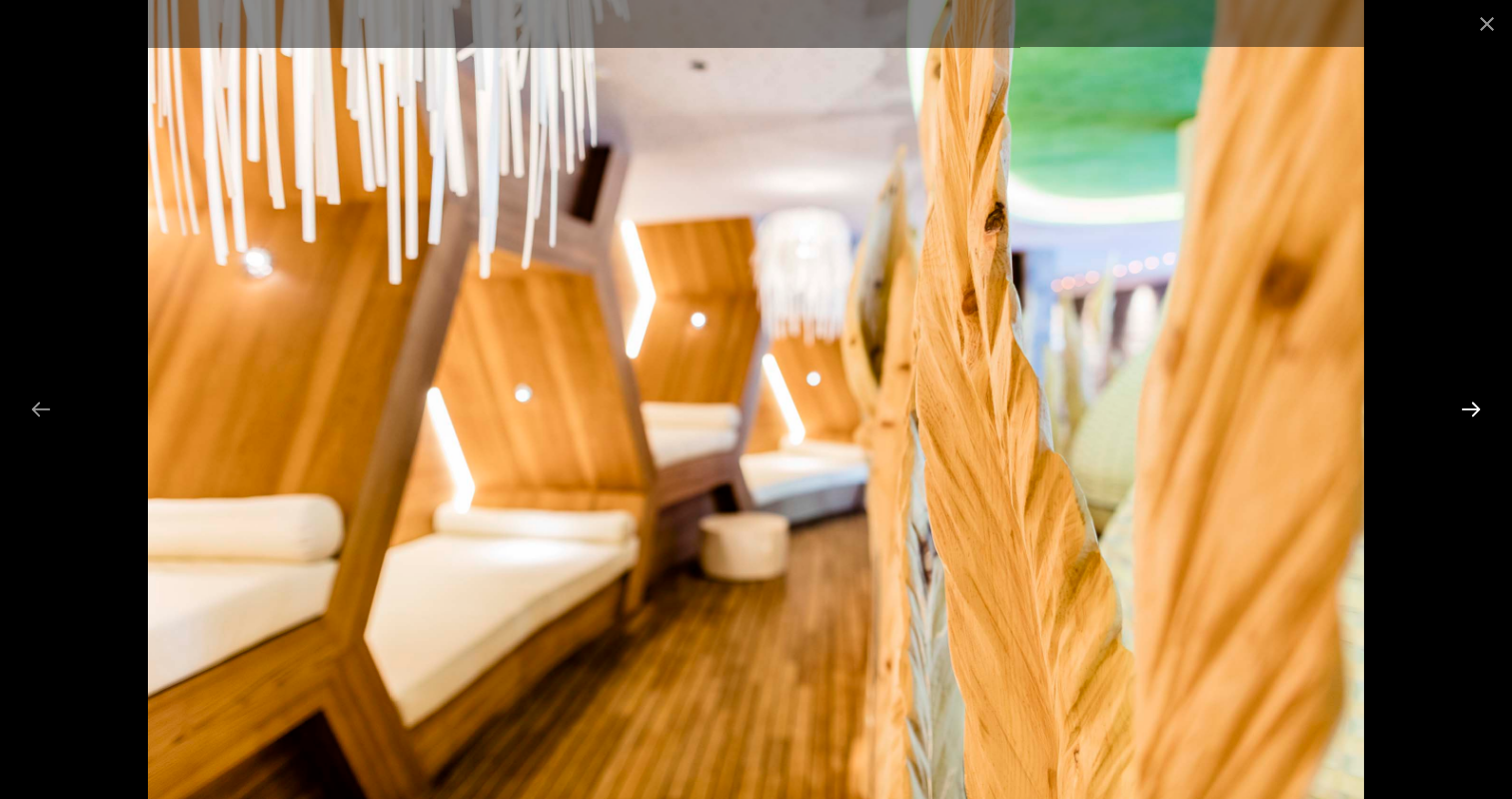 click at bounding box center [1471, 408] 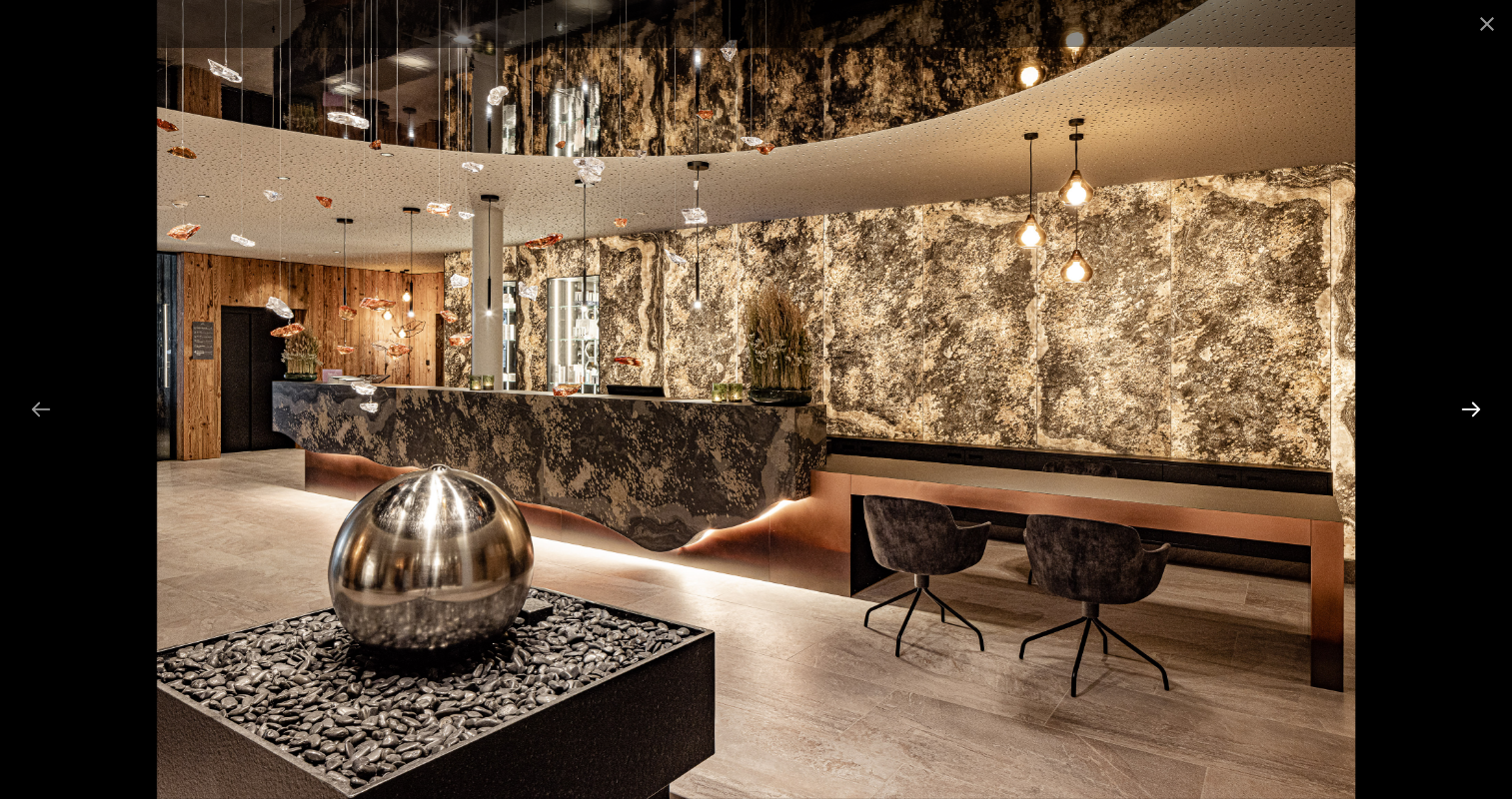 click at bounding box center [1471, 408] 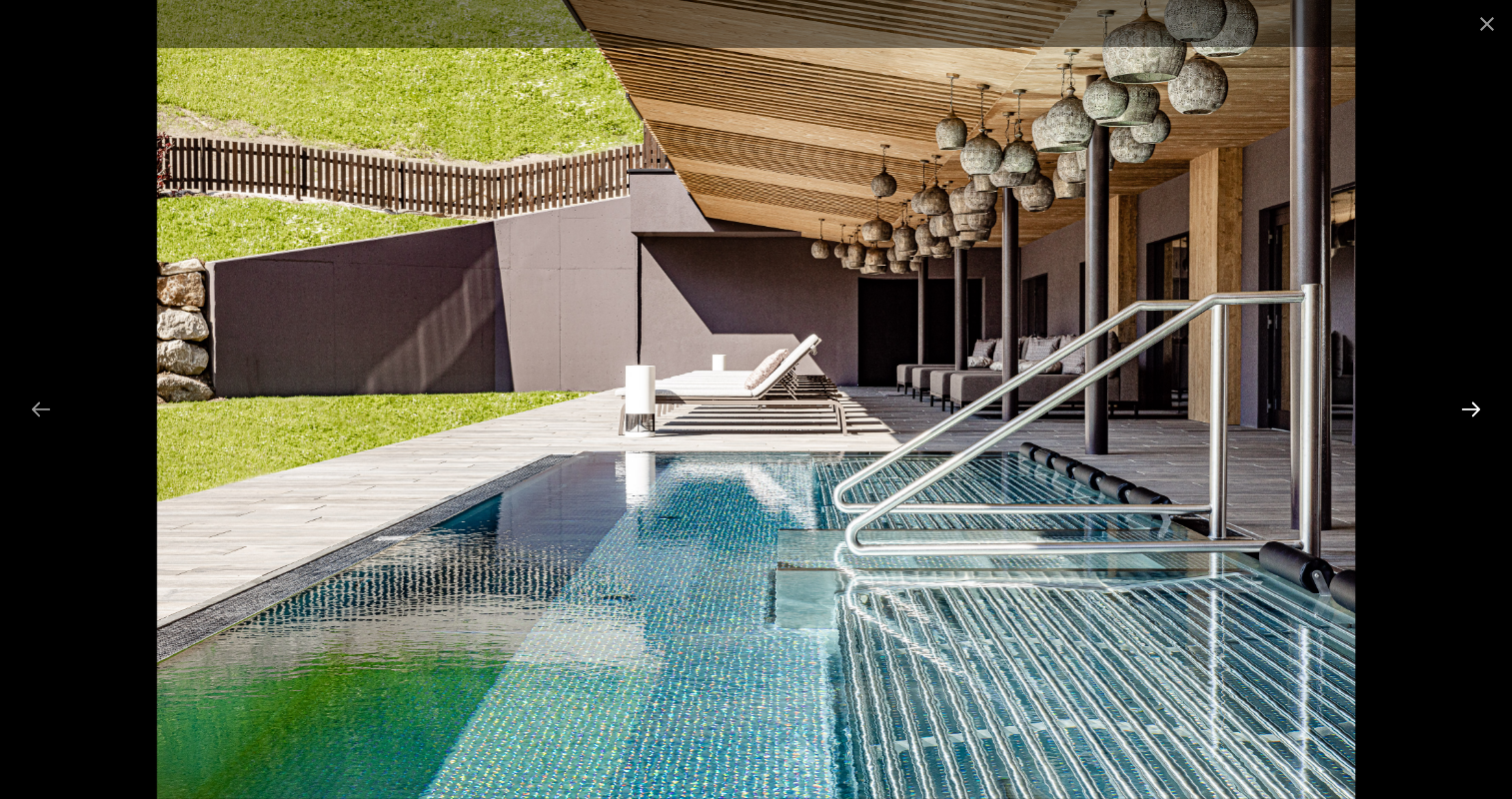 click at bounding box center [1471, 408] 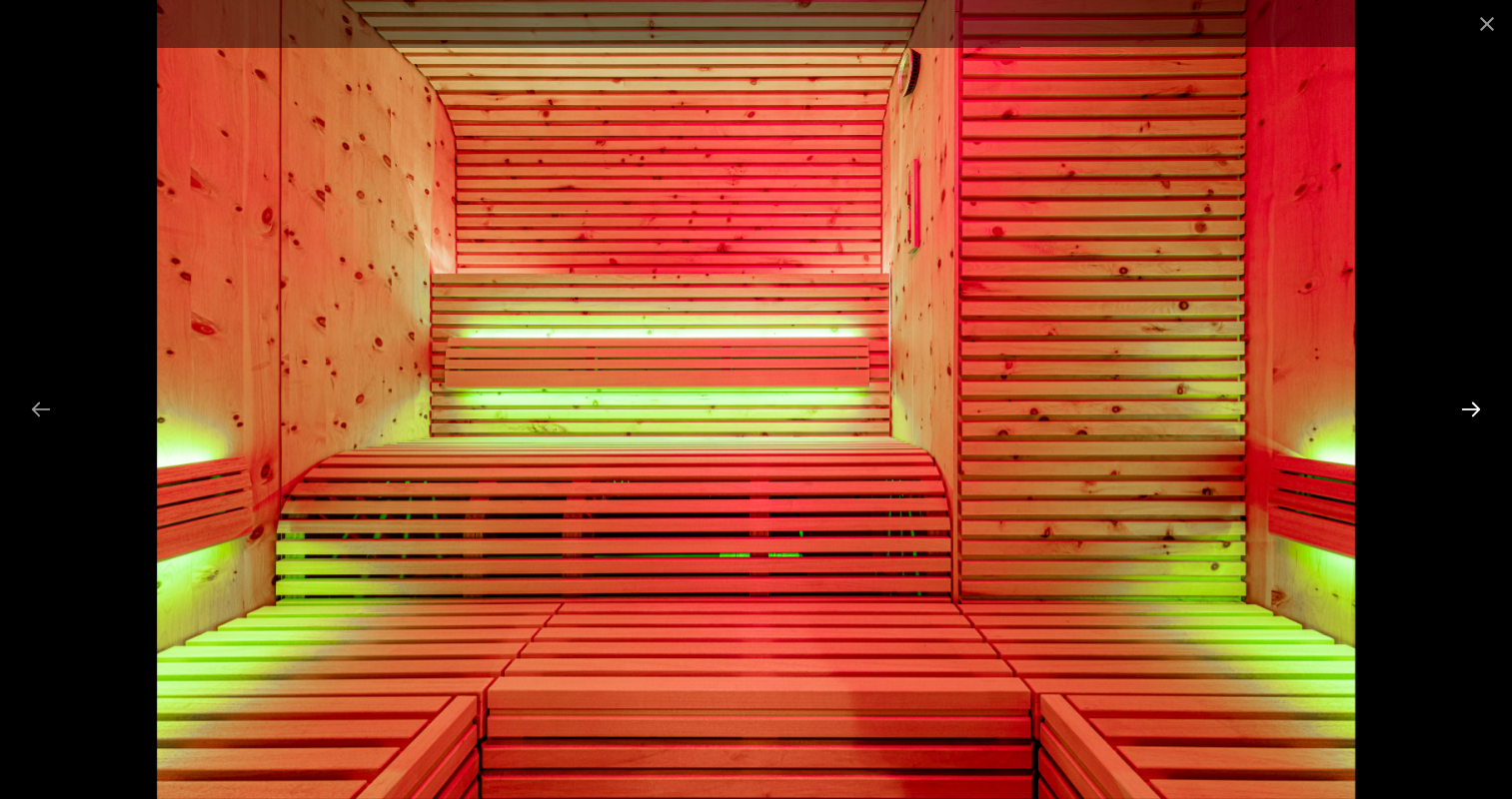 click at bounding box center [1471, 408] 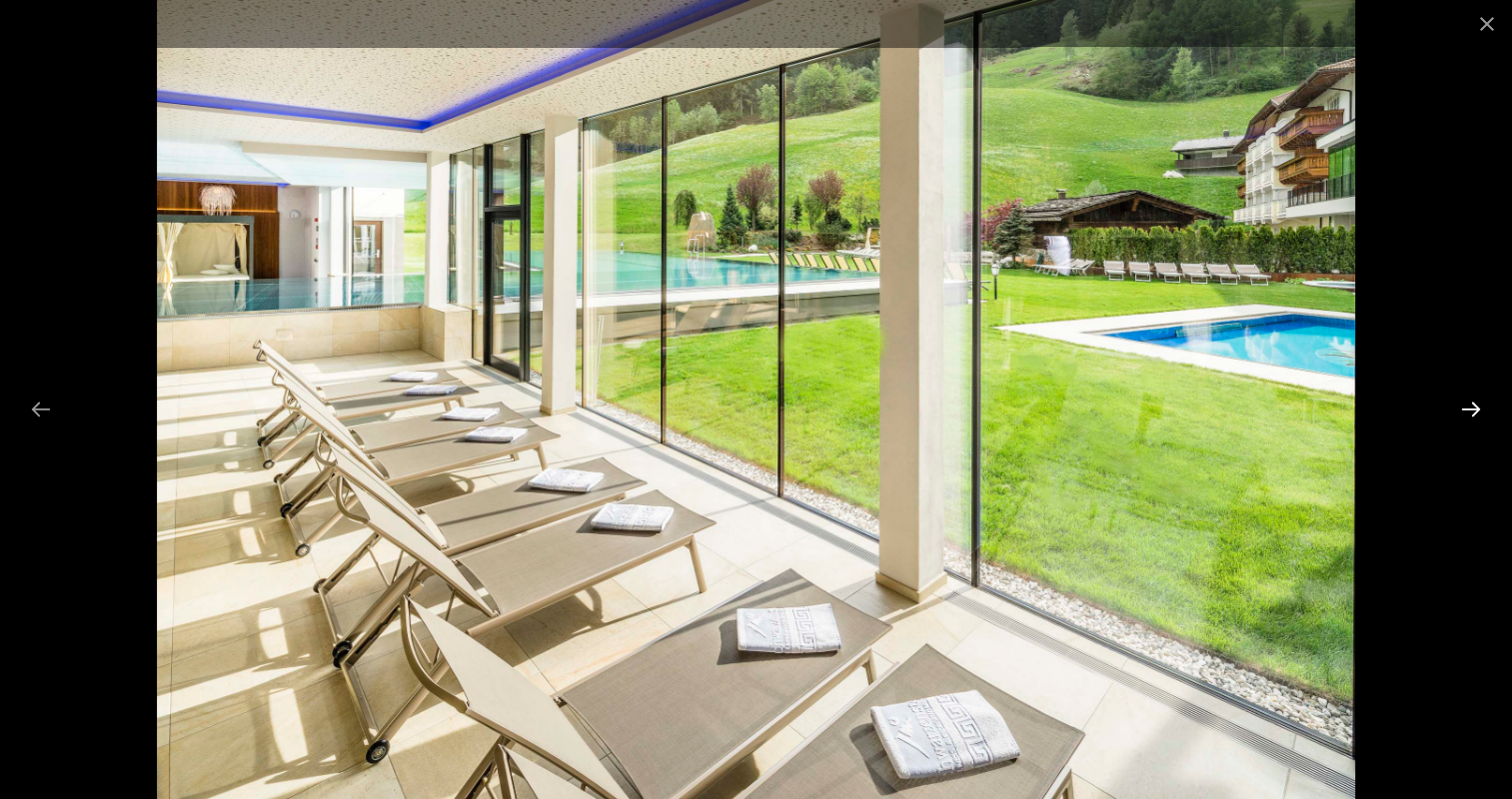 click at bounding box center (1471, 408) 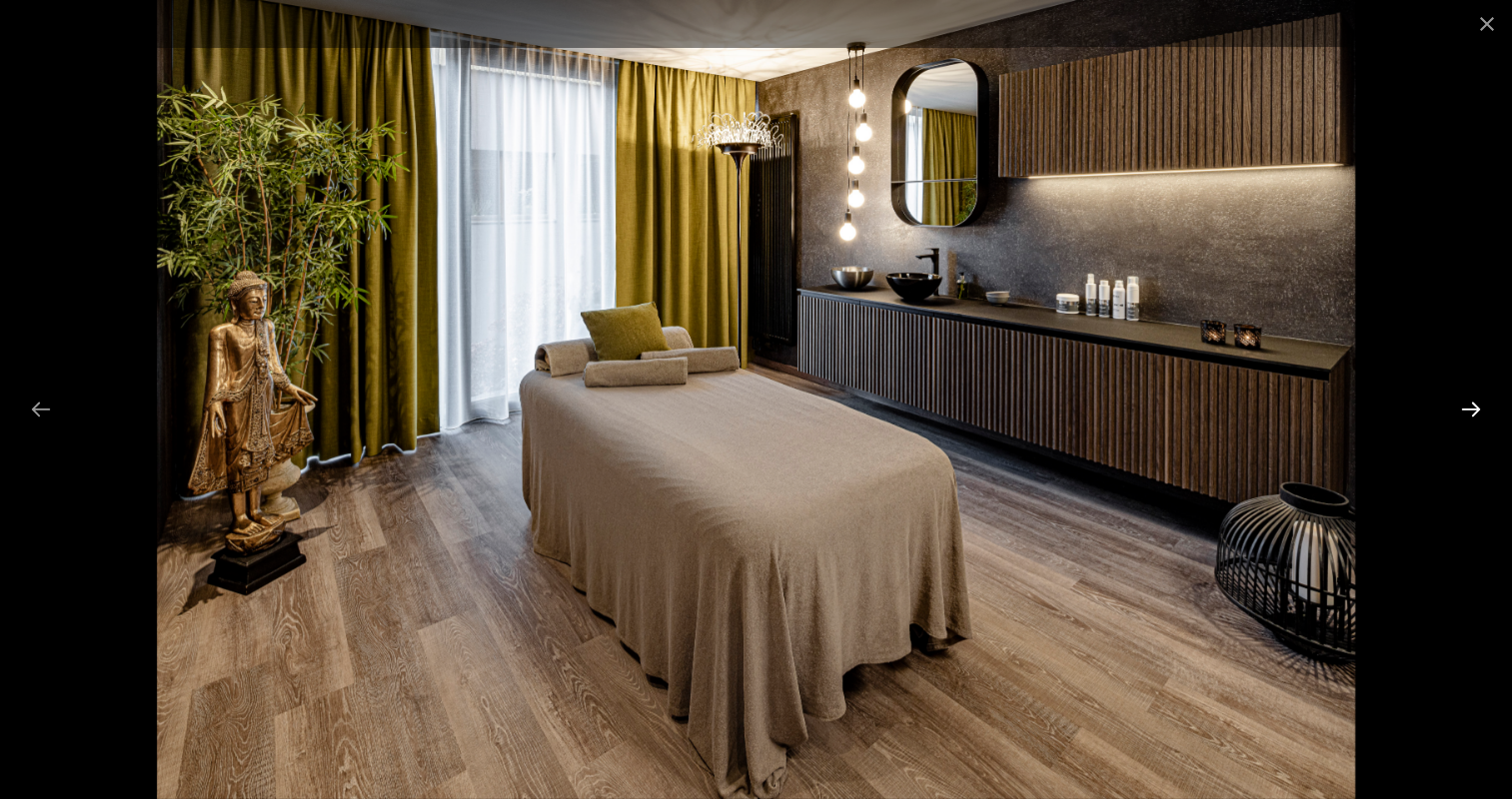 click at bounding box center [1471, 408] 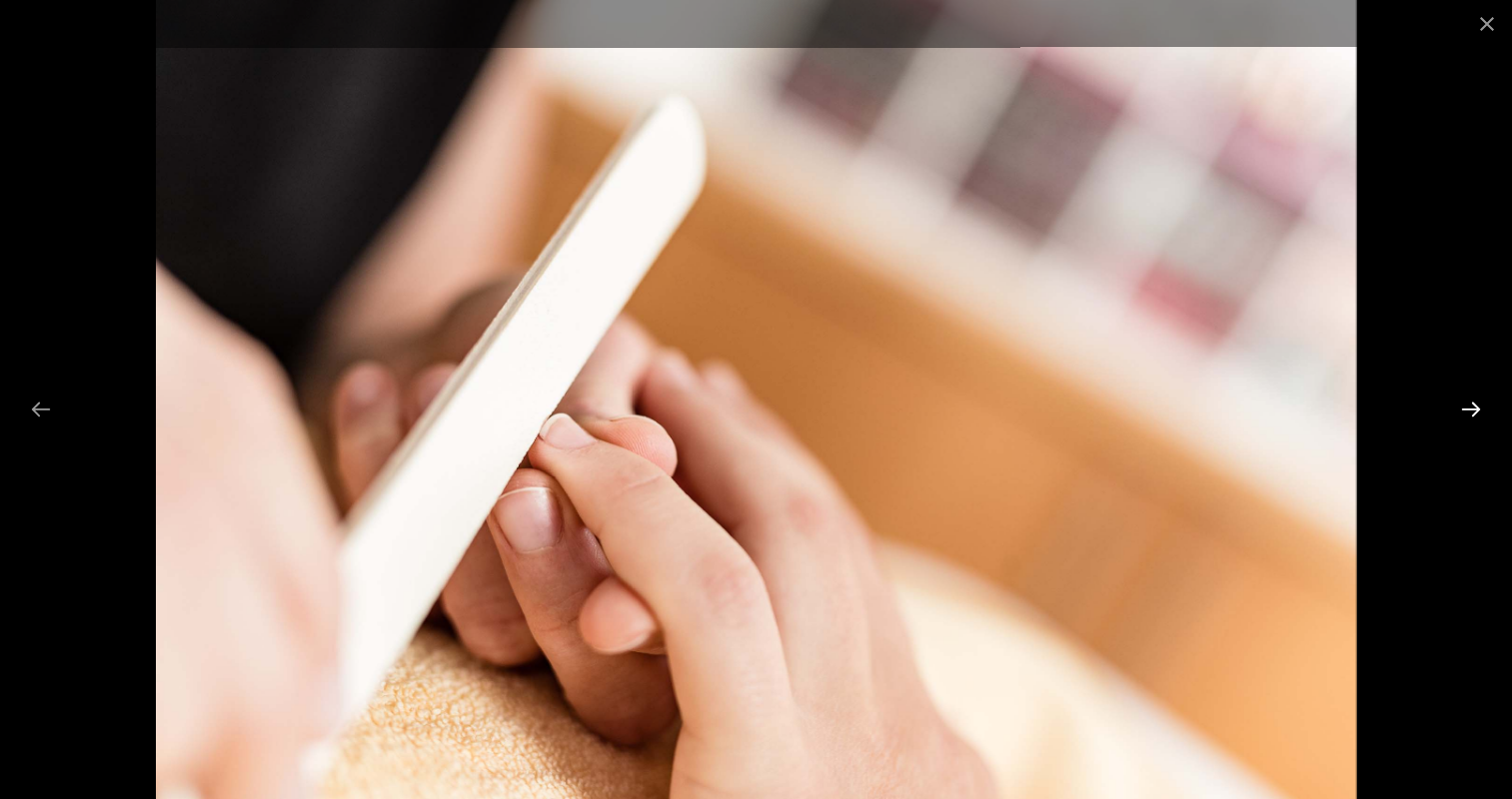 click at bounding box center [1471, 408] 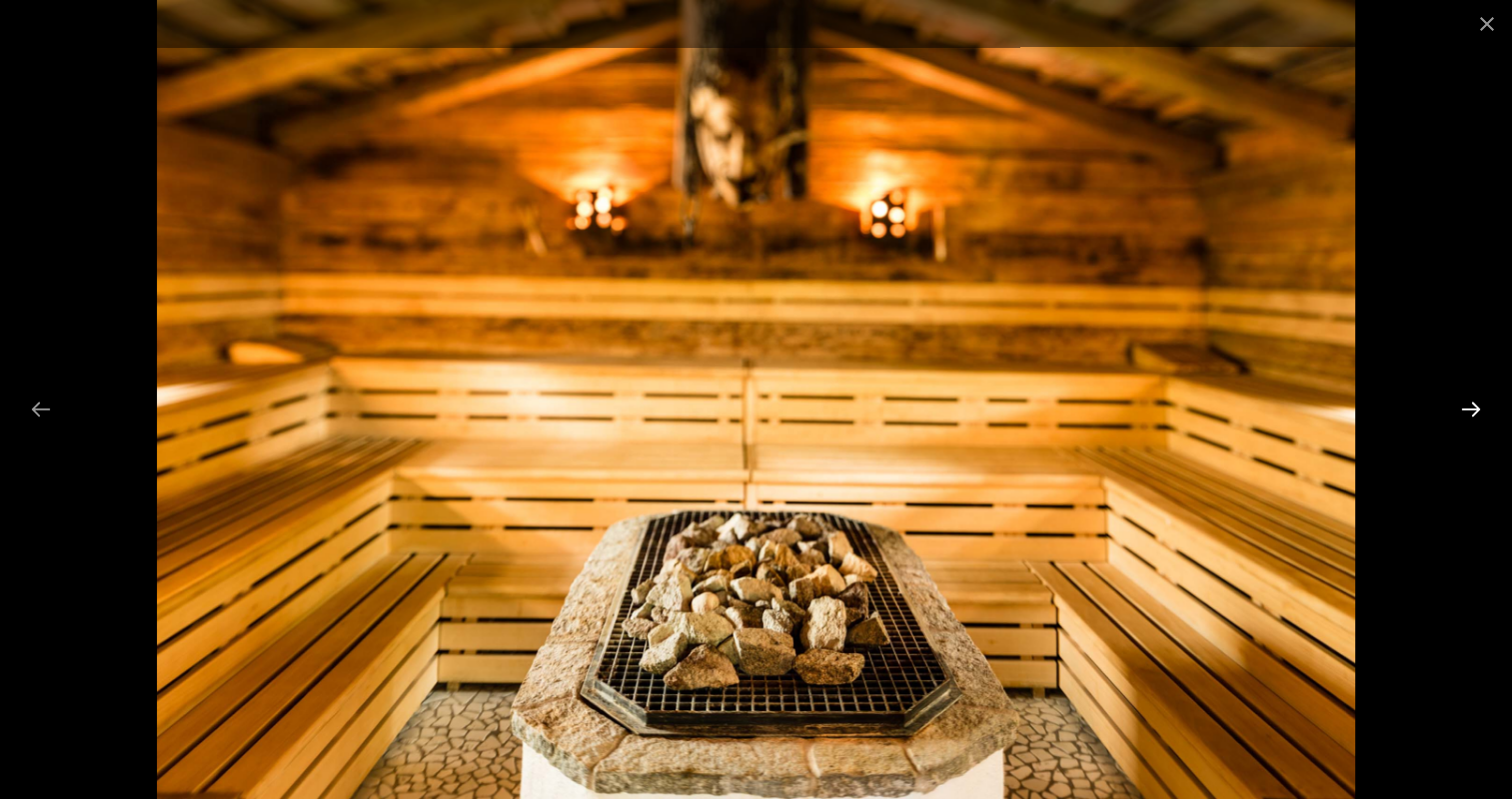 click at bounding box center [1471, 408] 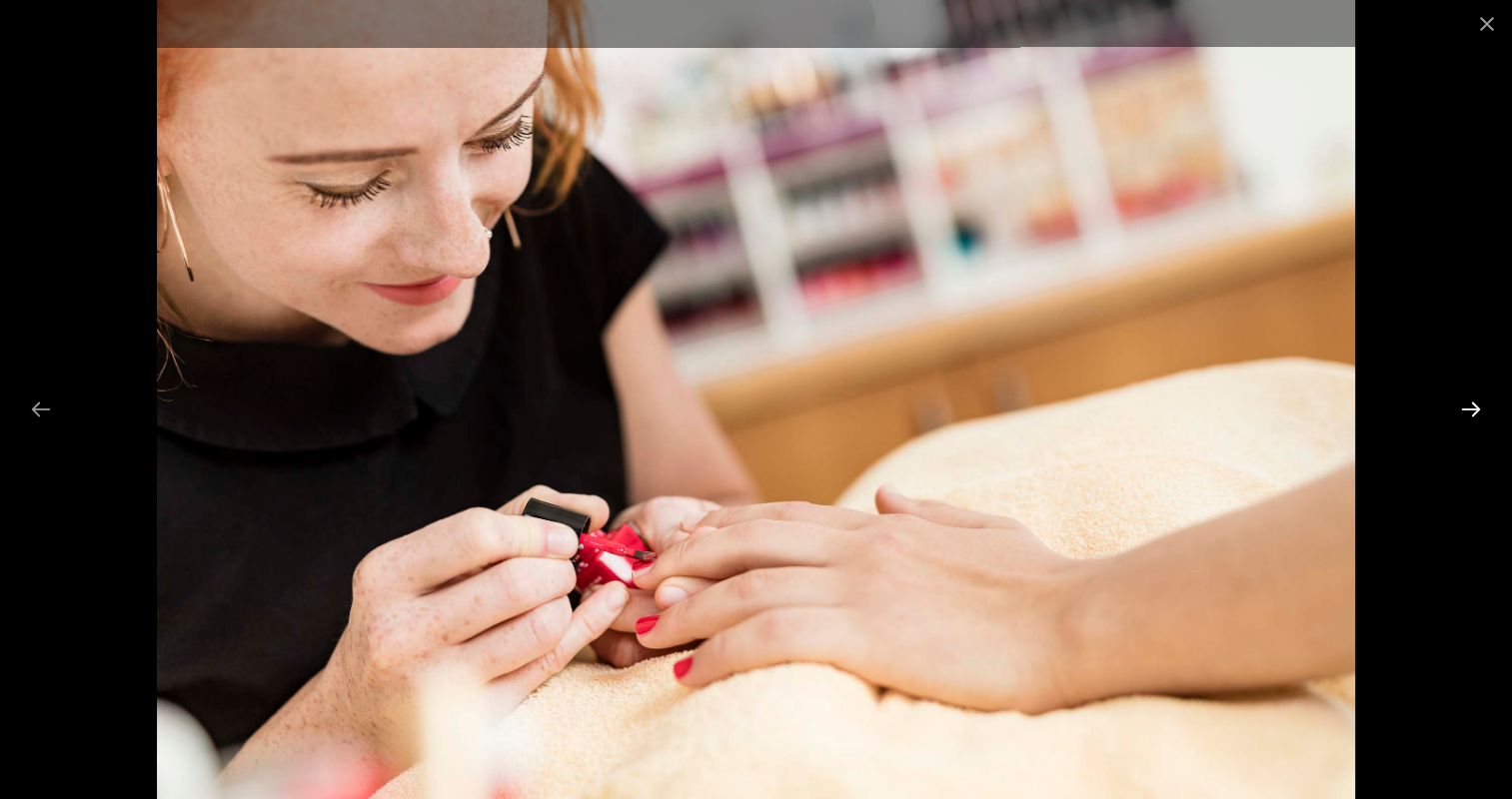 click at bounding box center (1471, 408) 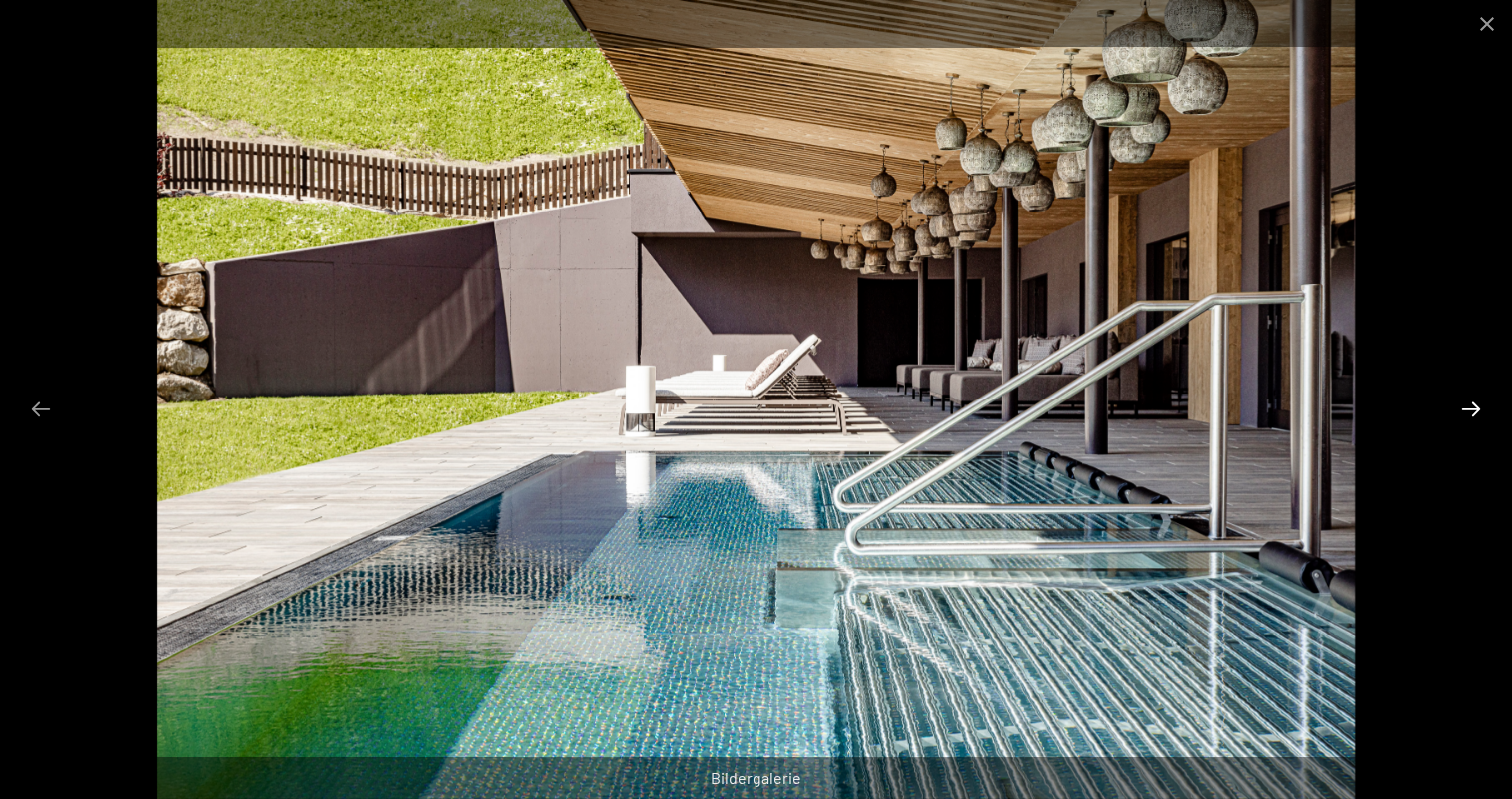 click at bounding box center [1471, 408] 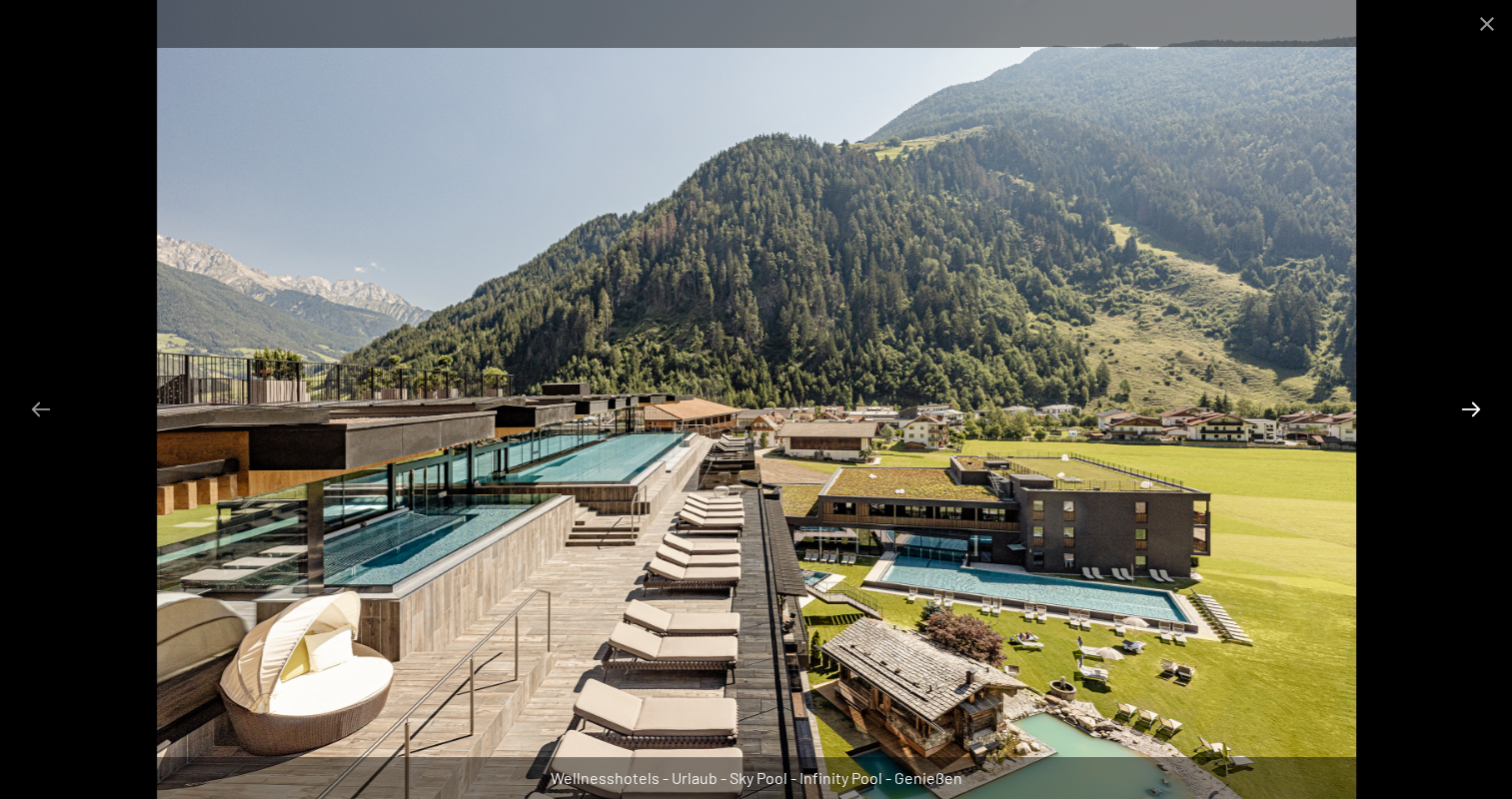 click at bounding box center [1471, 408] 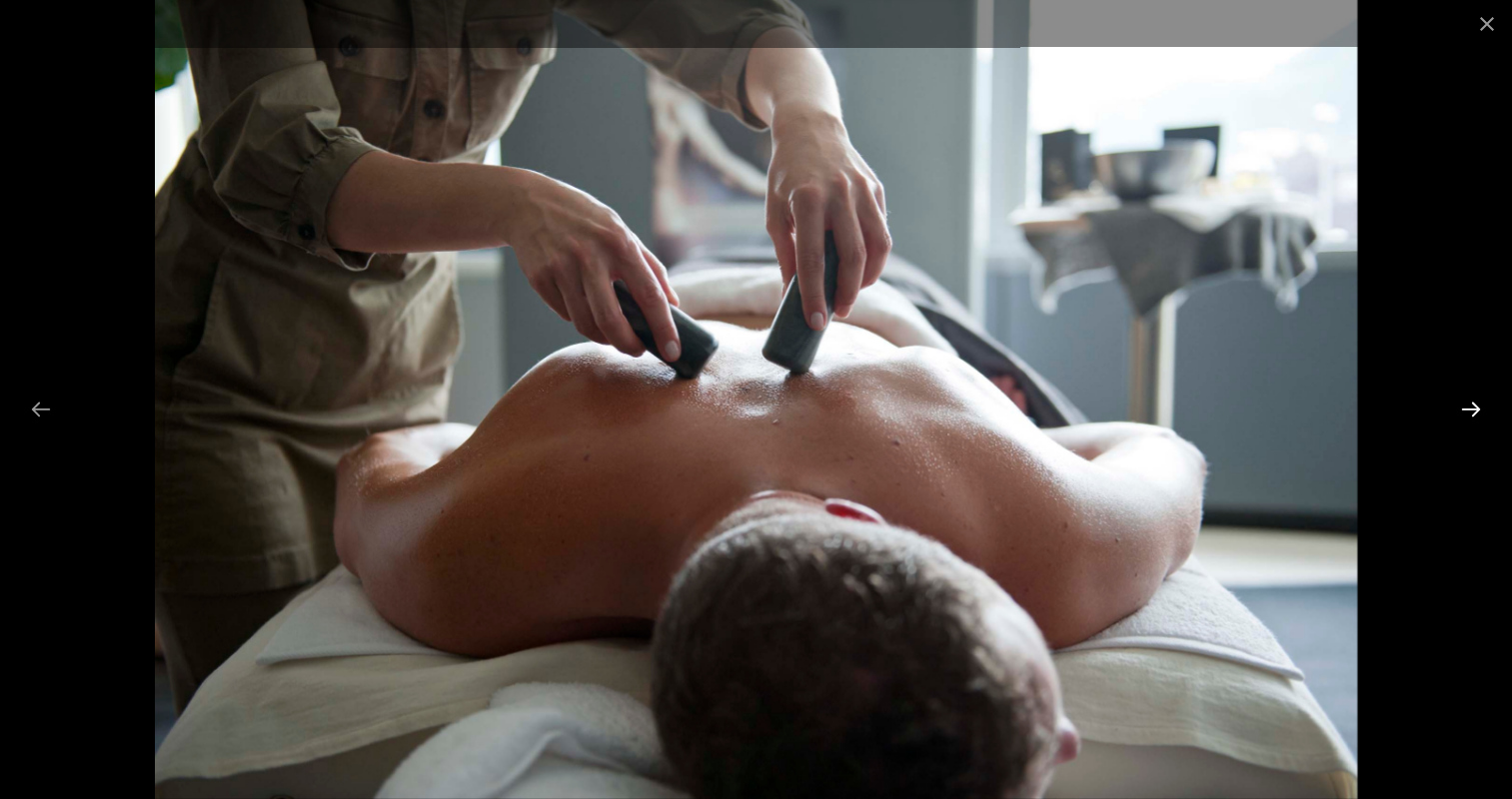 click at bounding box center (1471, 408) 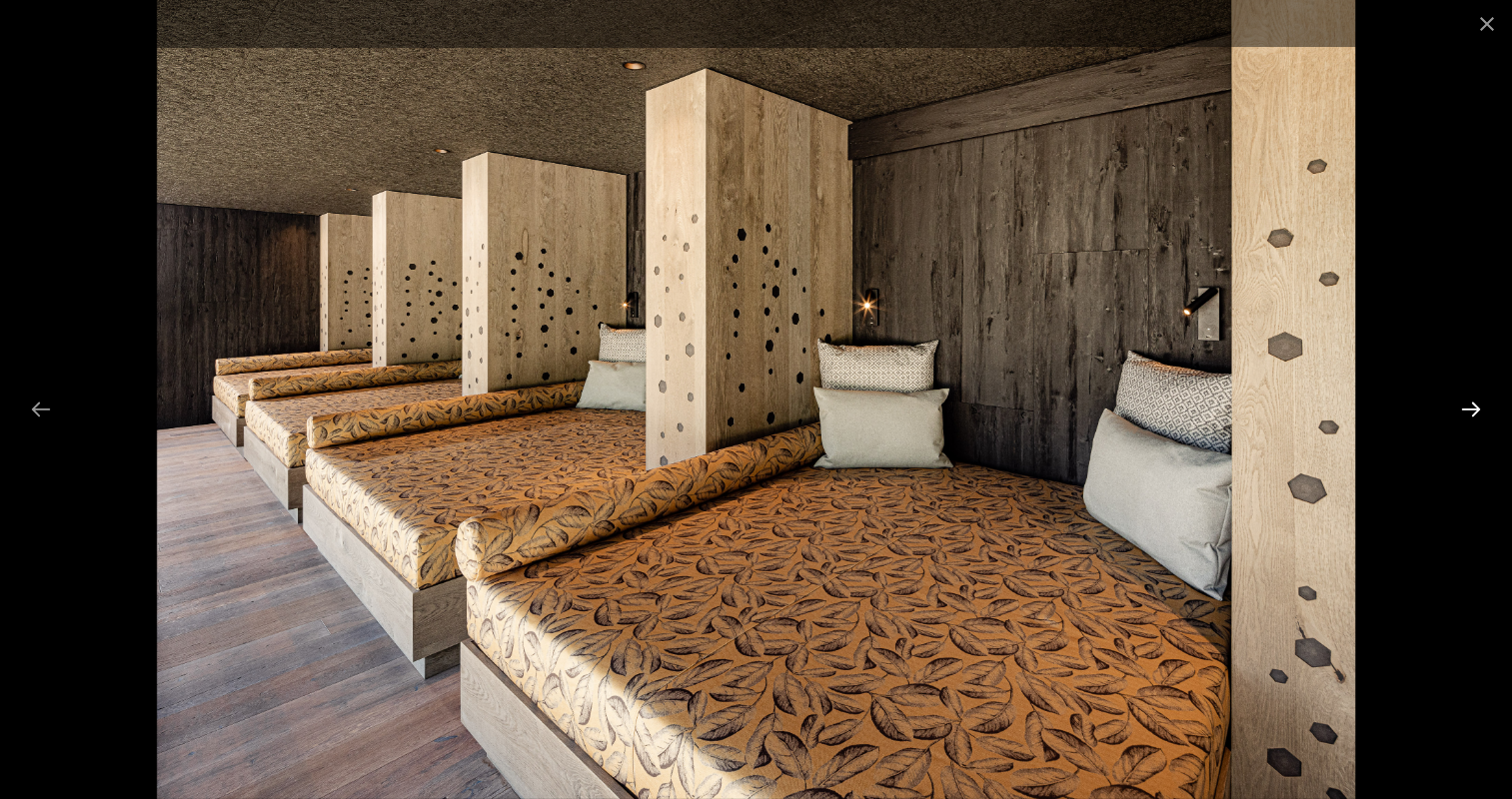 click at bounding box center (1471, 408) 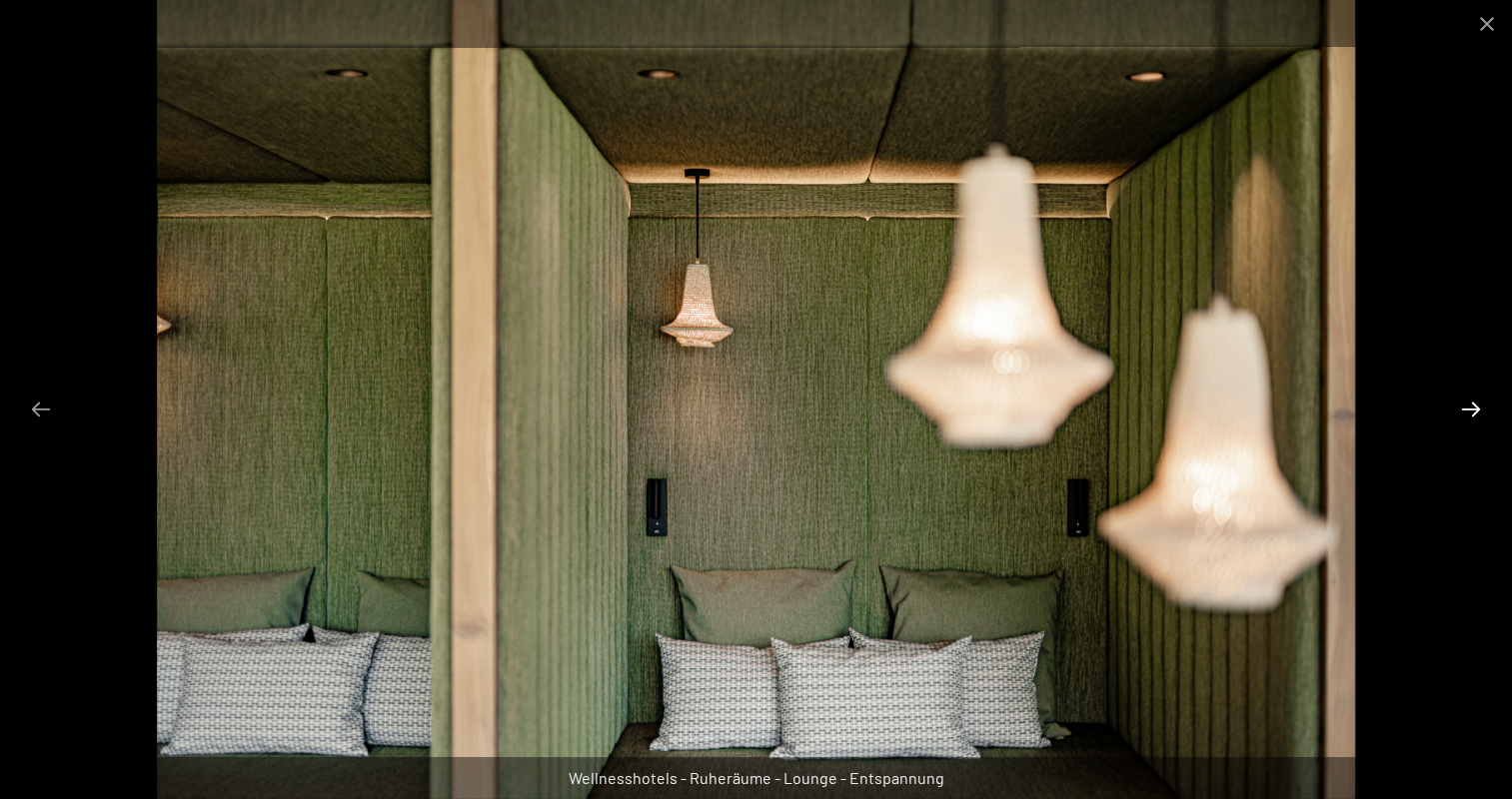 click at bounding box center (1471, 408) 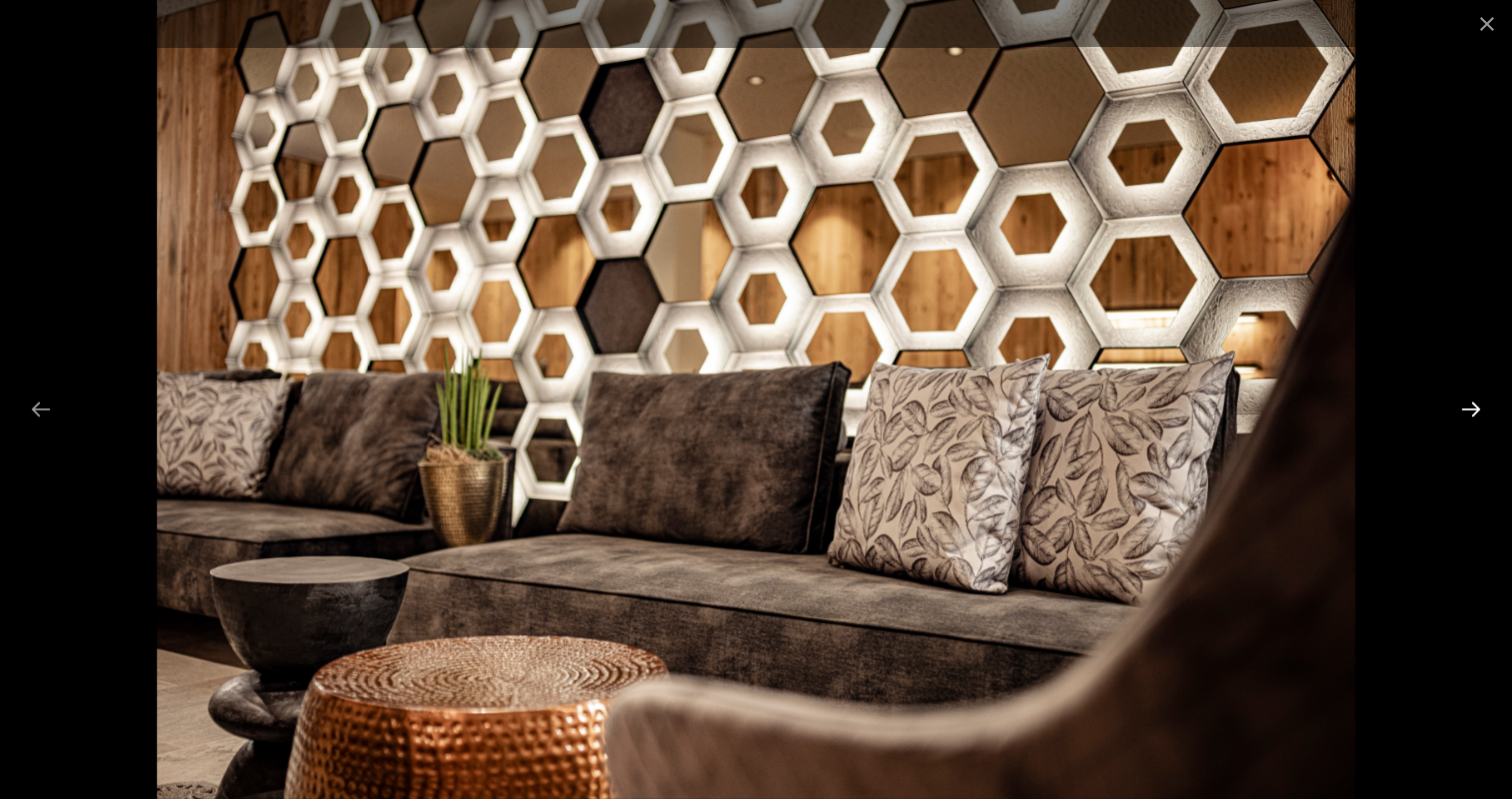 click at bounding box center (1471, 408) 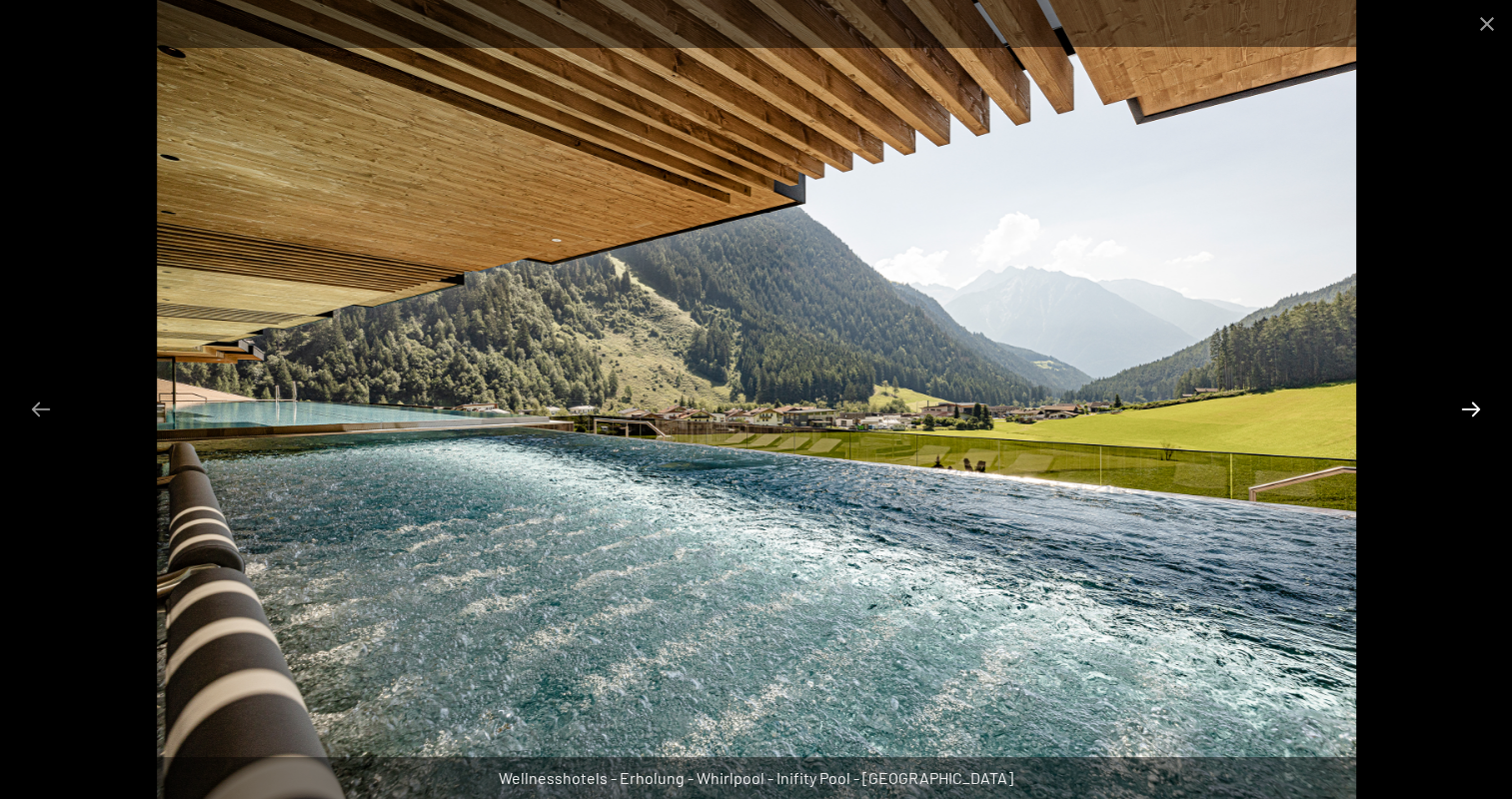 click at bounding box center (1471, 408) 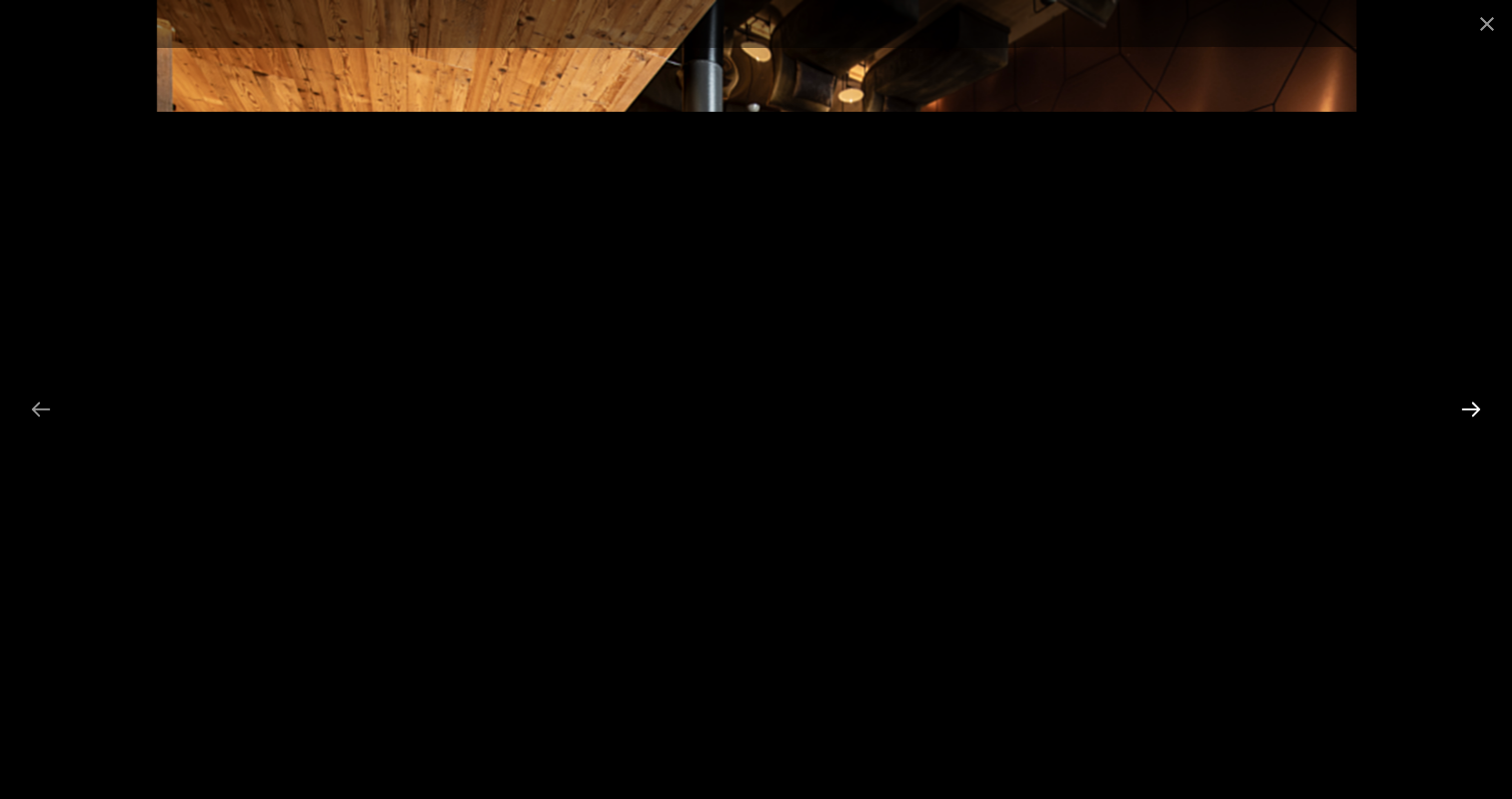 click at bounding box center (1471, 408) 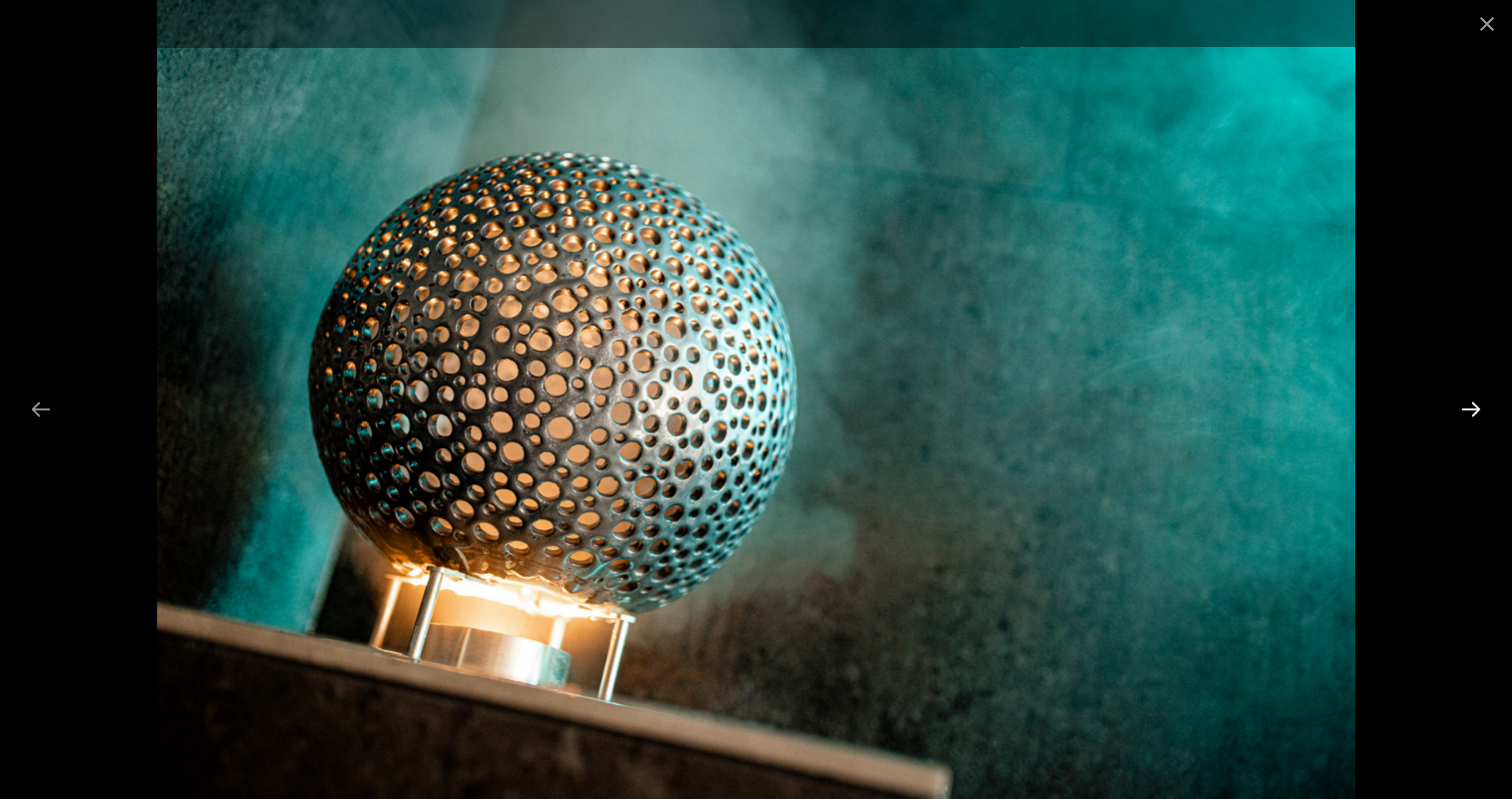 click at bounding box center [1471, 408] 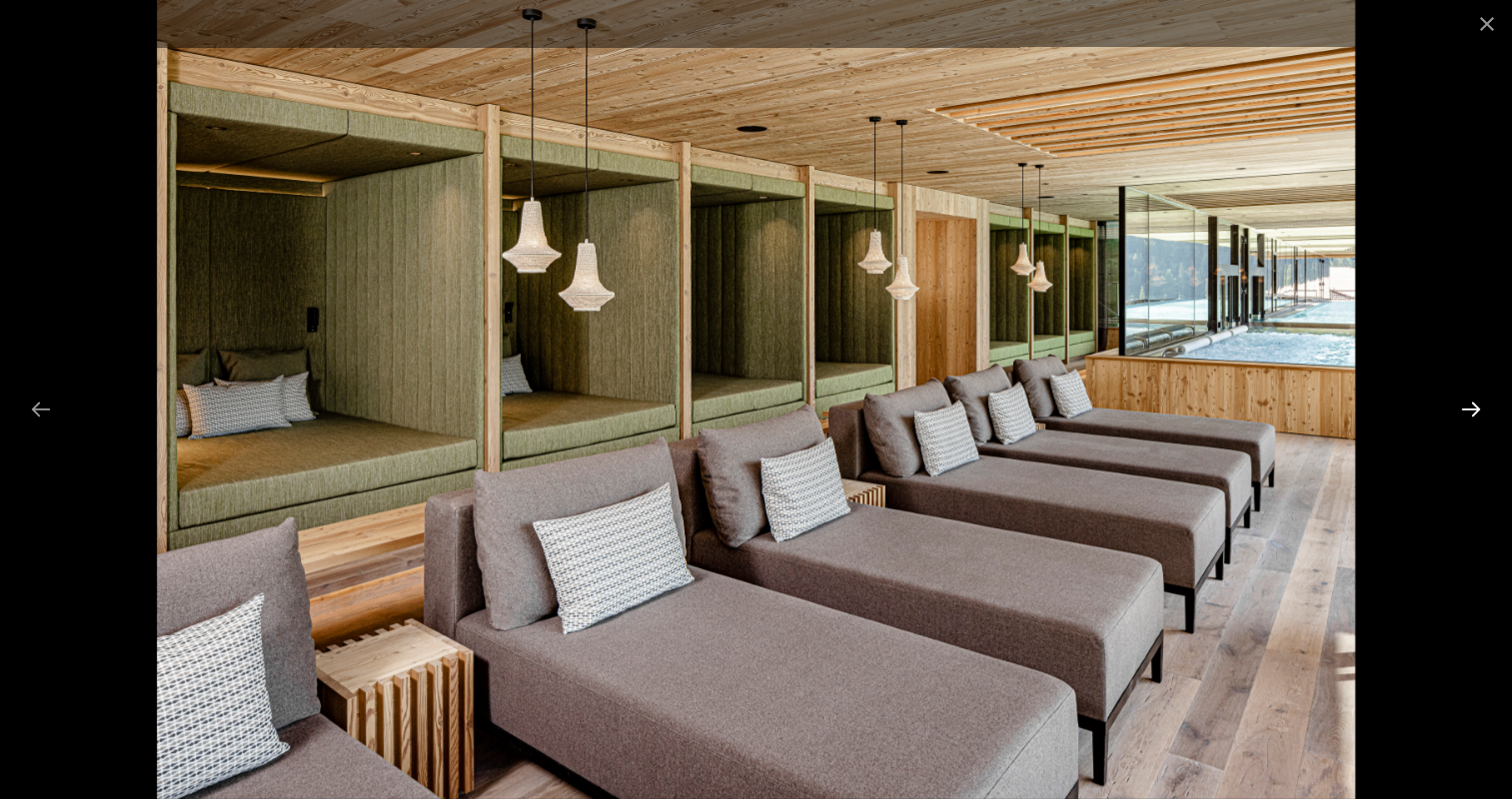 click at bounding box center [1471, 408] 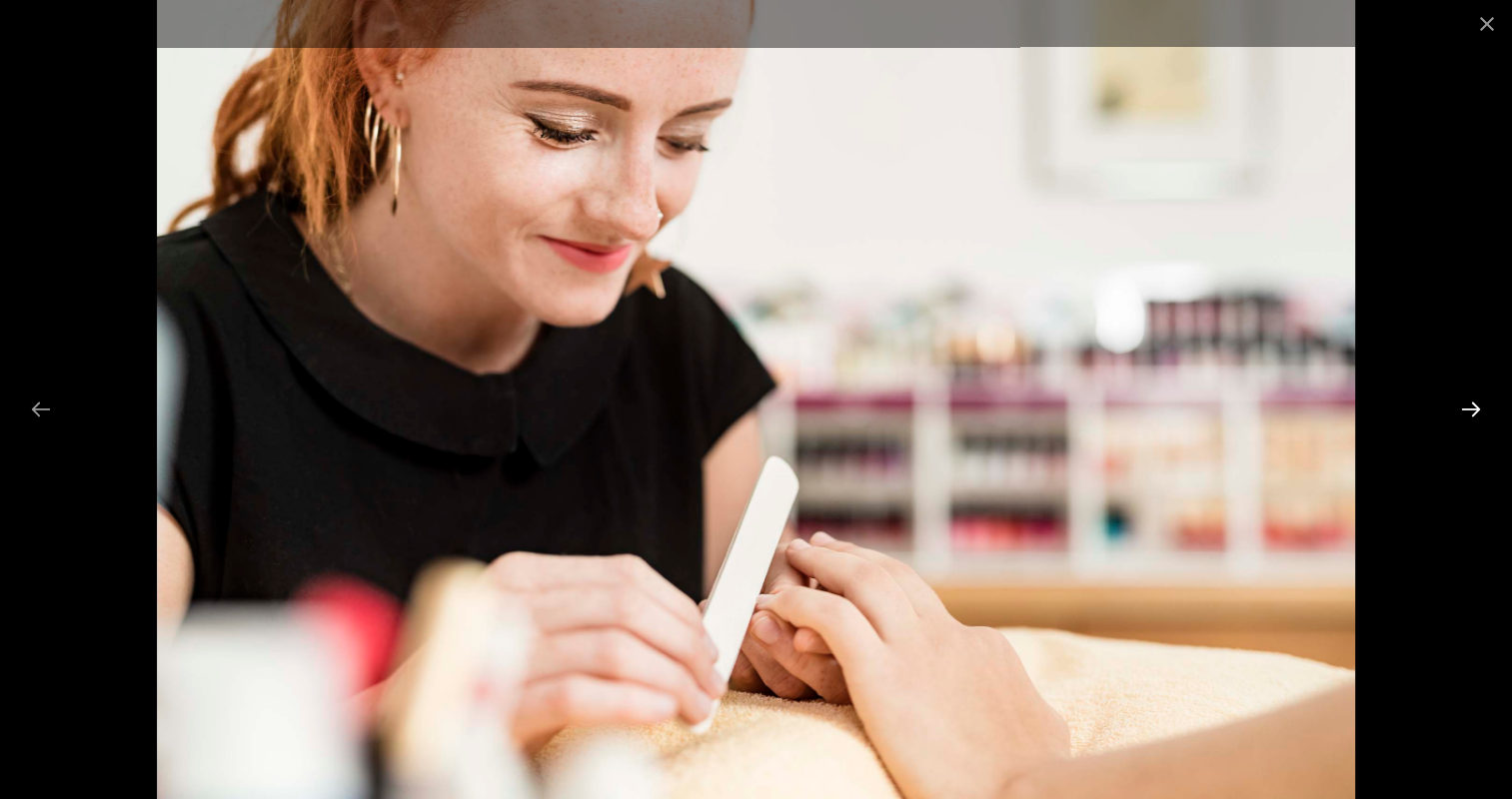 click at bounding box center (1471, 408) 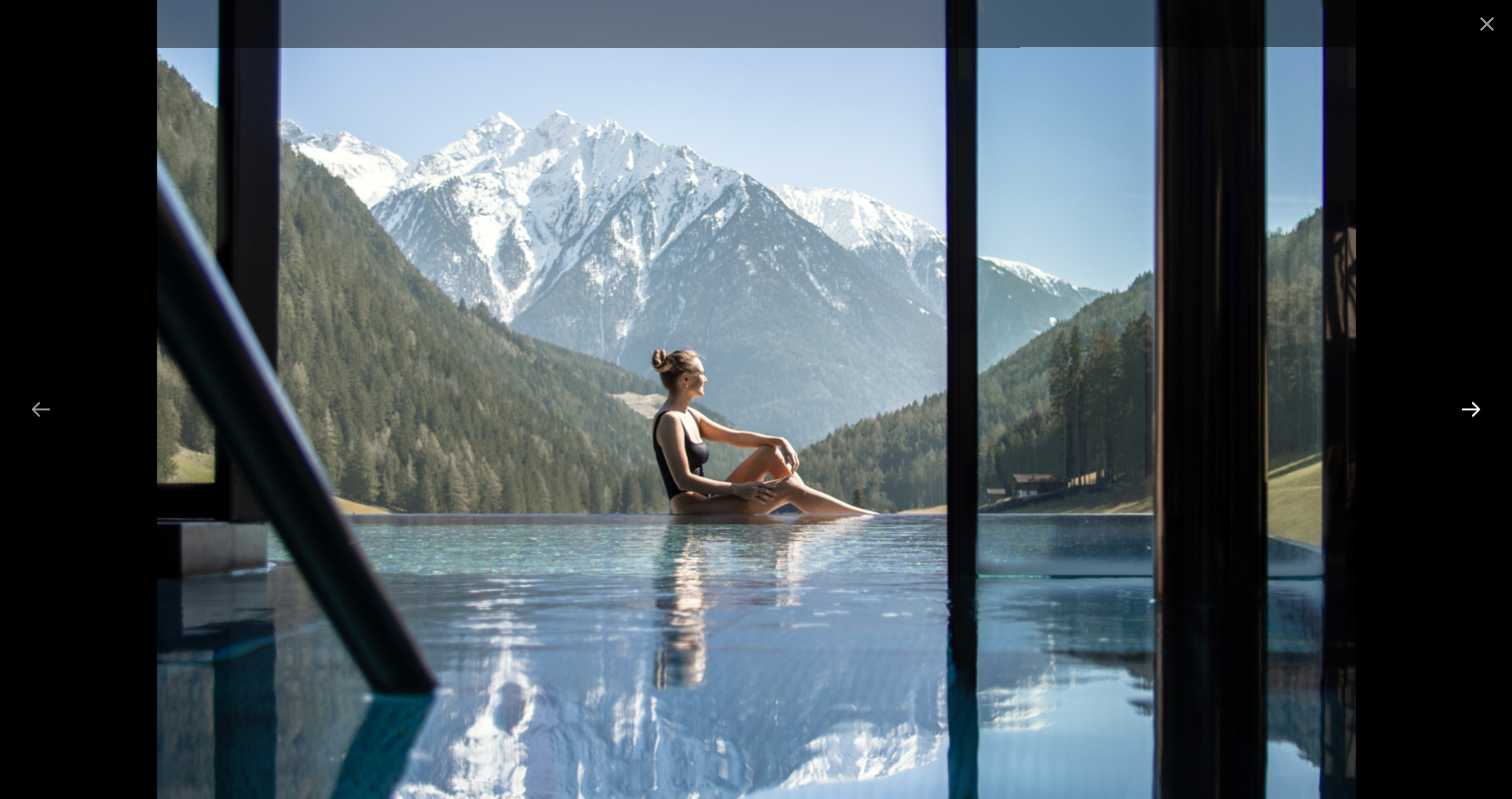 click at bounding box center [1471, 408] 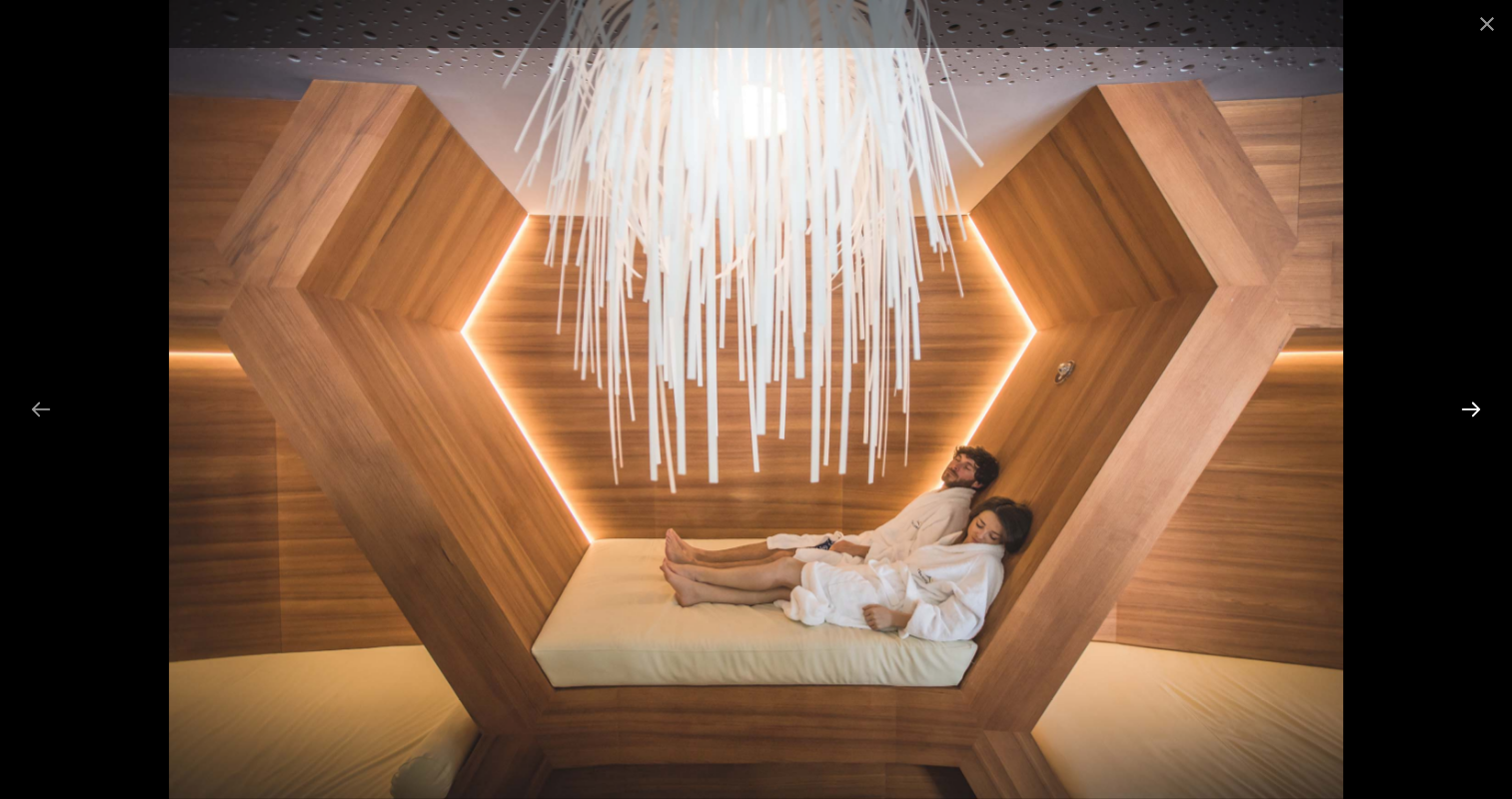 click at bounding box center (1471, 408) 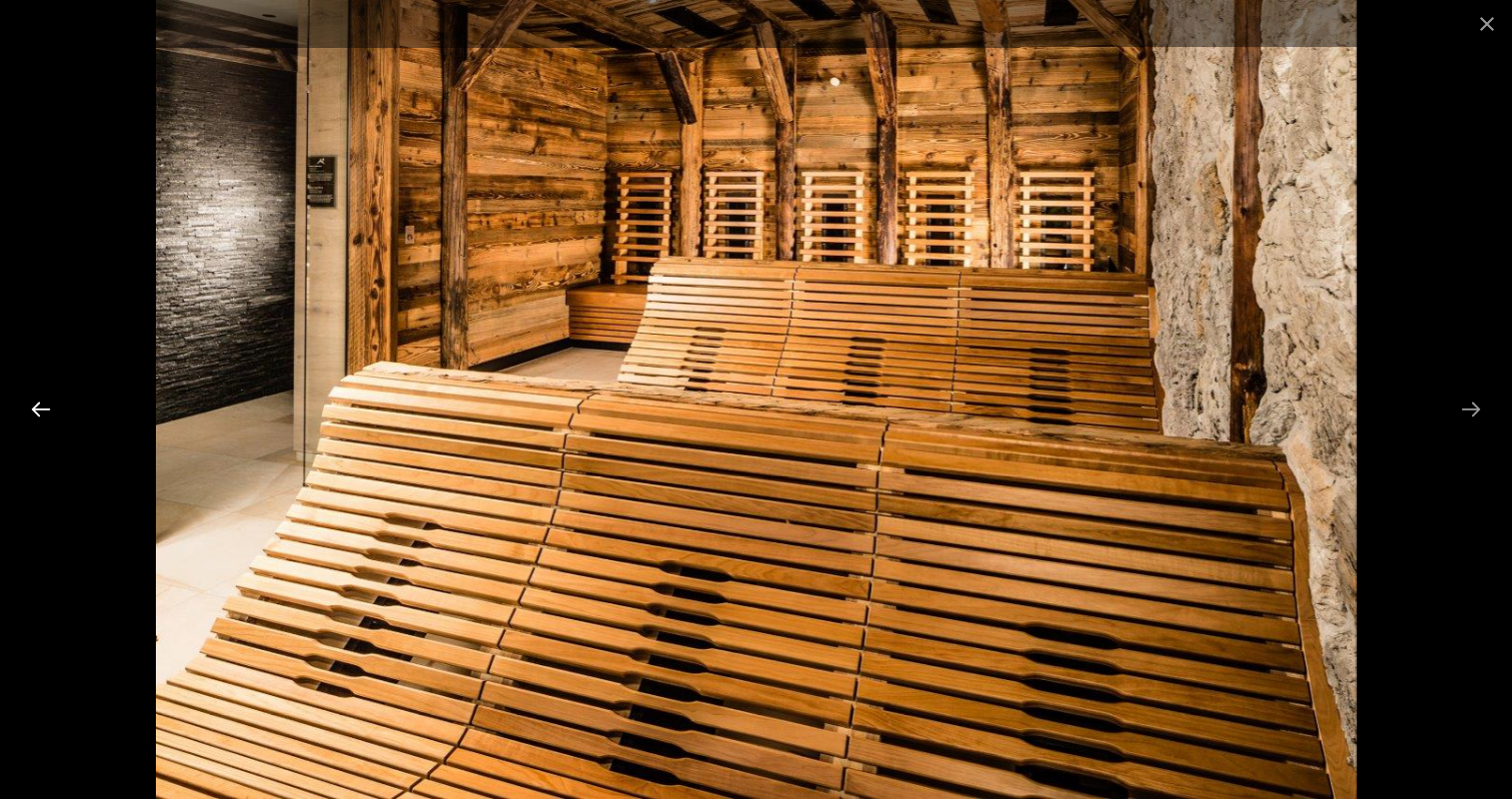 click at bounding box center (41, 408) 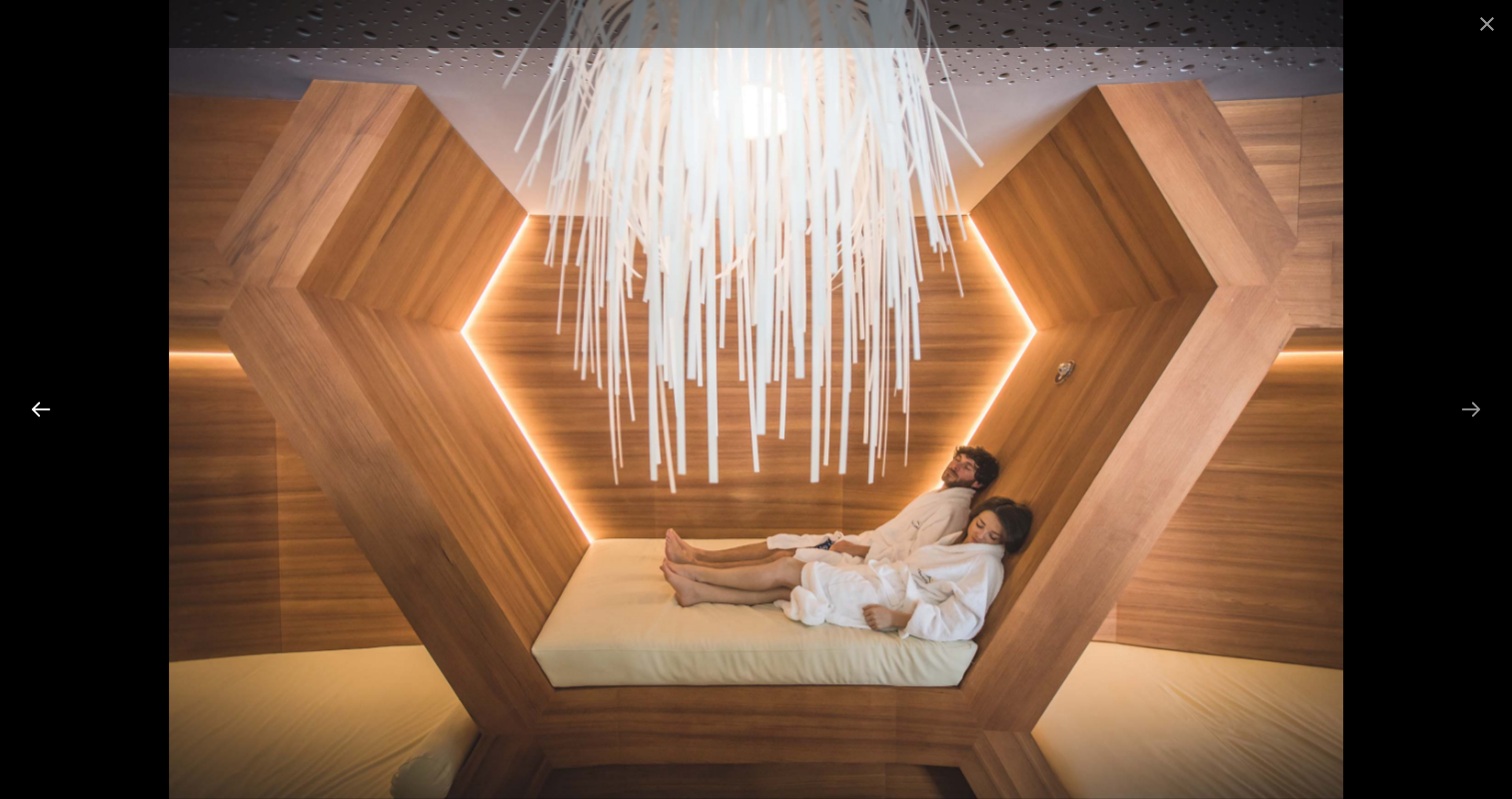 click at bounding box center (41, 408) 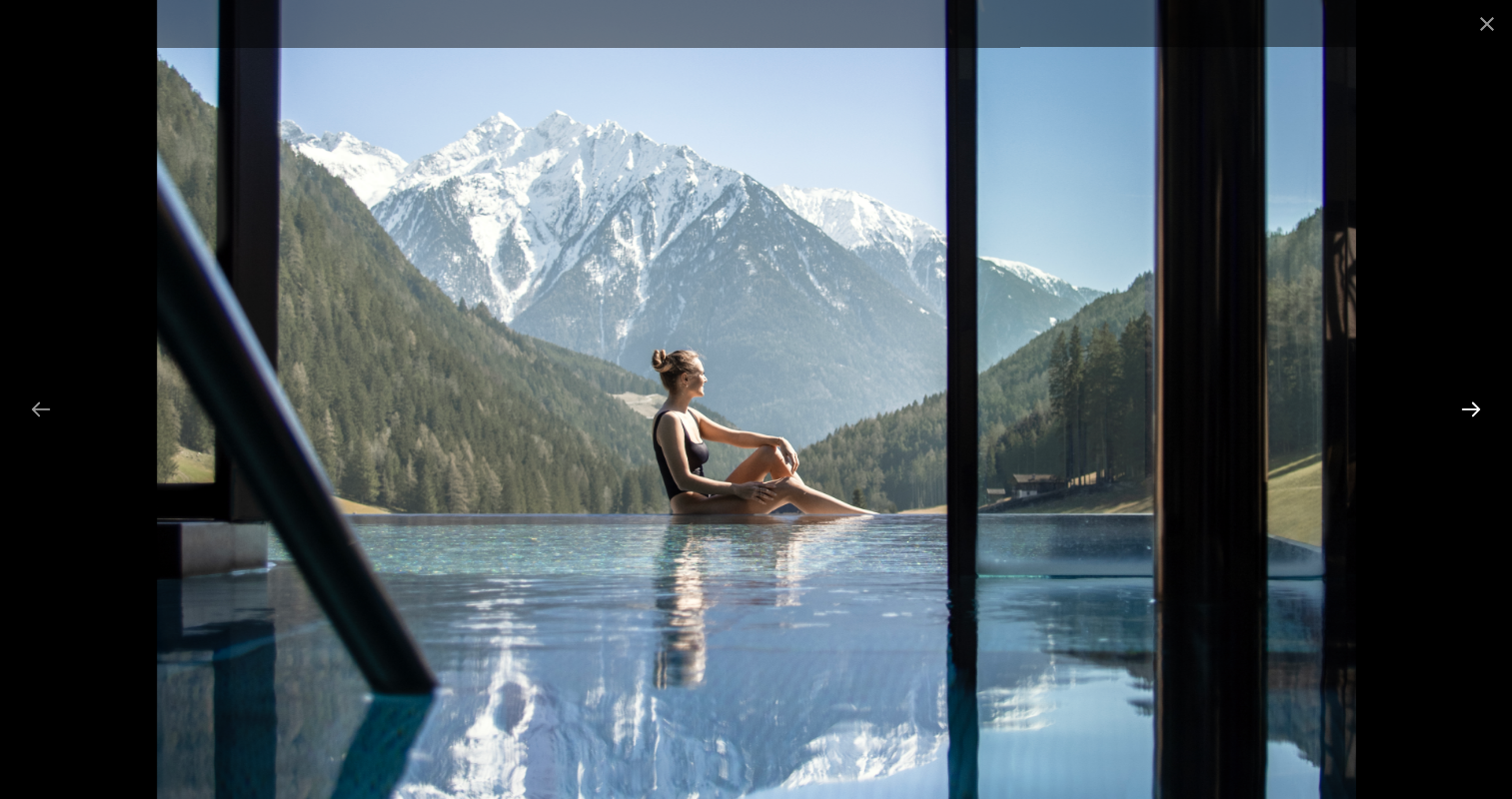 click at bounding box center (1471, 408) 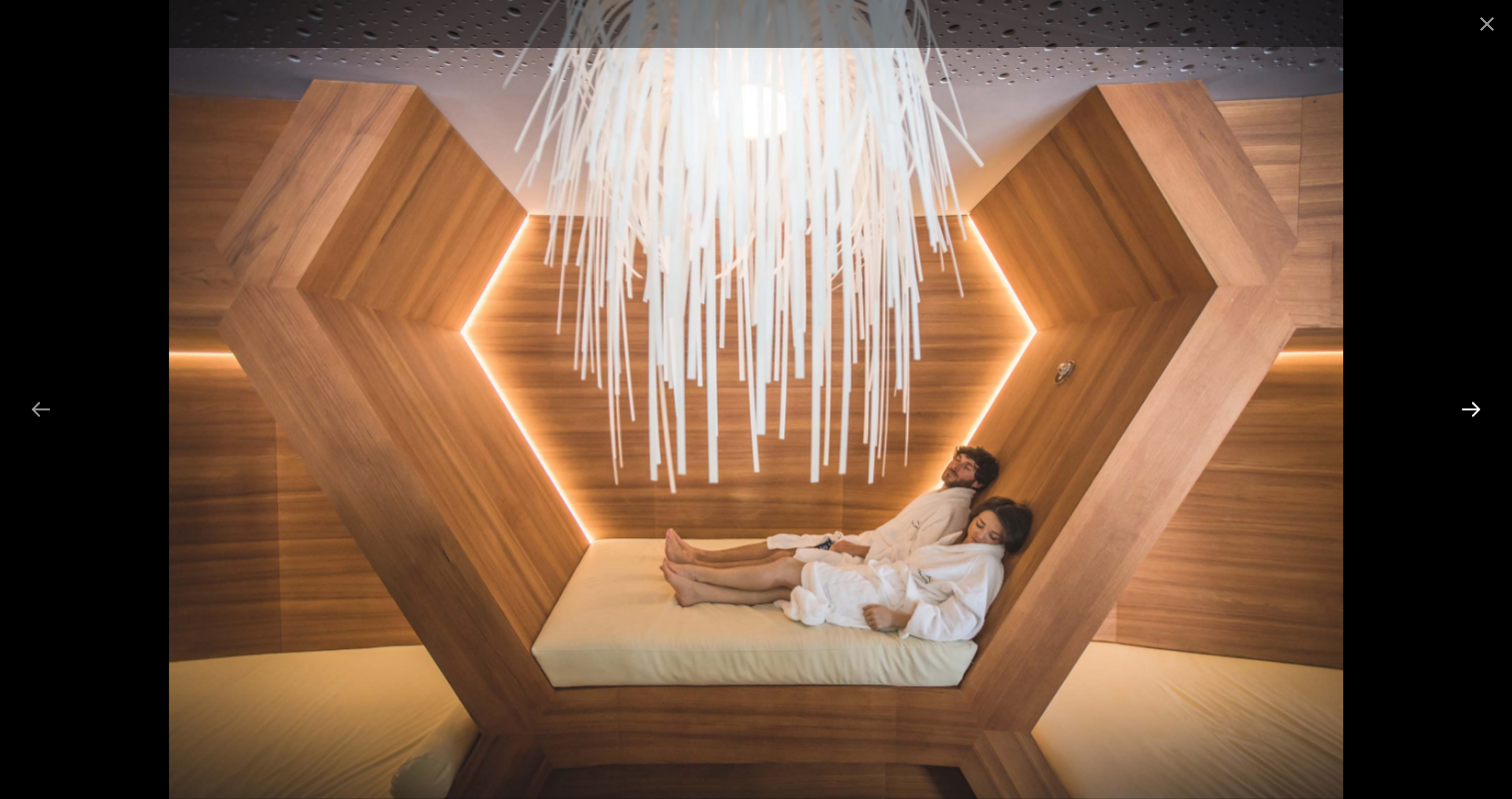click at bounding box center (1471, 408) 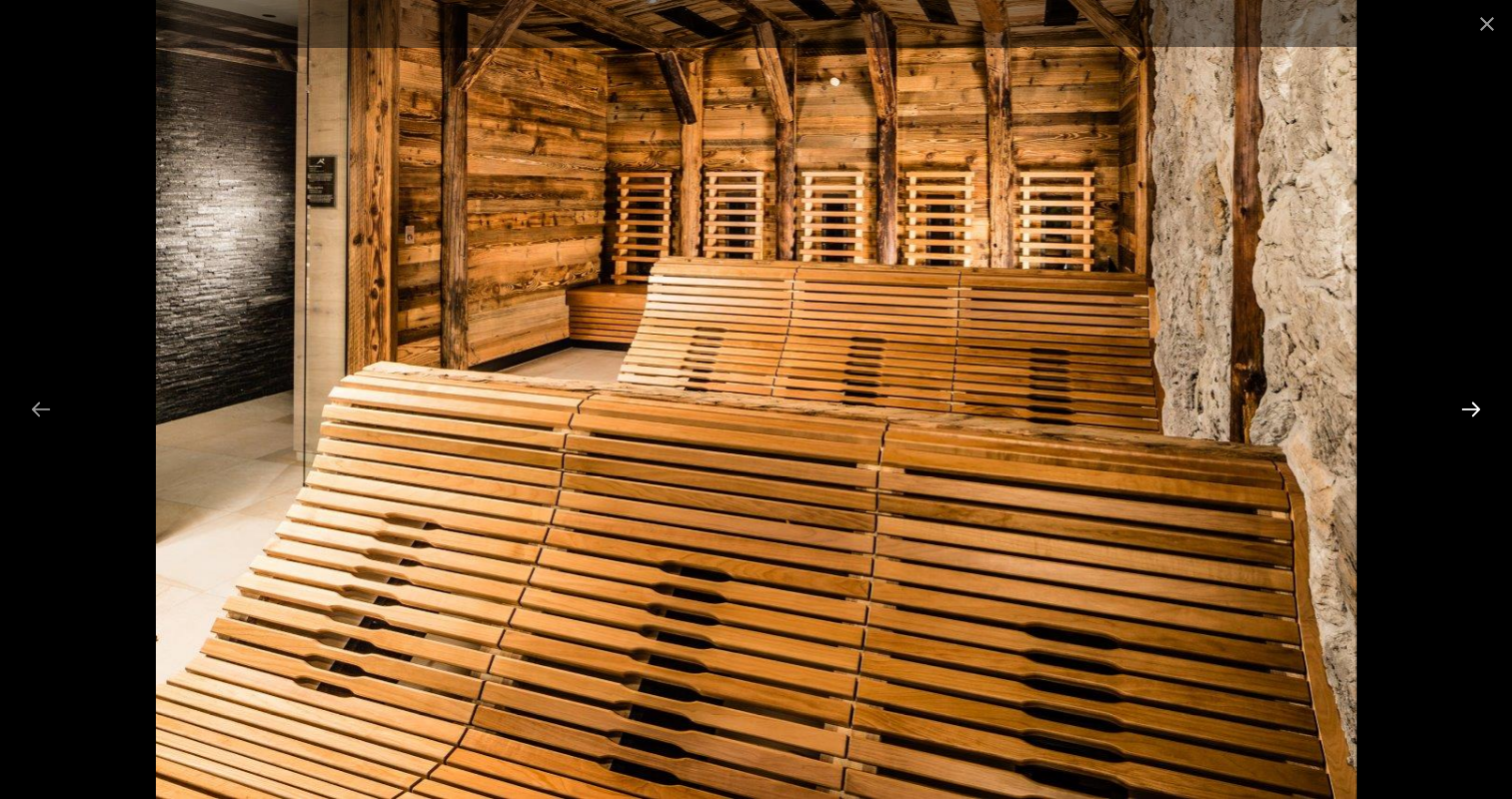 click at bounding box center [1471, 408] 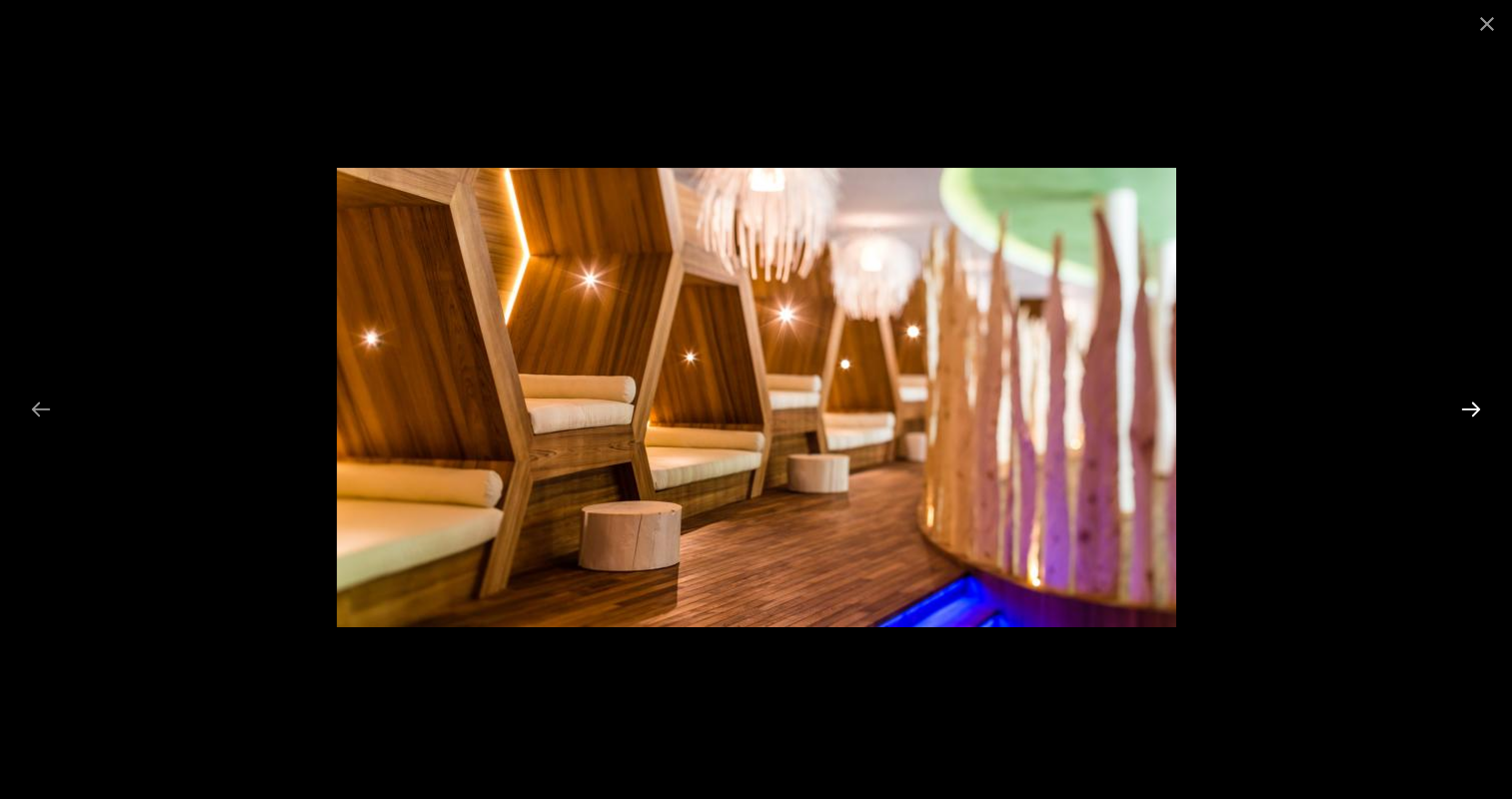 click at bounding box center (1471, 408) 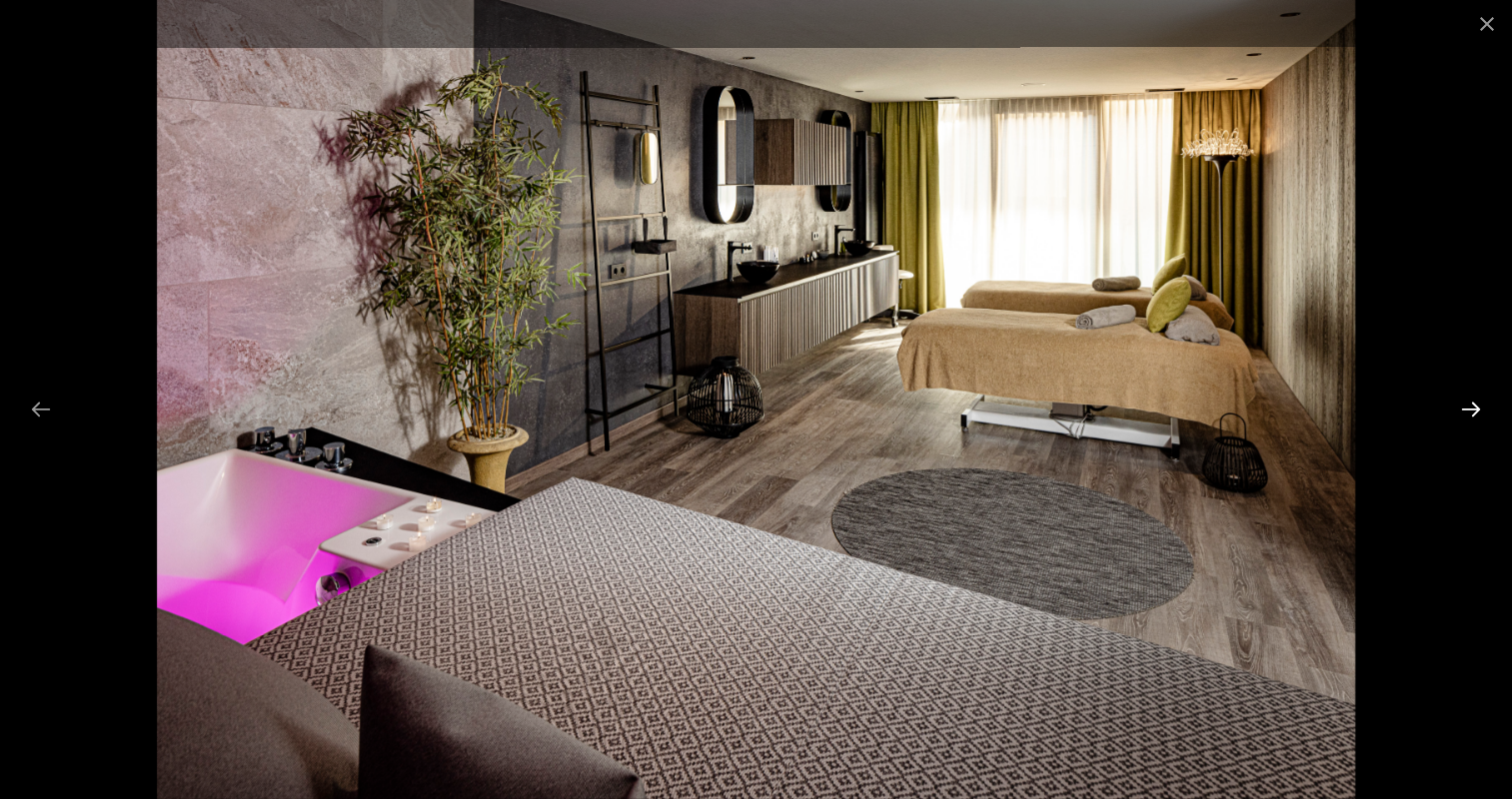 click at bounding box center [1471, 408] 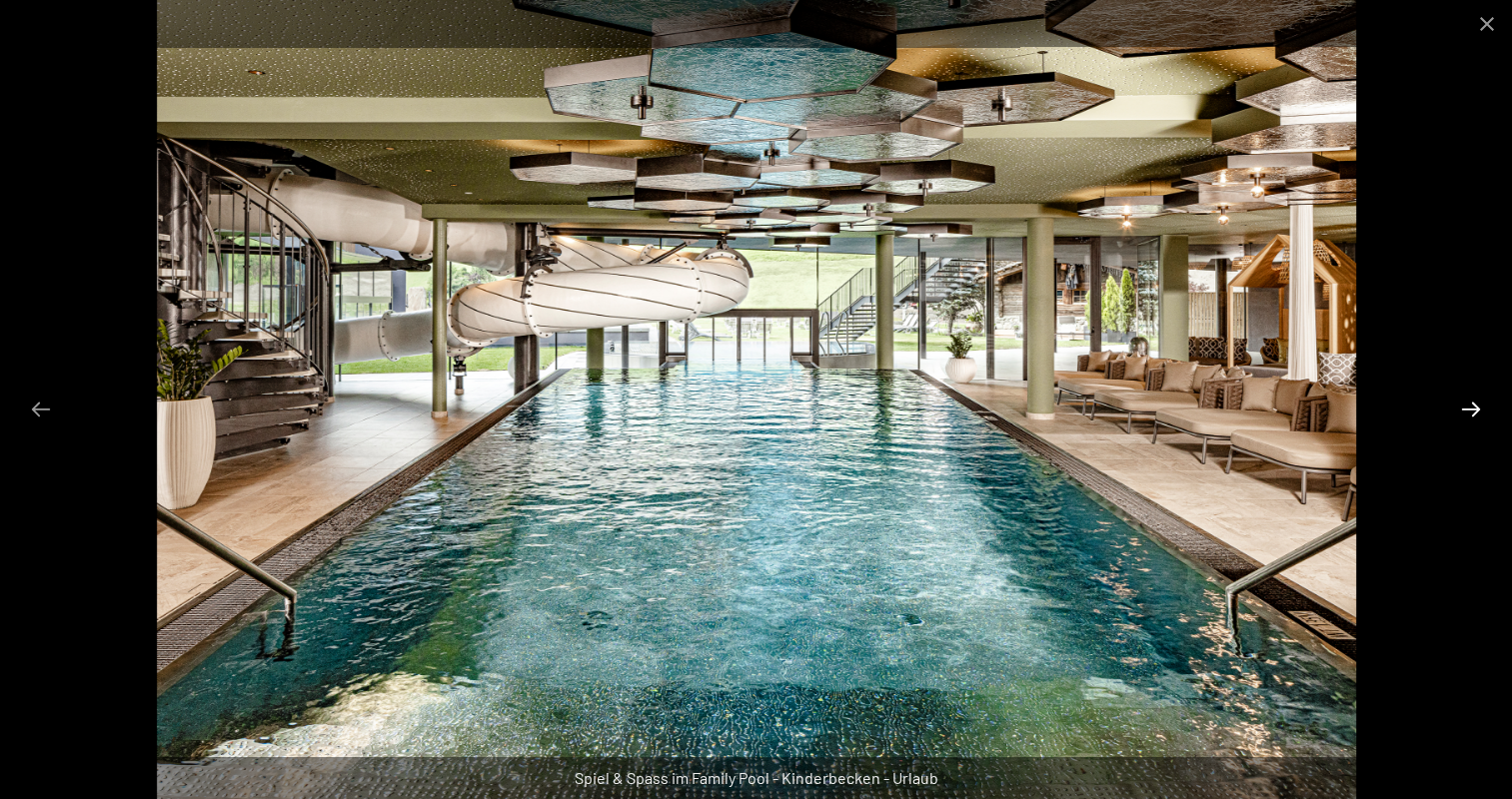 click at bounding box center [1471, 408] 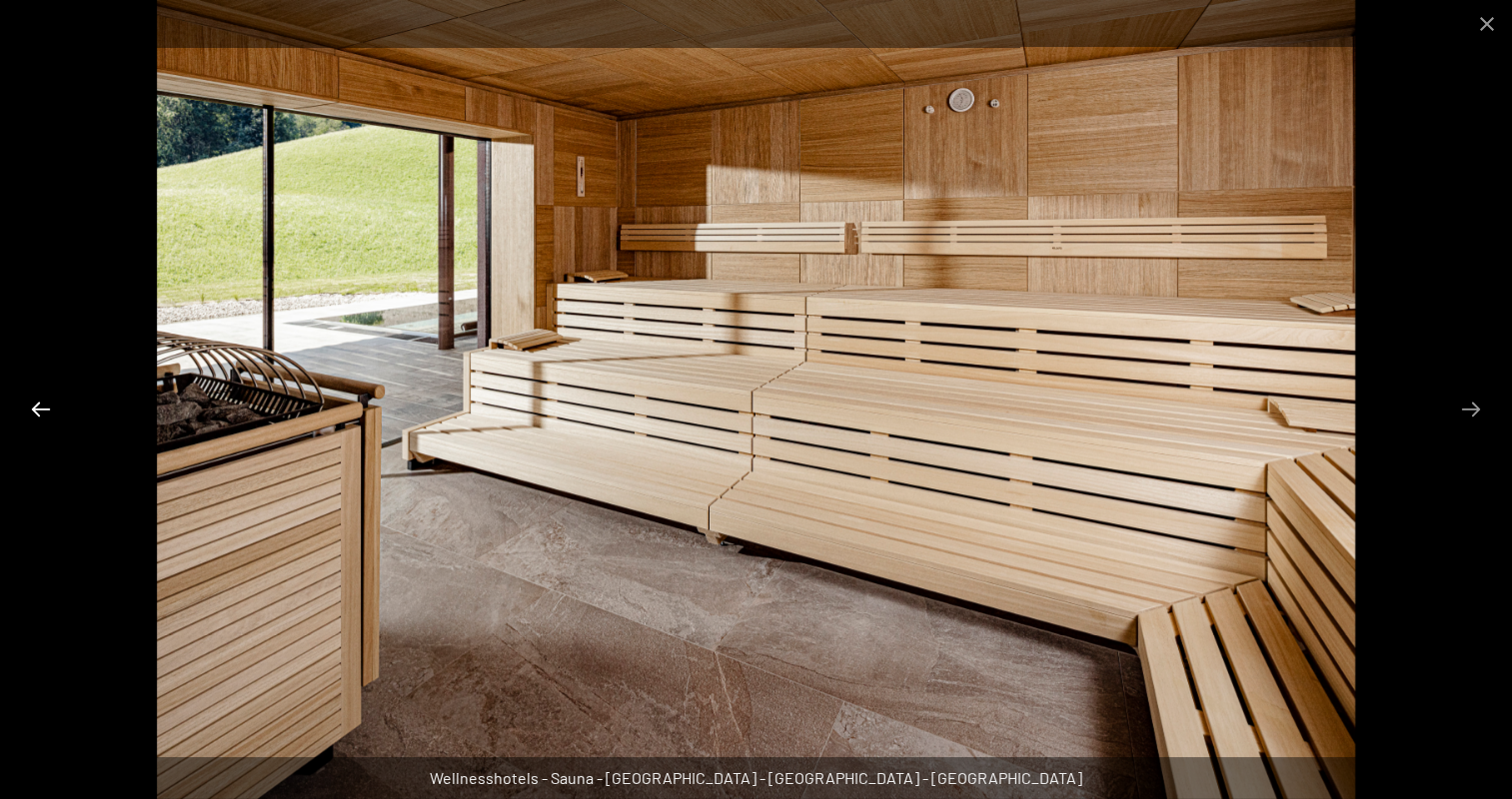 click at bounding box center [41, 408] 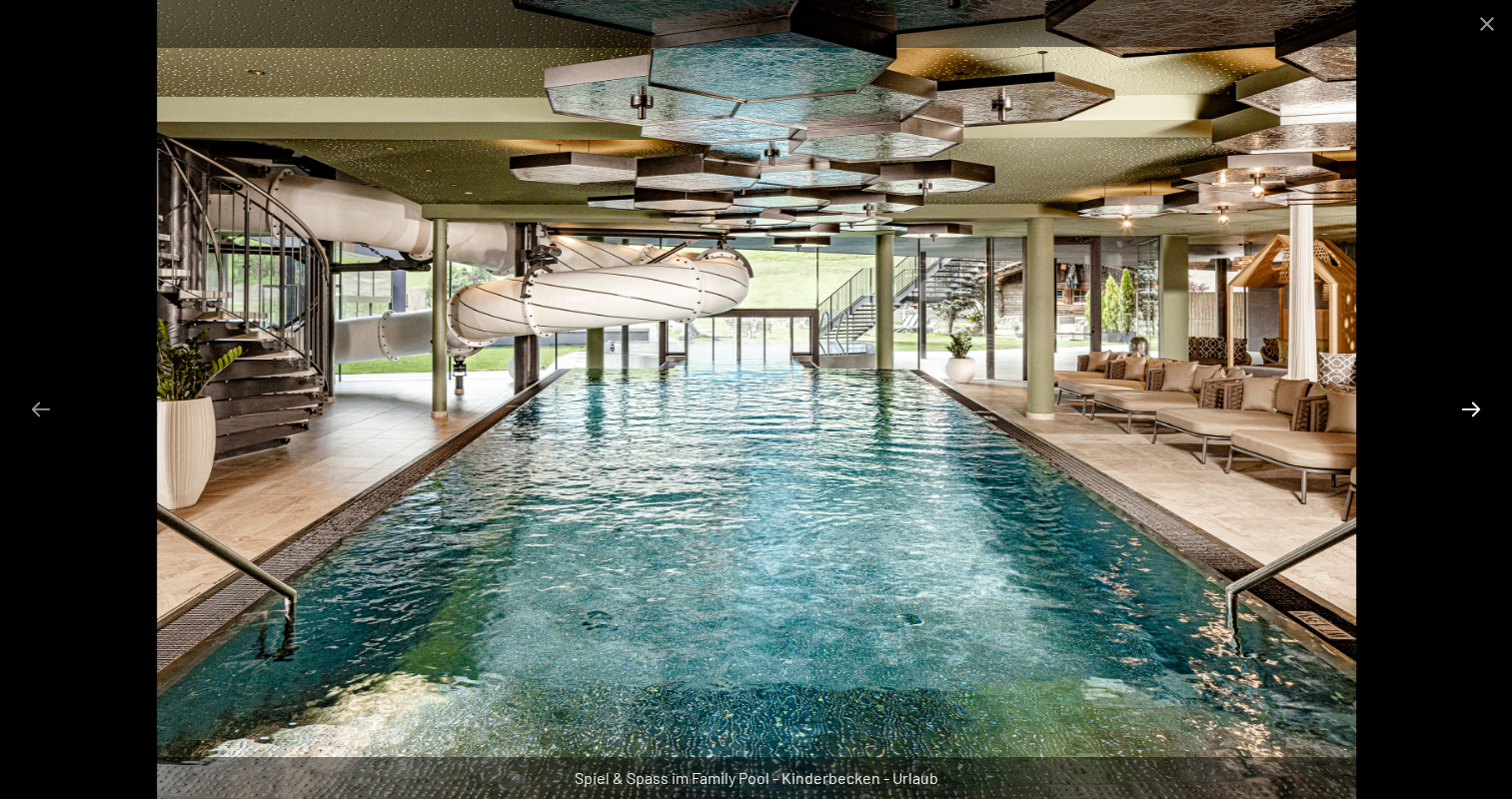 click at bounding box center (1471, 408) 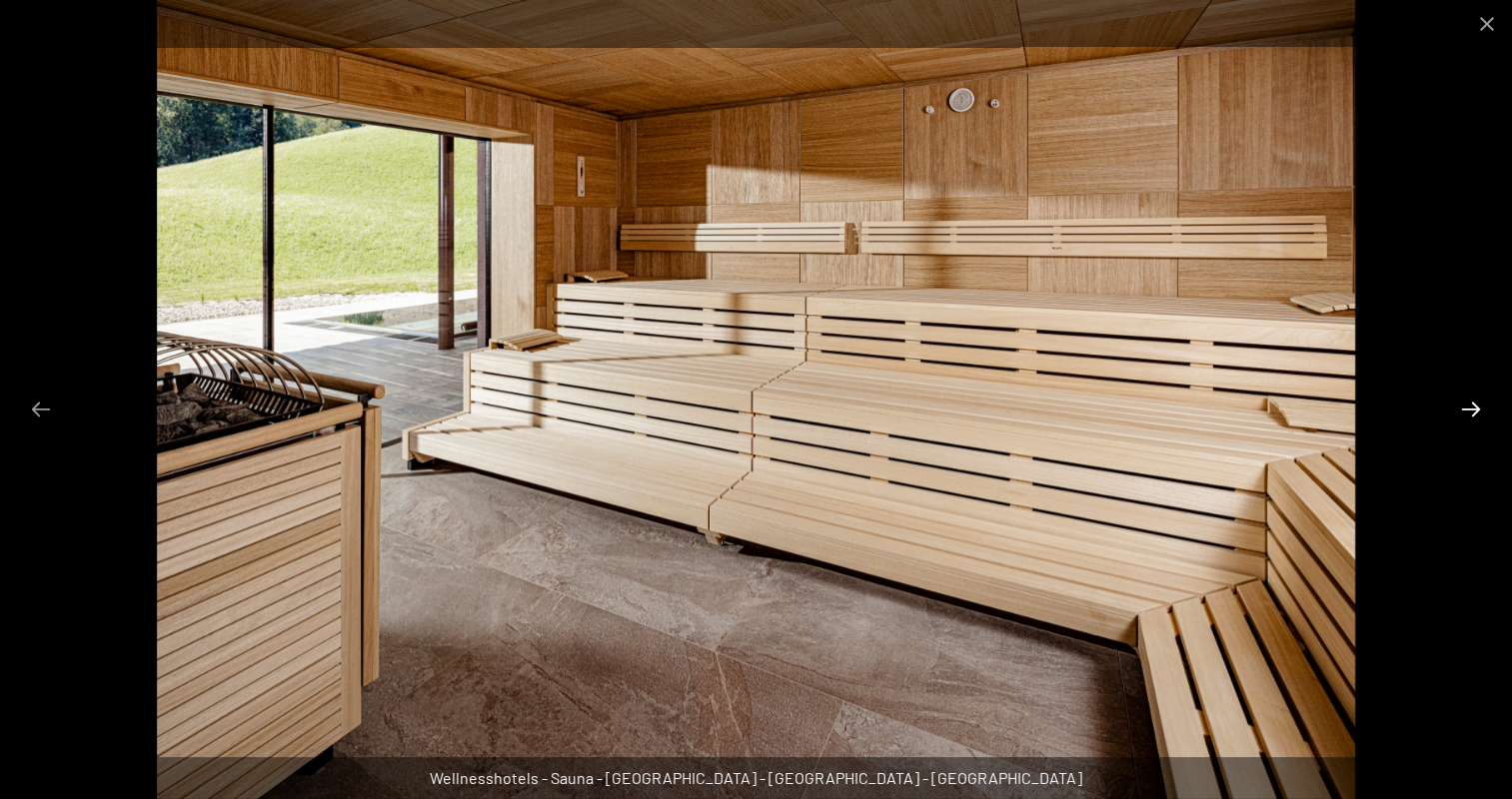 click at bounding box center [1471, 408] 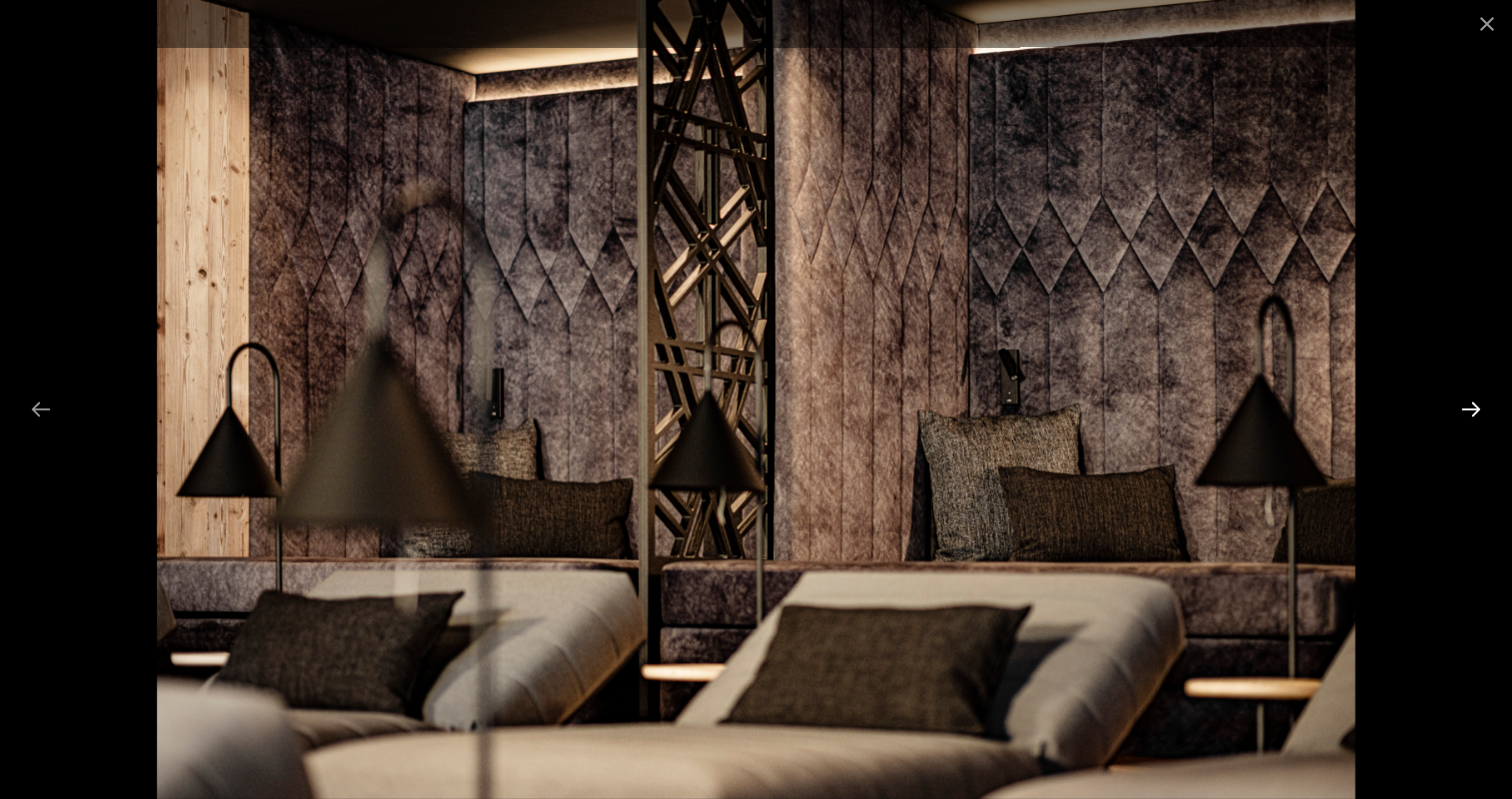 click at bounding box center [1471, 408] 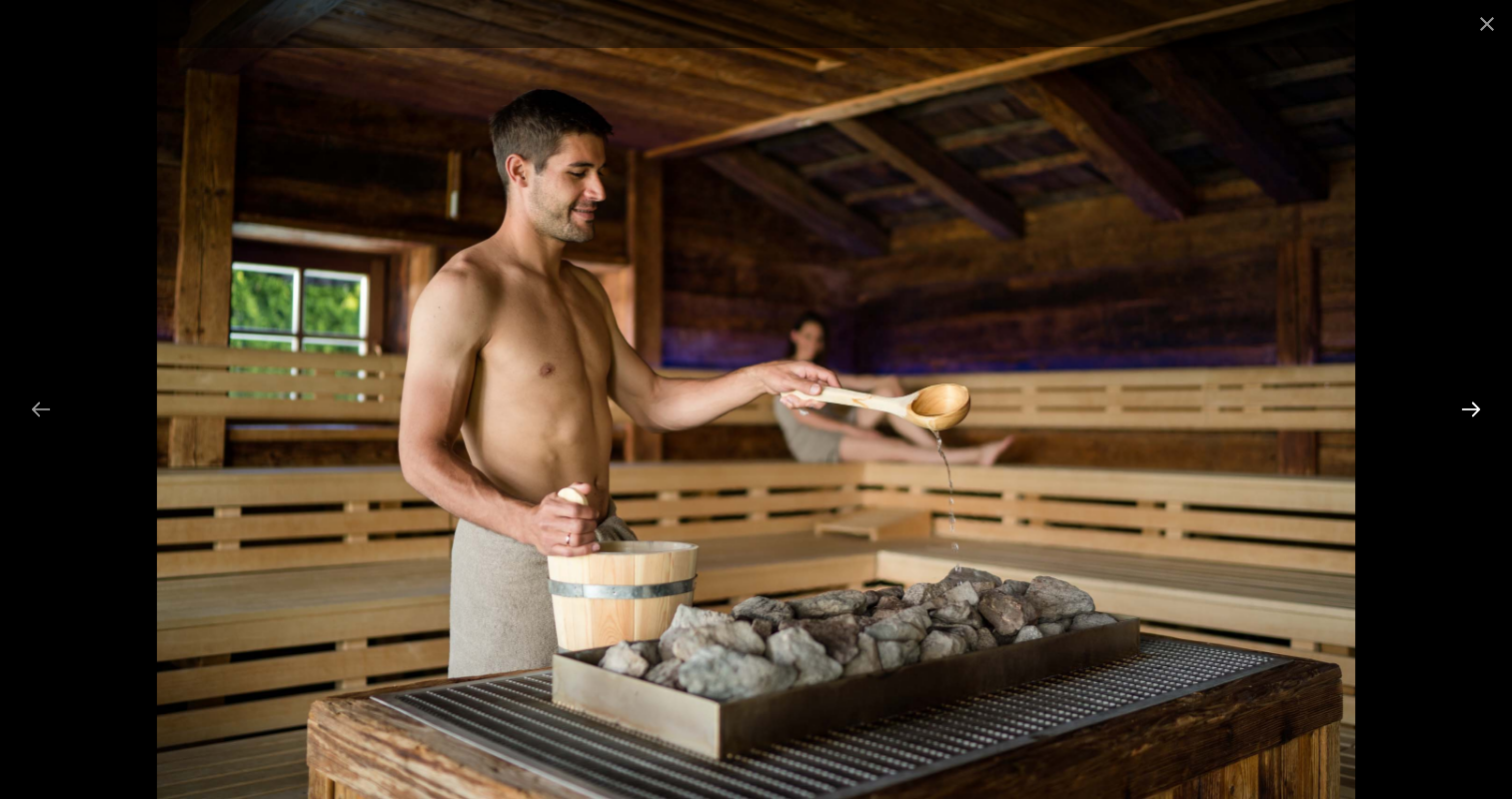 click at bounding box center [1471, 408] 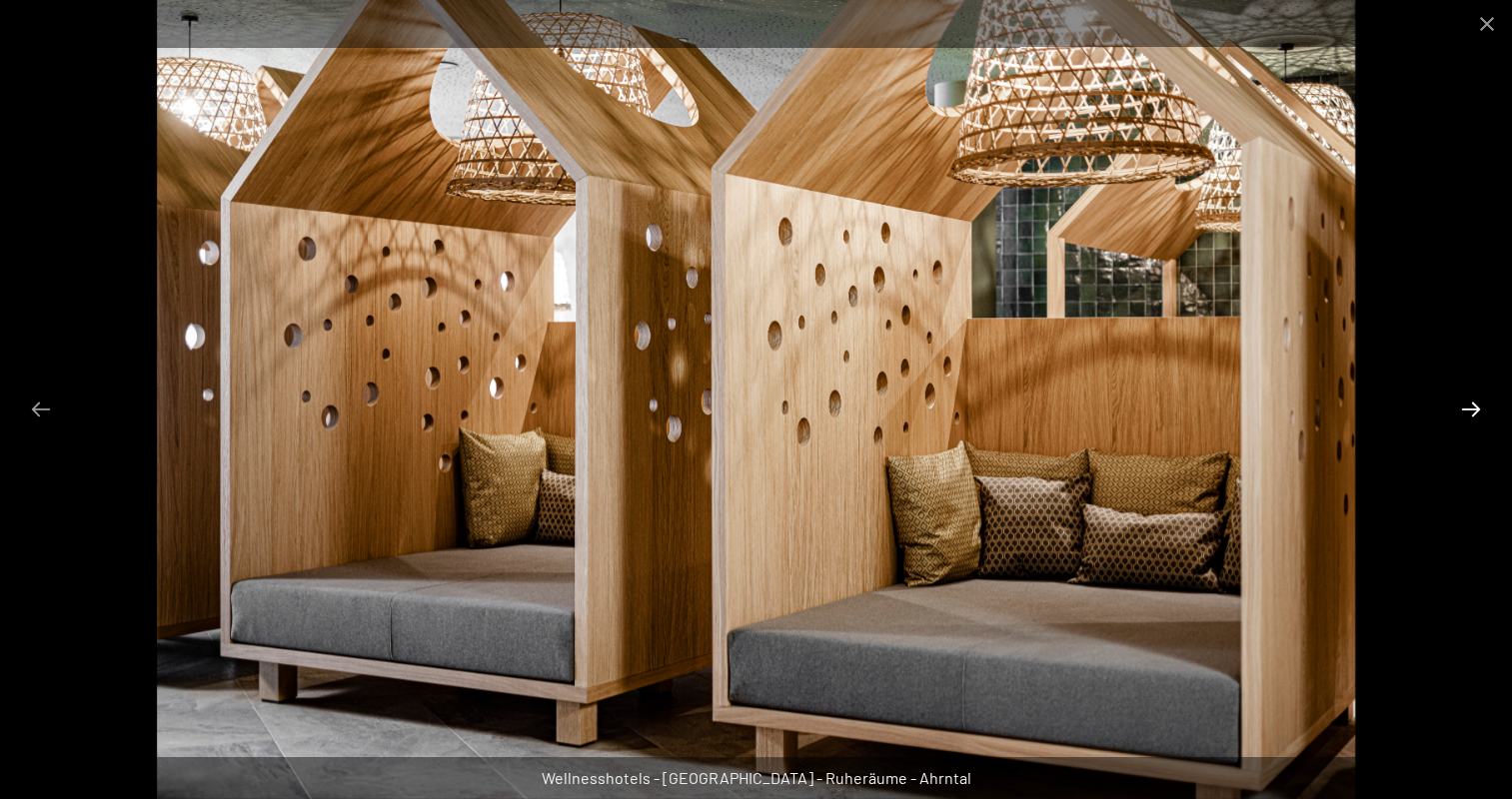 click at bounding box center [1471, 408] 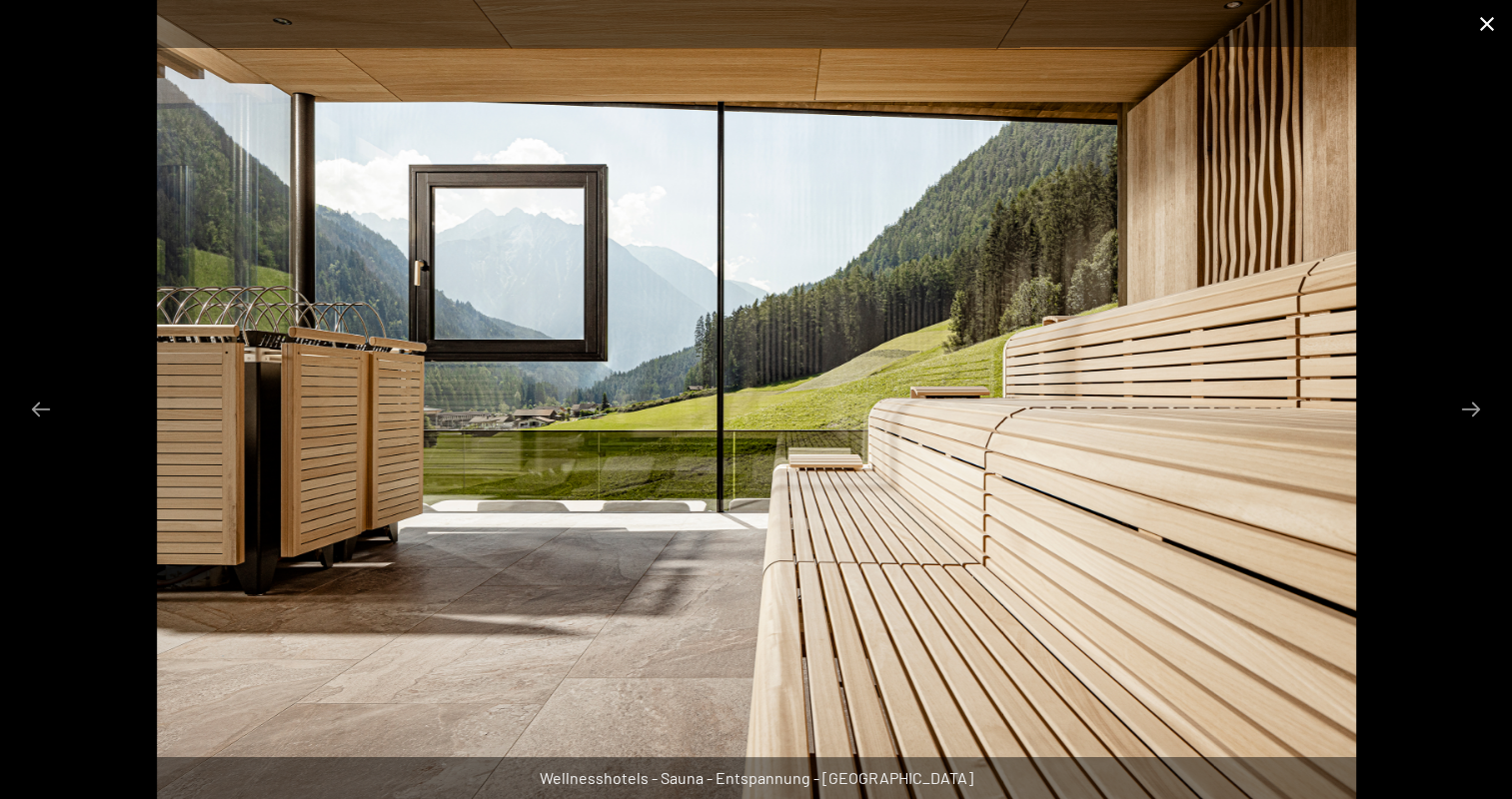 click at bounding box center [1487, 23] 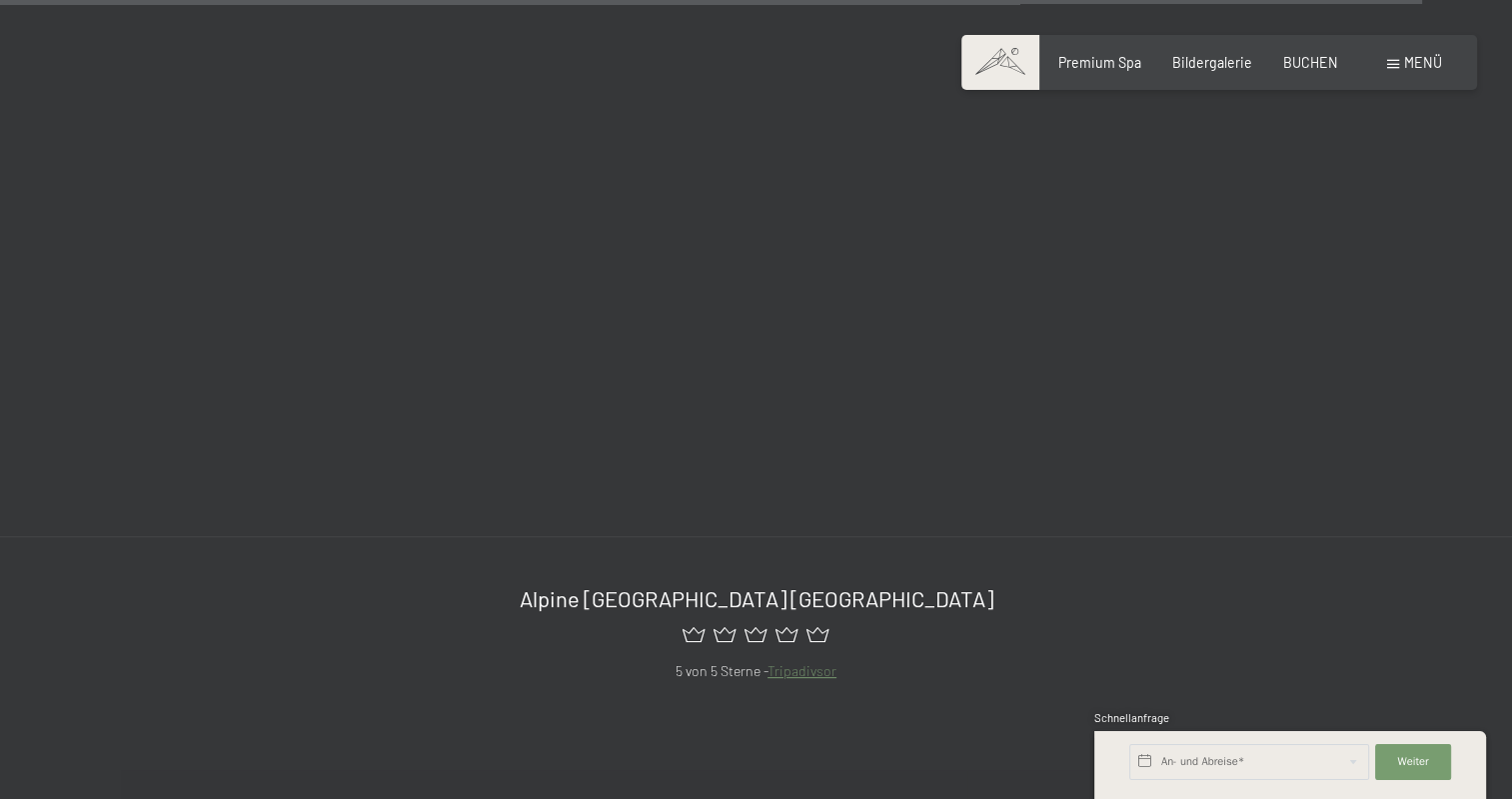 scroll, scrollTop: 20393, scrollLeft: 0, axis: vertical 